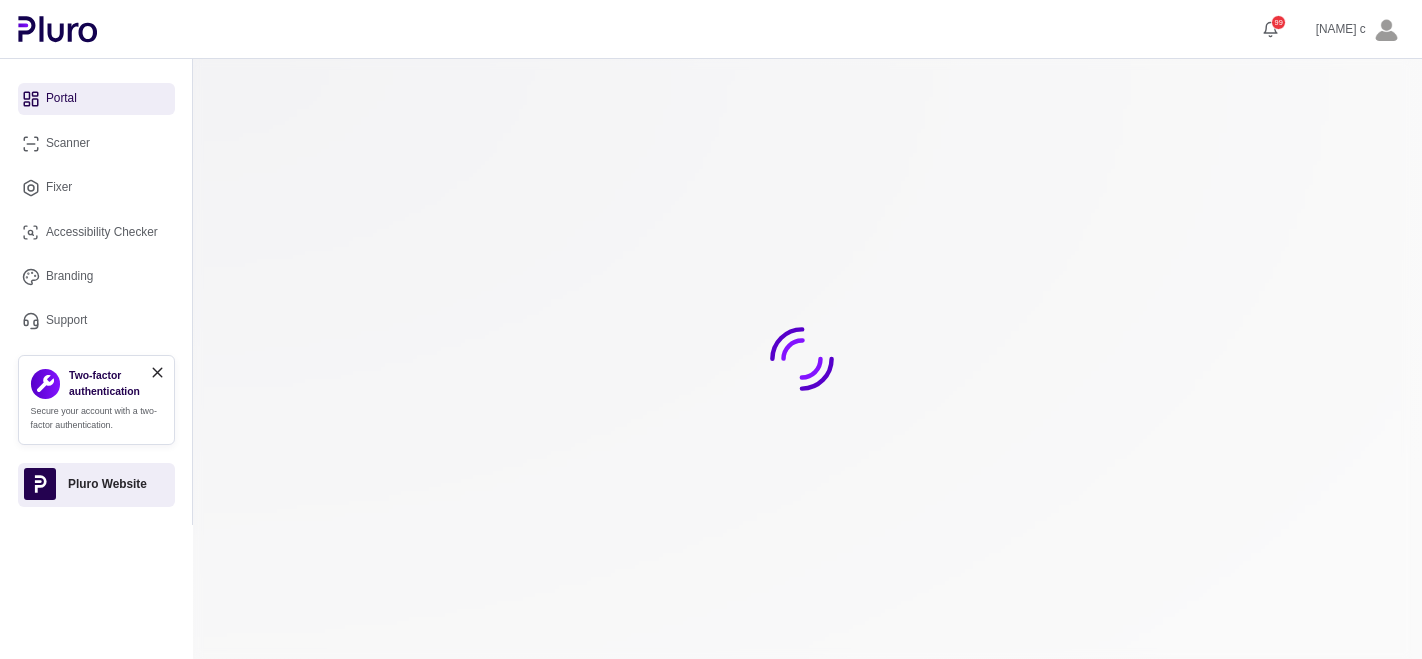 scroll, scrollTop: 0, scrollLeft: 0, axis: both 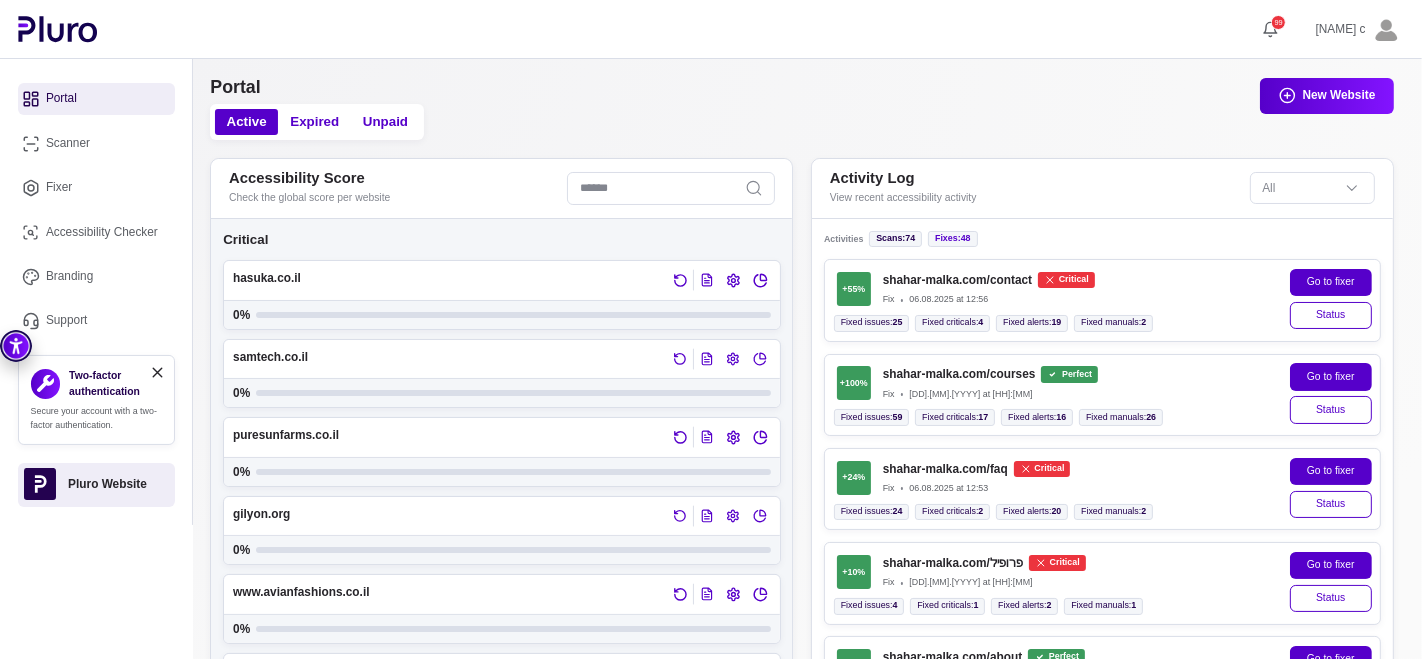click on "Status" at bounding box center (1330, 315) 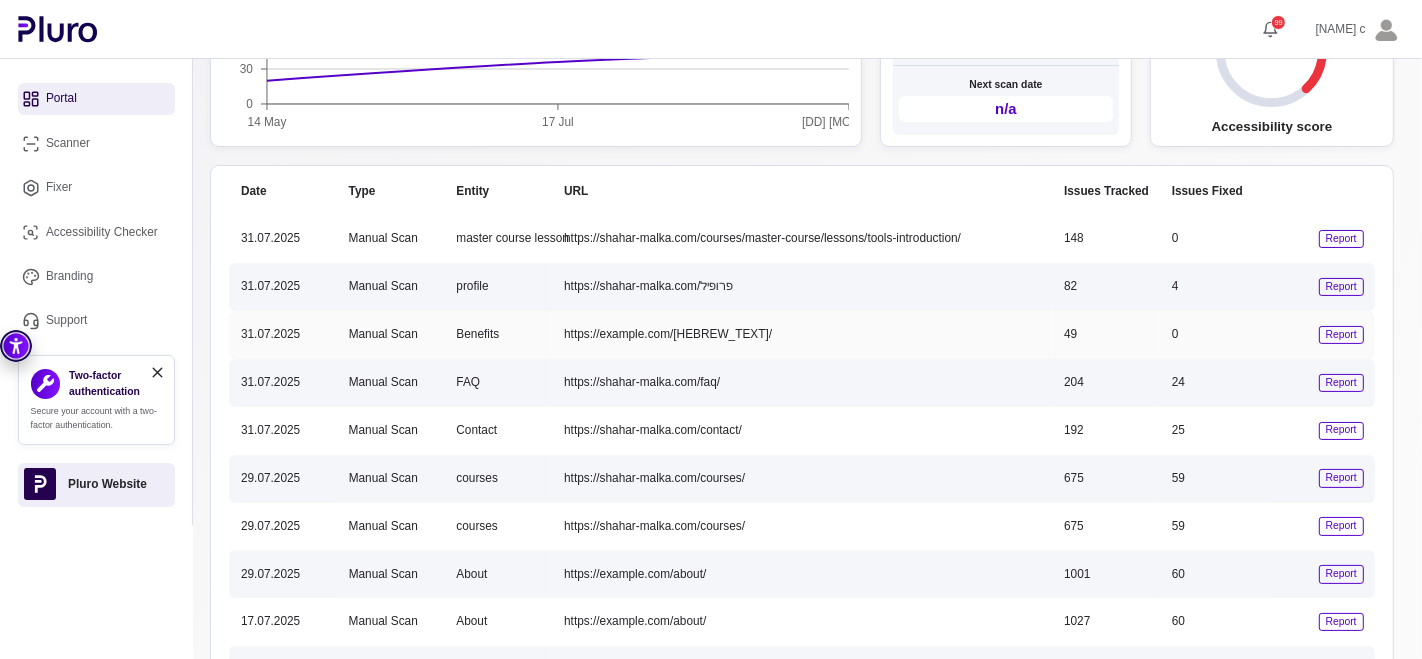 scroll, scrollTop: 0, scrollLeft: 0, axis: both 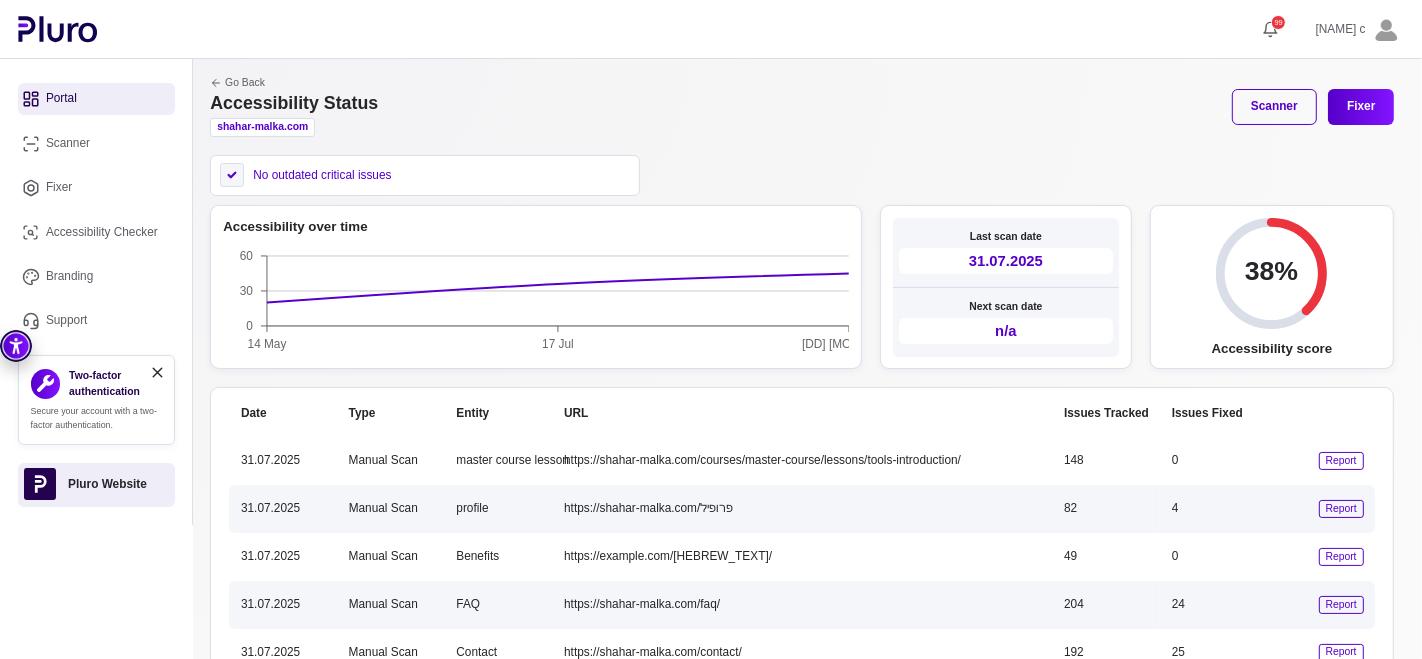 click on "Scanner" at bounding box center [1274, 107] 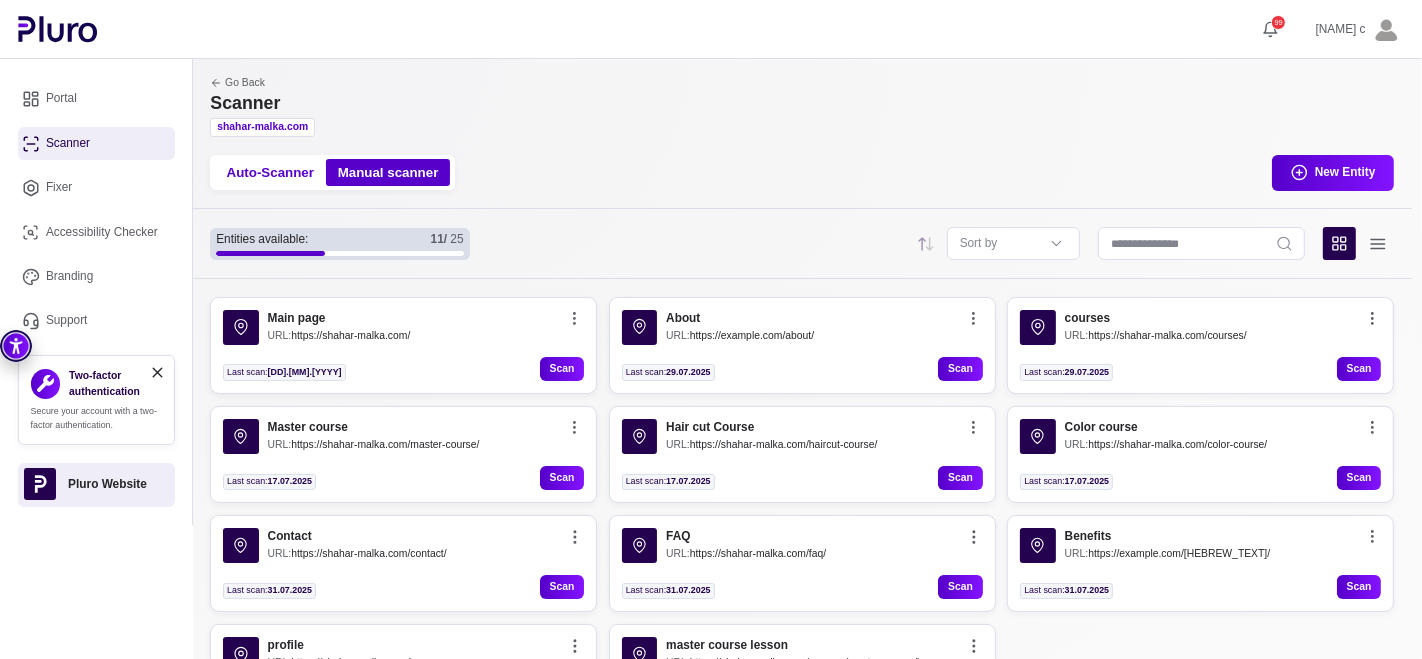 scroll, scrollTop: 108, scrollLeft: 0, axis: vertical 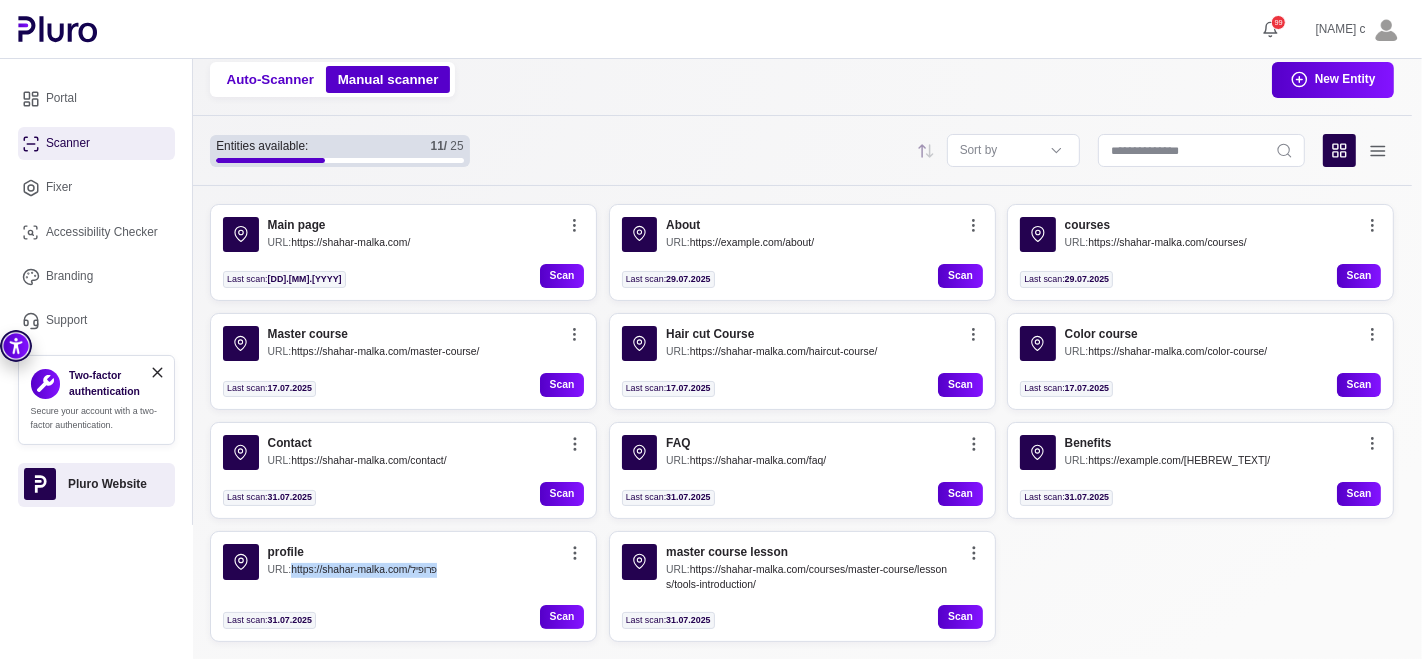 drag, startPoint x: 446, startPoint y: 567, endPoint x: 291, endPoint y: 565, distance: 155.01291 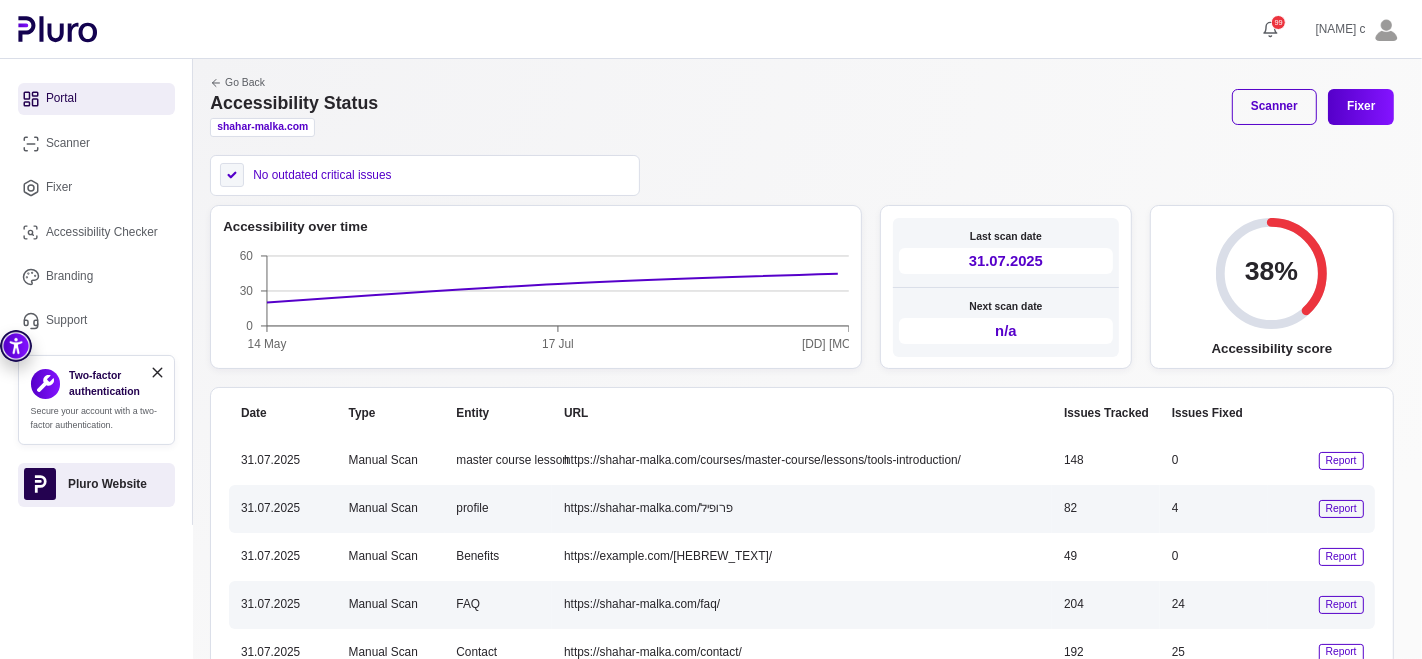 click on "Scanner" at bounding box center [1274, 107] 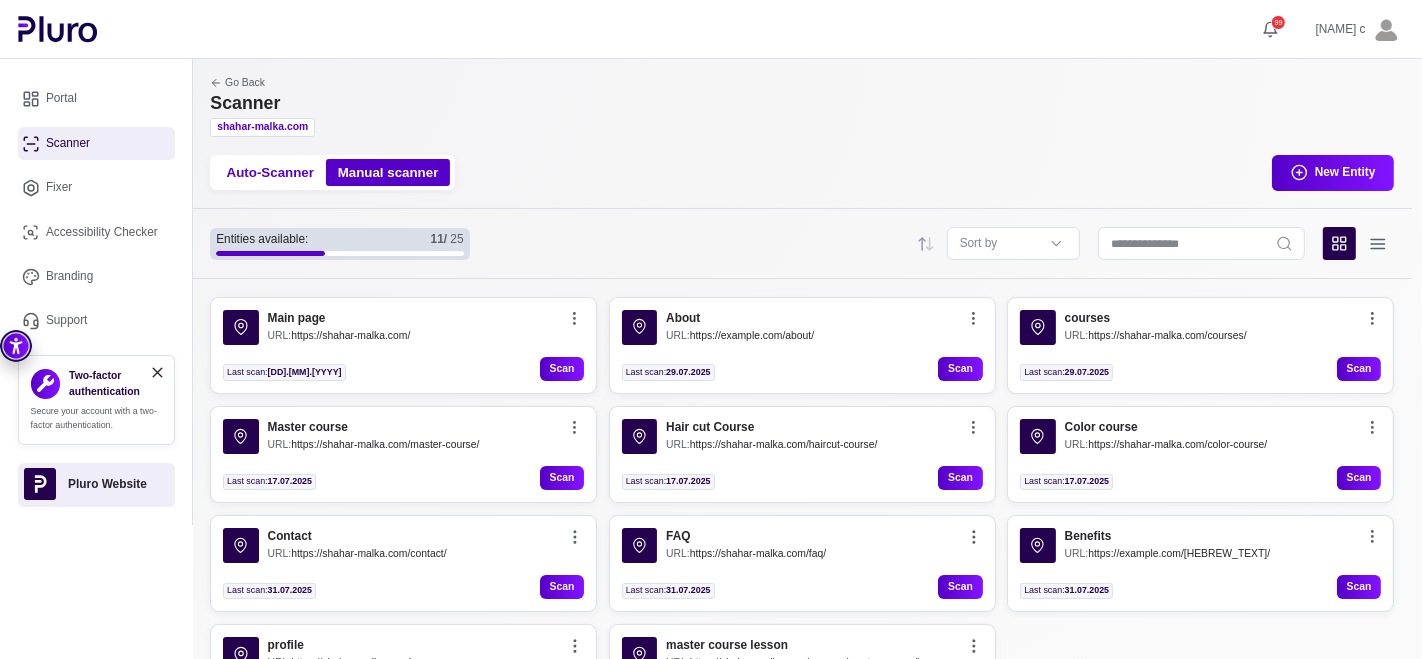 click on "Portal" at bounding box center [96, 99] 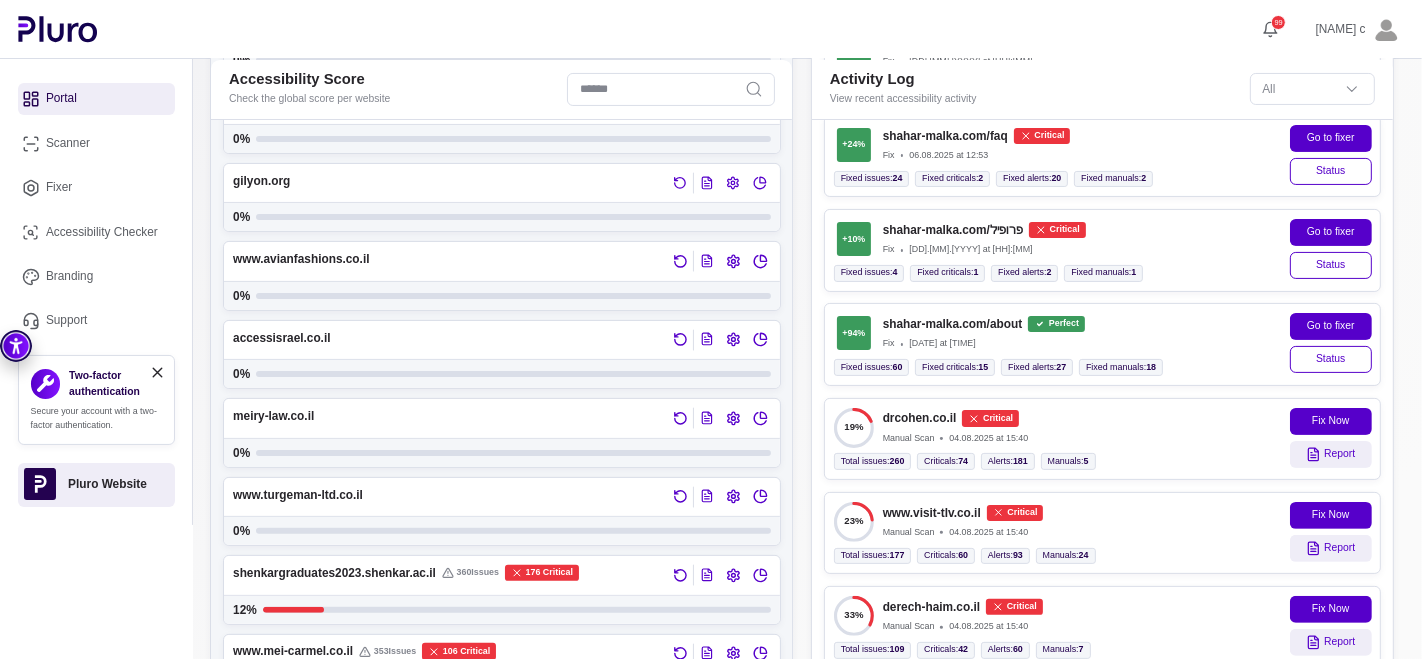 scroll, scrollTop: 0, scrollLeft: 0, axis: both 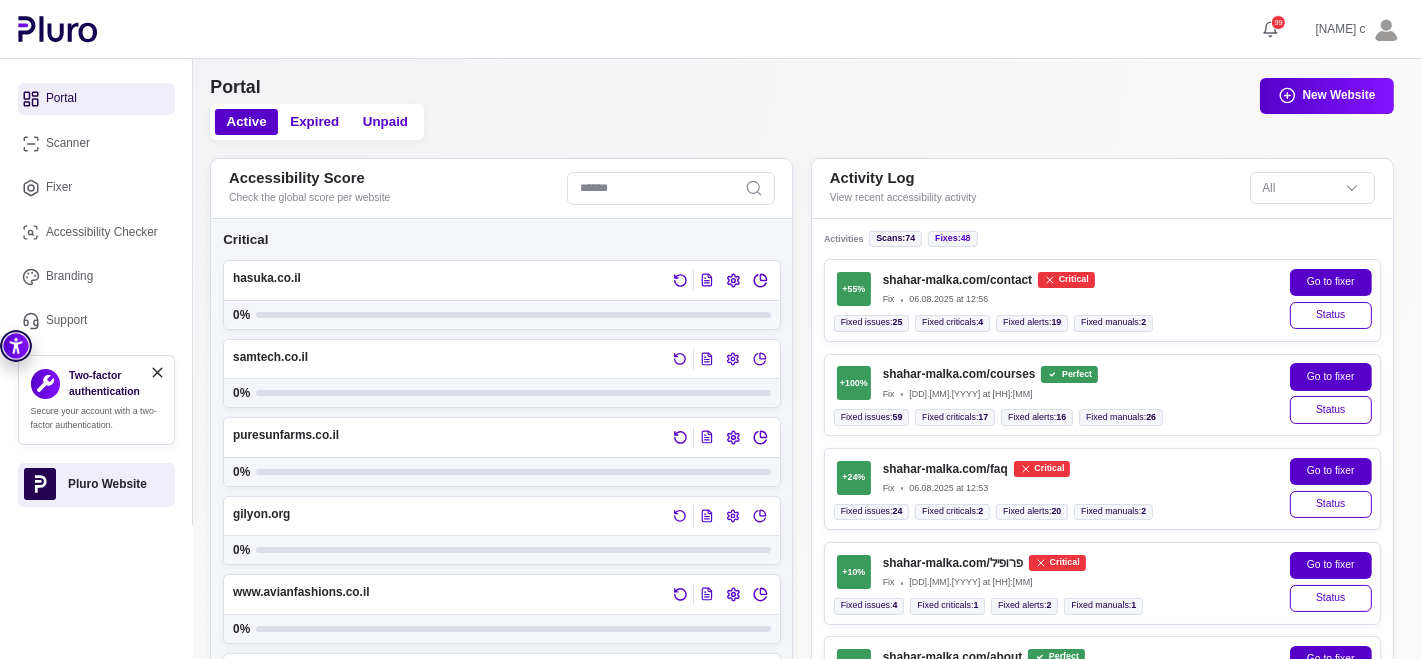 click on "Status" at bounding box center (1330, 315) 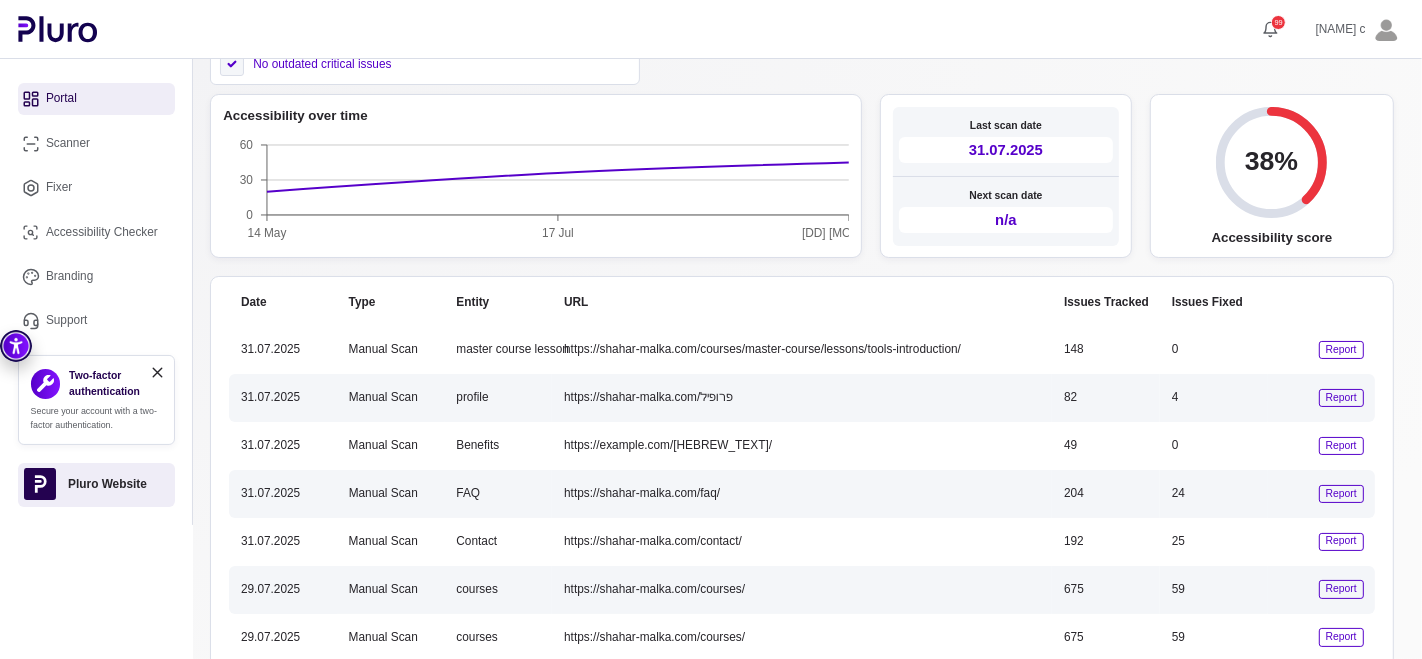 scroll, scrollTop: 0, scrollLeft: 0, axis: both 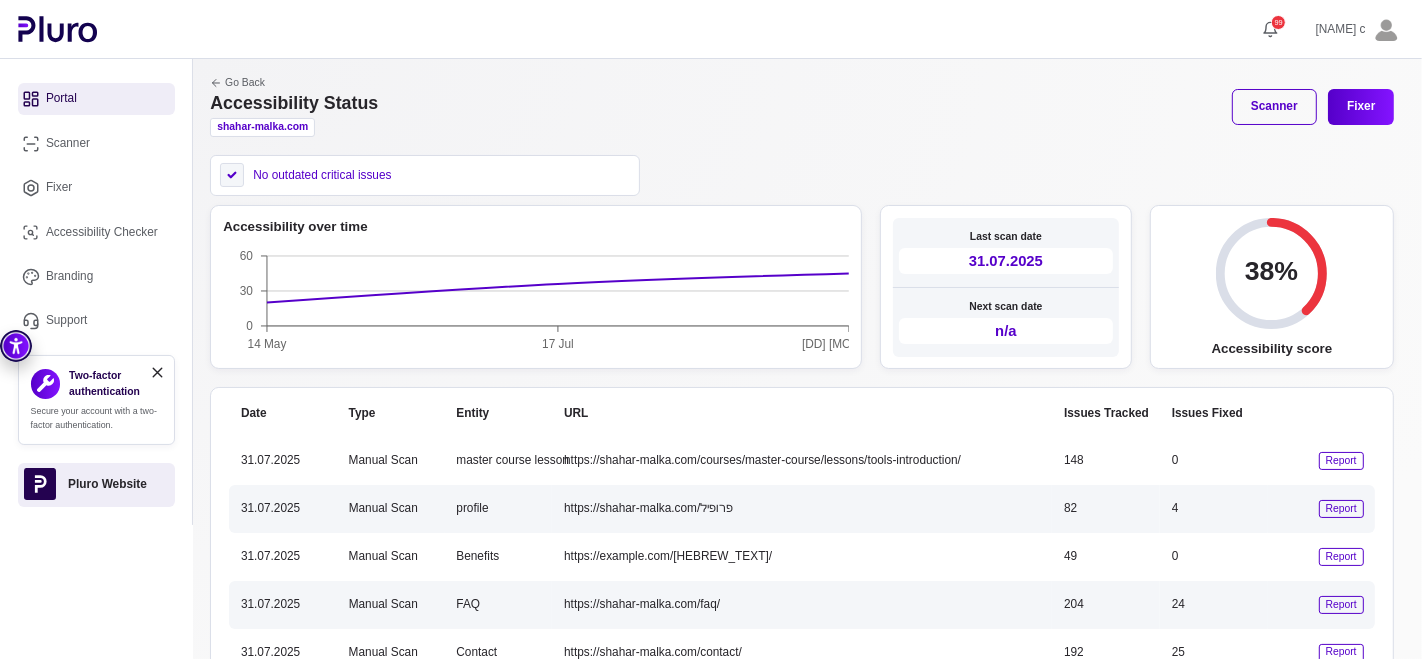 click on "Scanner" at bounding box center [1274, 107] 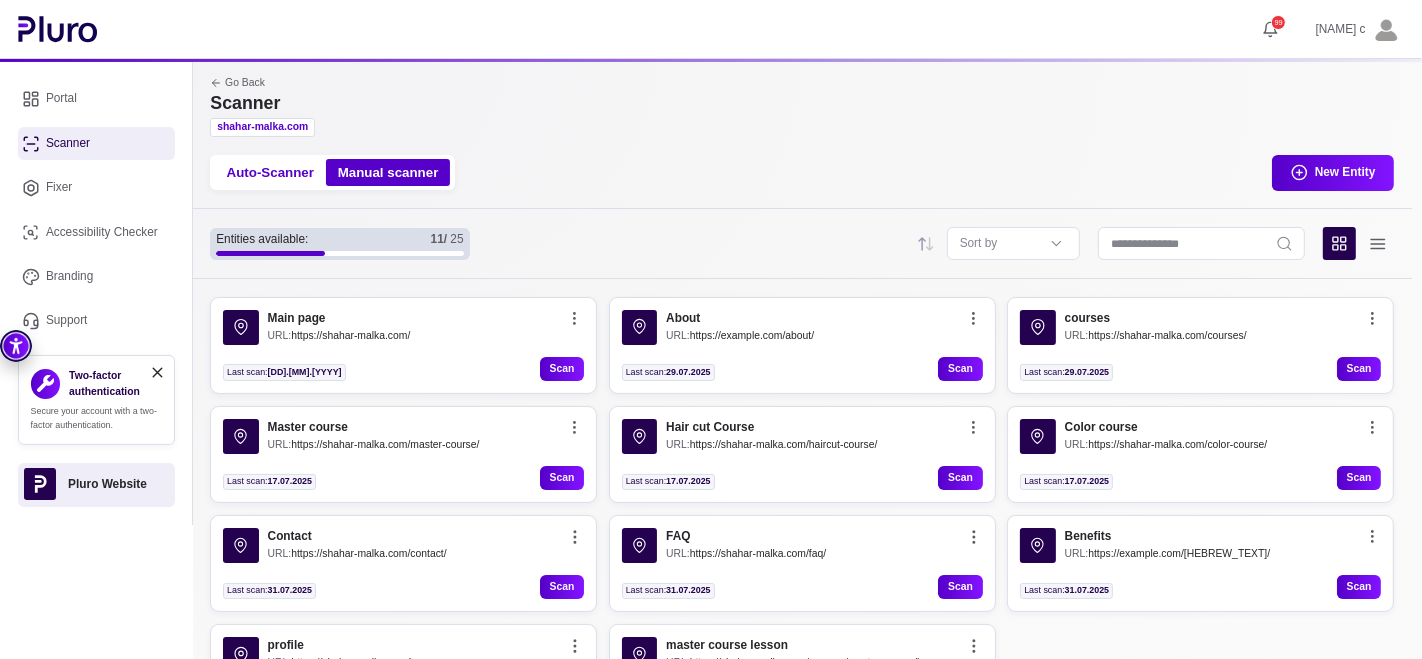 scroll, scrollTop: 108, scrollLeft: 0, axis: vertical 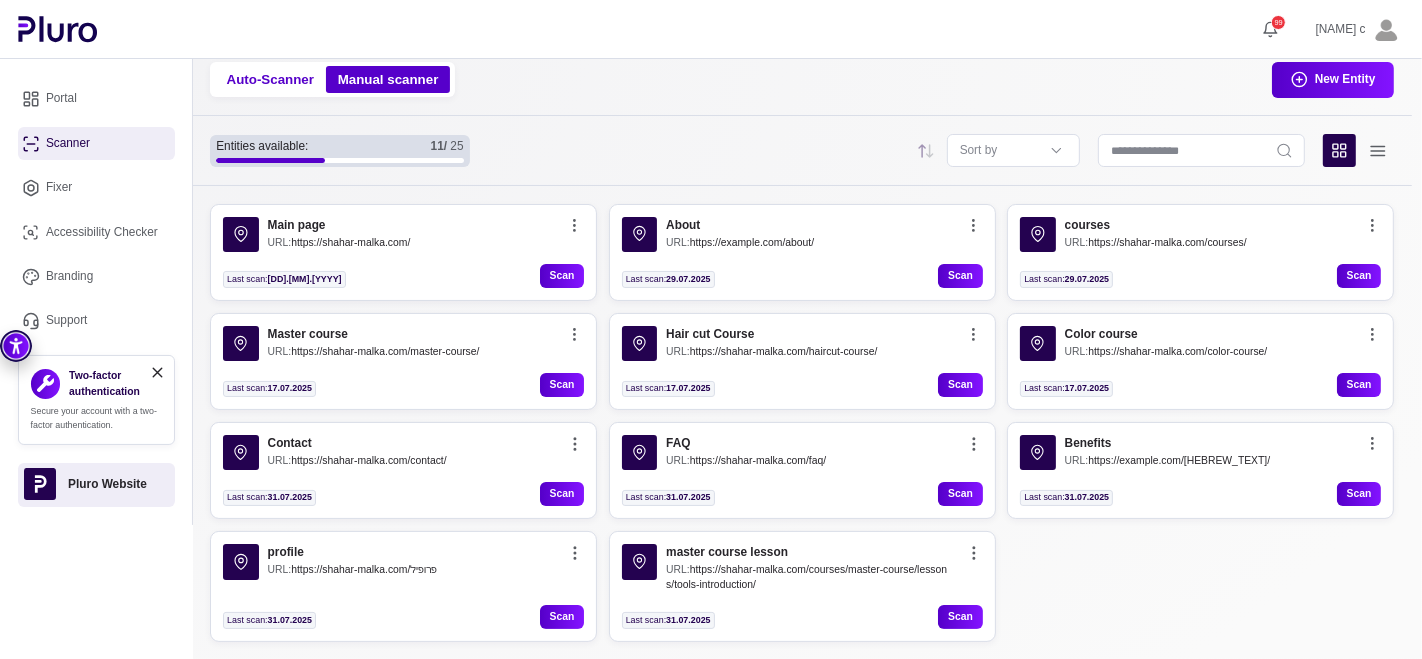 click 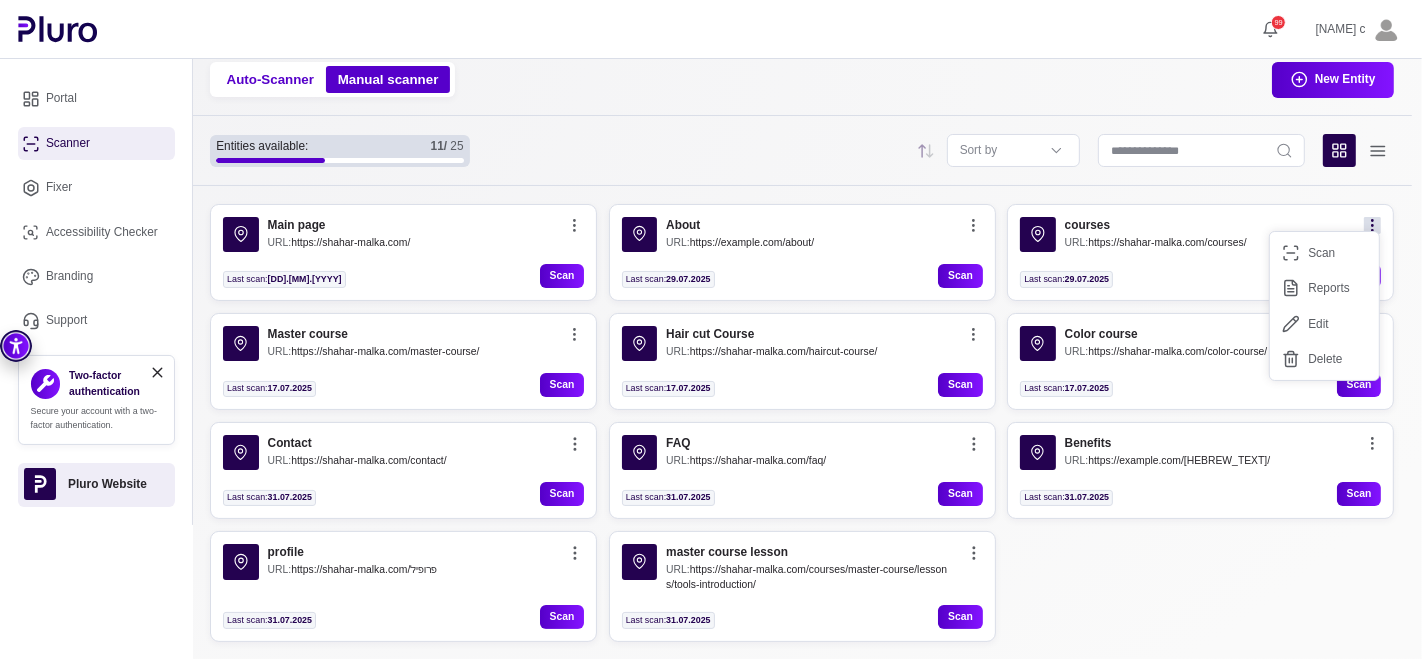 click on "Reports" at bounding box center [1324, 288] 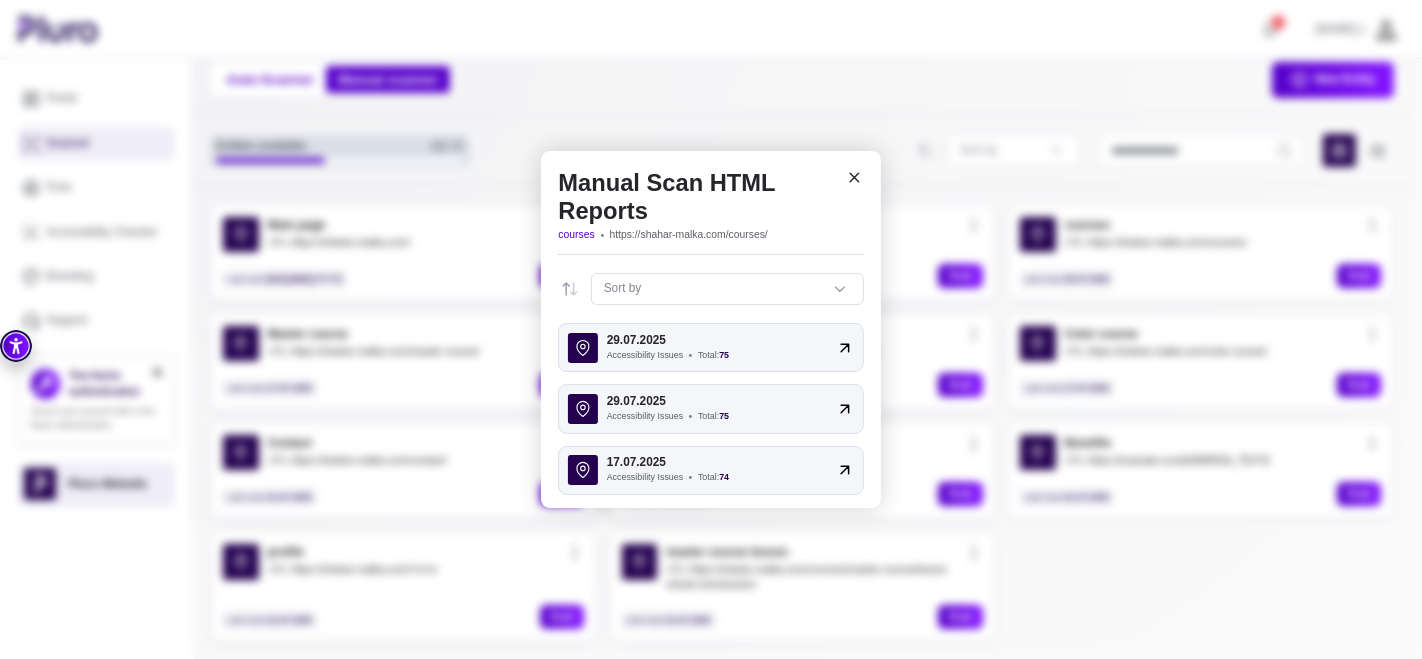 scroll, scrollTop: 2, scrollLeft: 0, axis: vertical 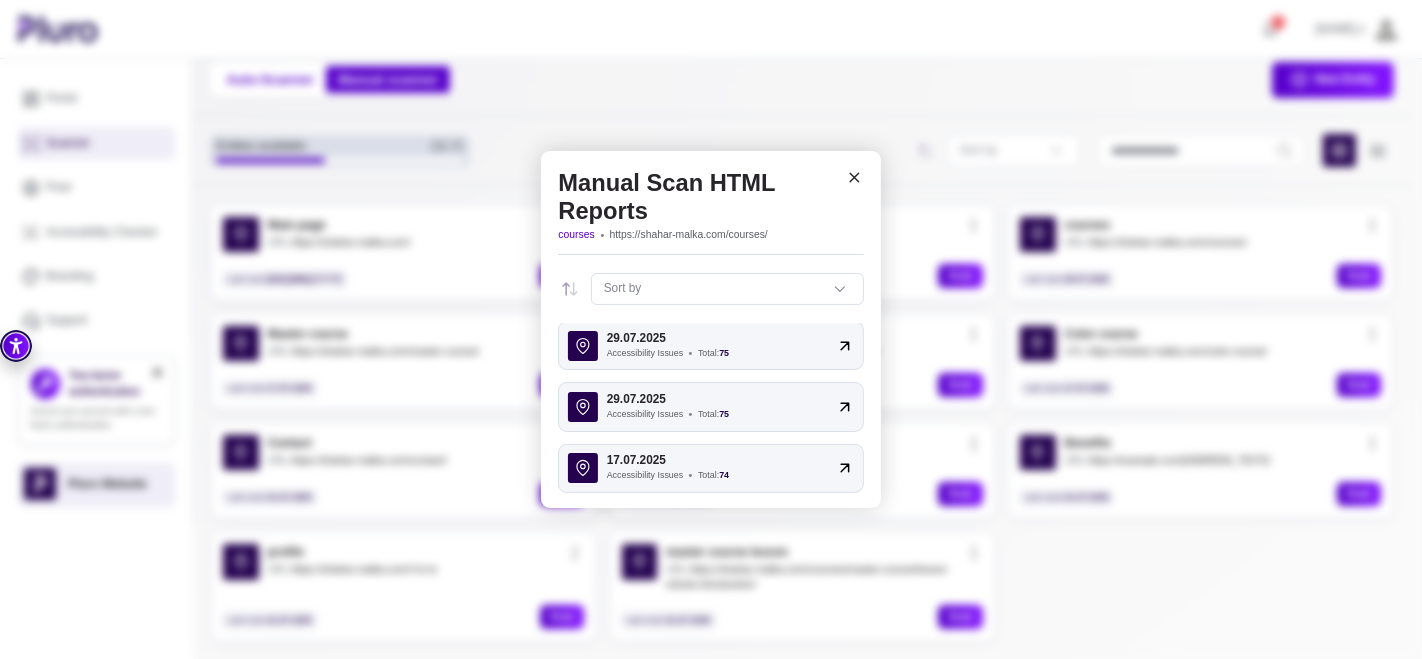 click on "Manual Scan HTML Reports" at bounding box center (710, 197) 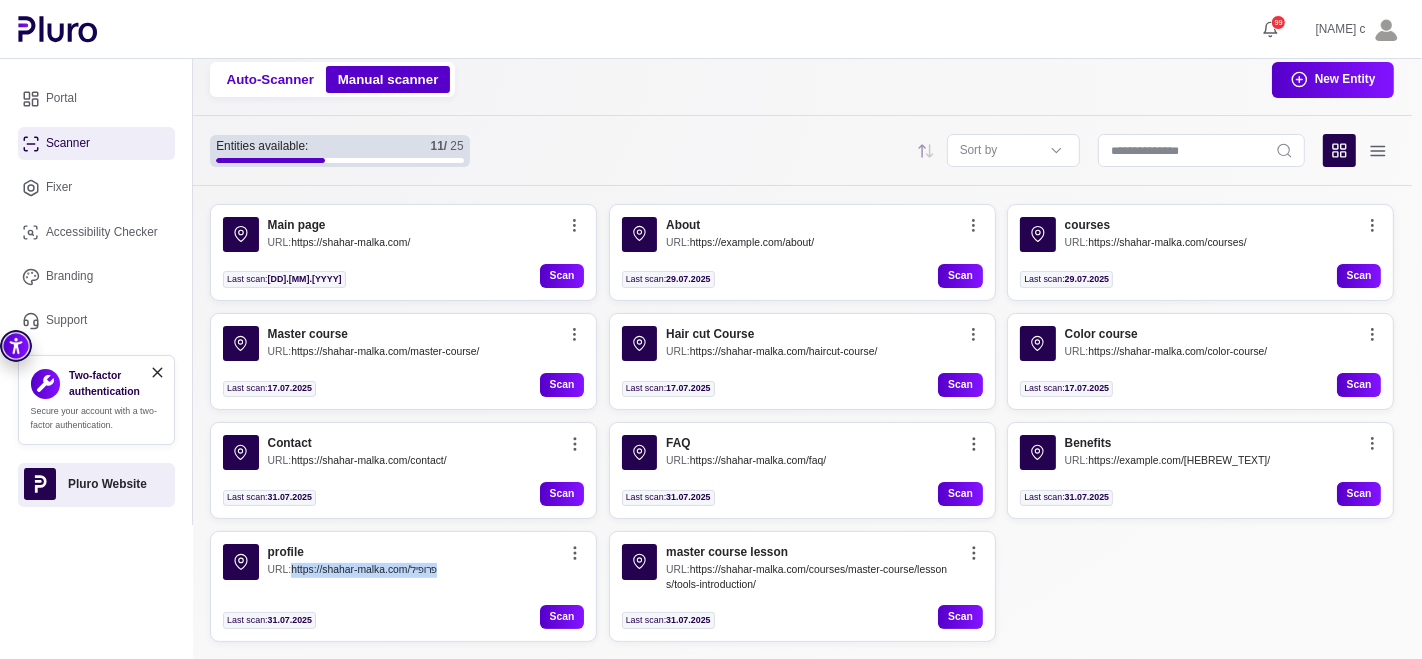 drag, startPoint x: 448, startPoint y: 572, endPoint x: 290, endPoint y: 571, distance: 158.00316 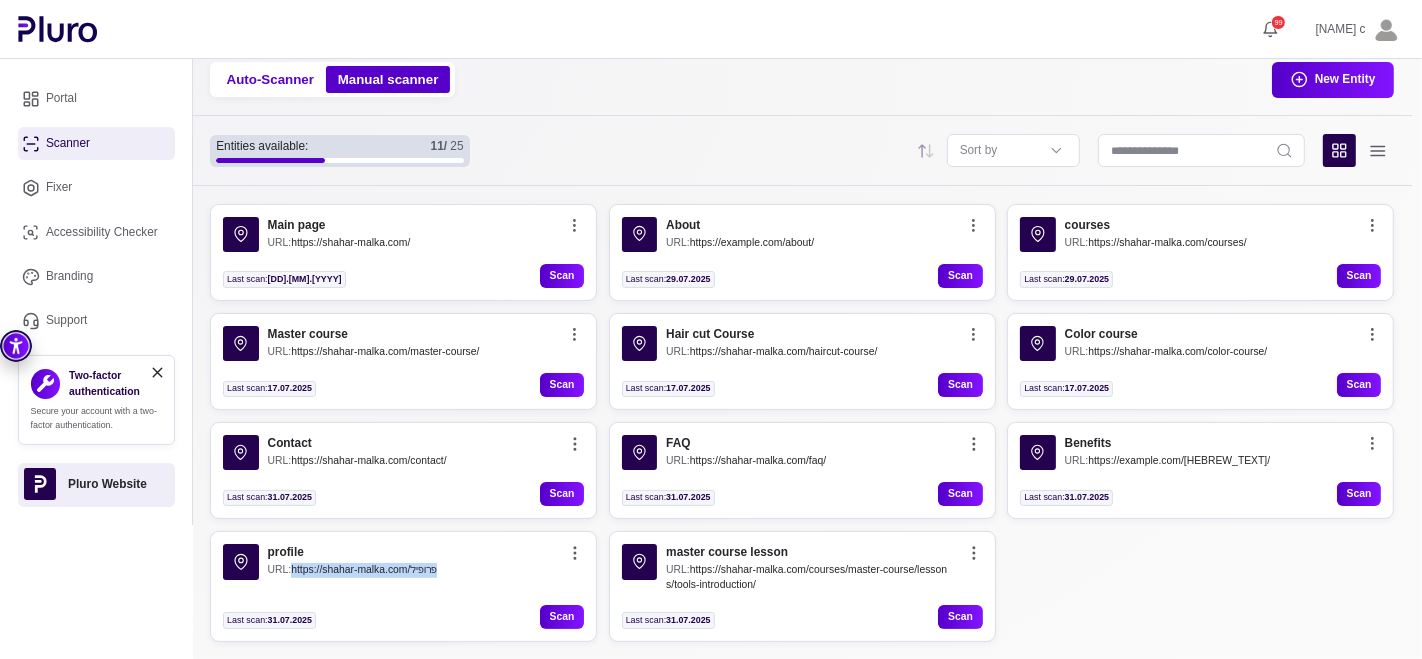 click 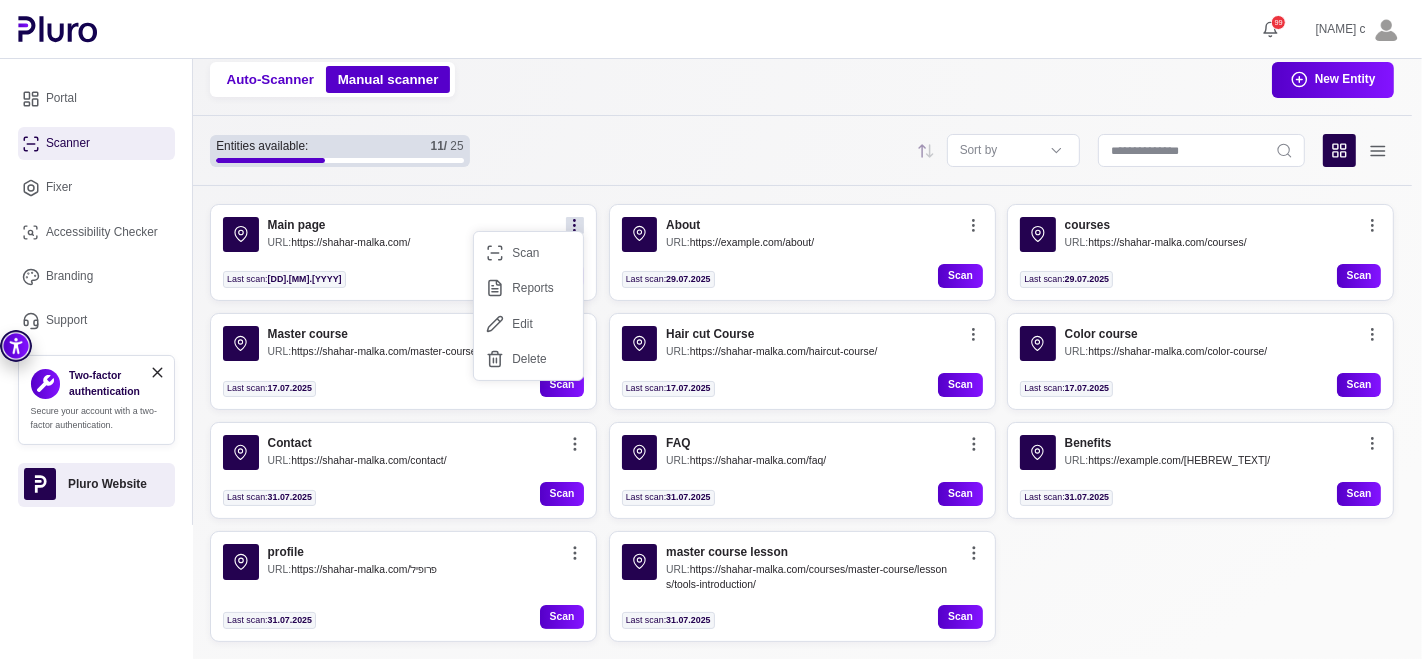 click on "Reports" at bounding box center [528, 288] 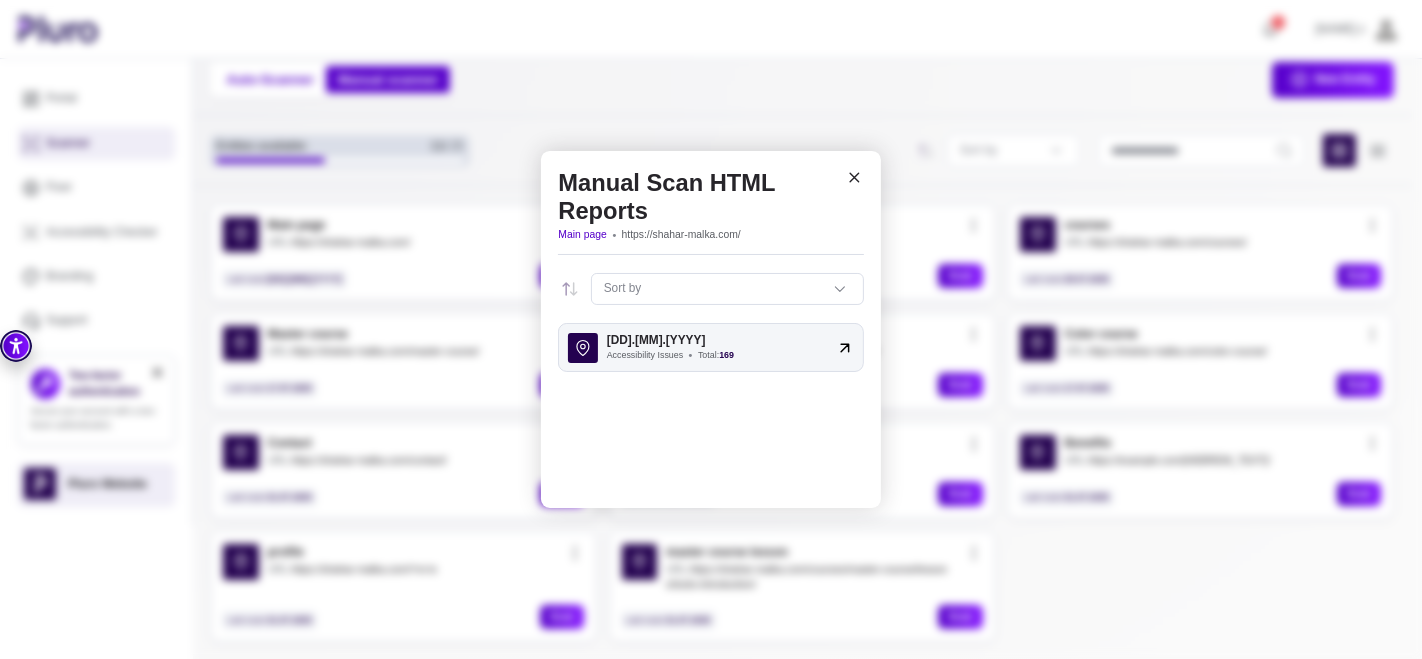 click 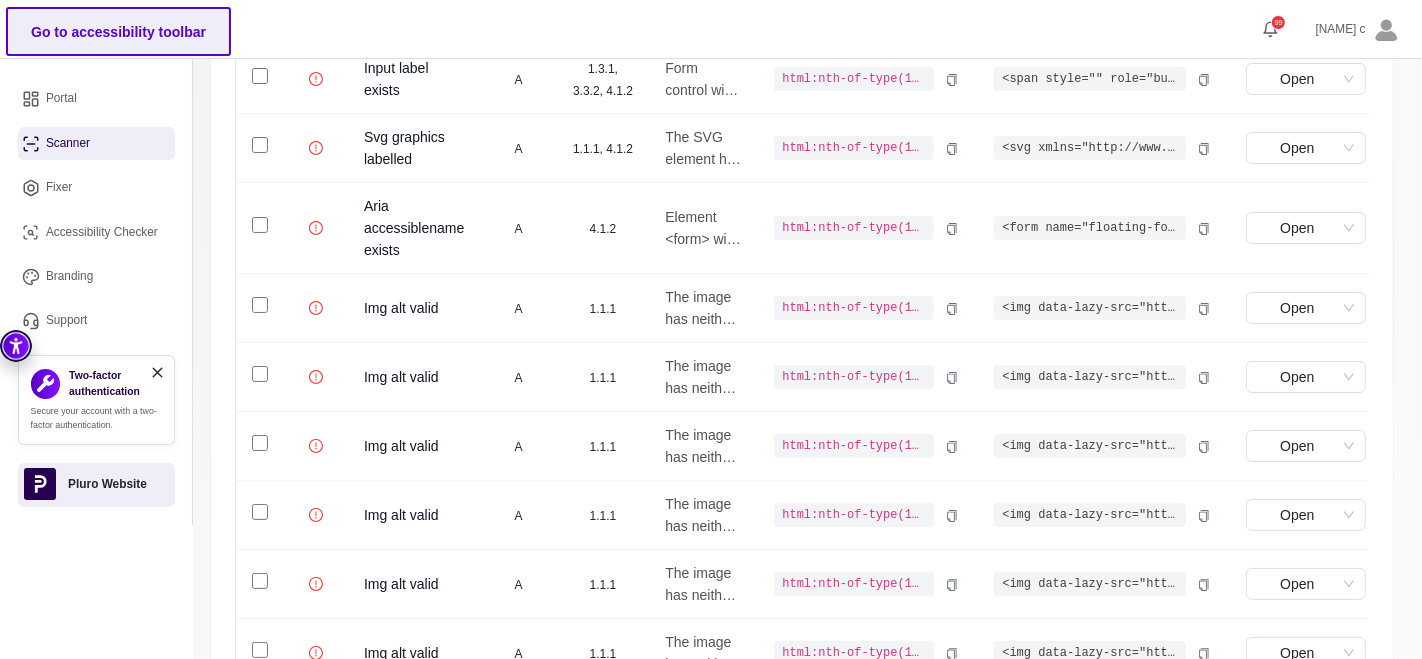 scroll, scrollTop: 555, scrollLeft: 0, axis: vertical 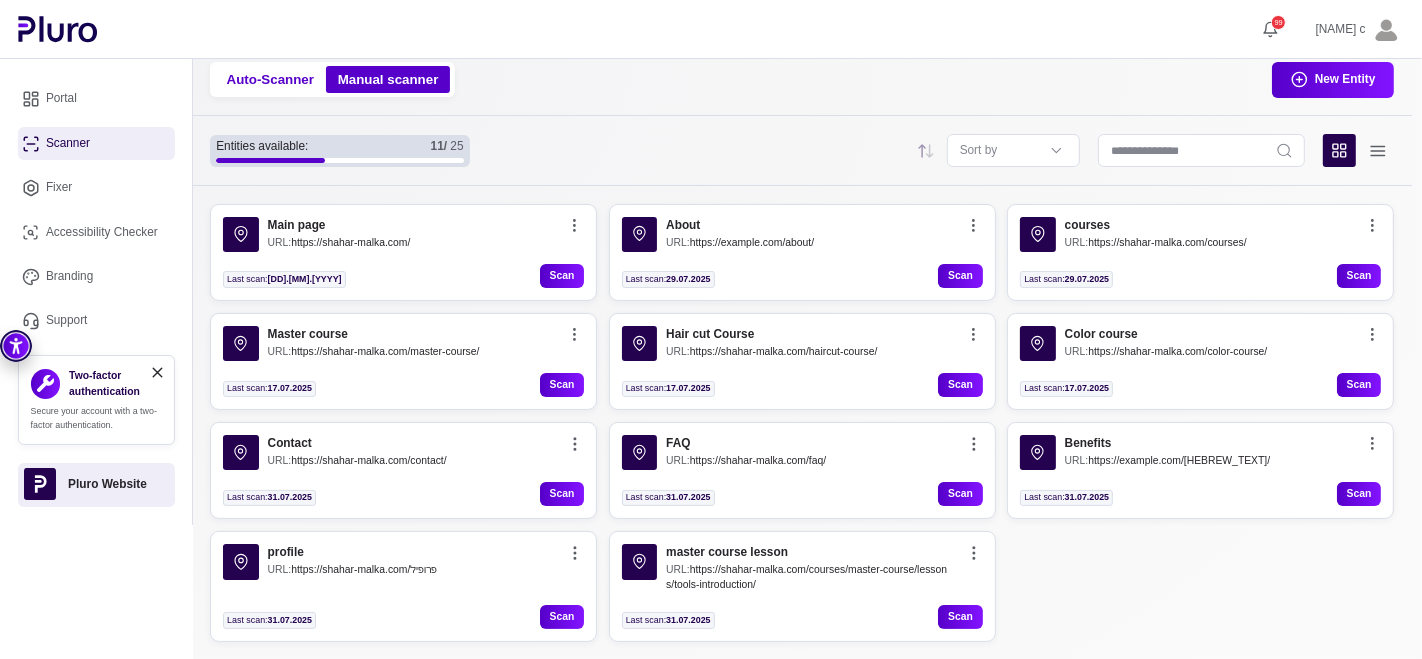 drag, startPoint x: 557, startPoint y: 255, endPoint x: 573, endPoint y: 214, distance: 44.011364 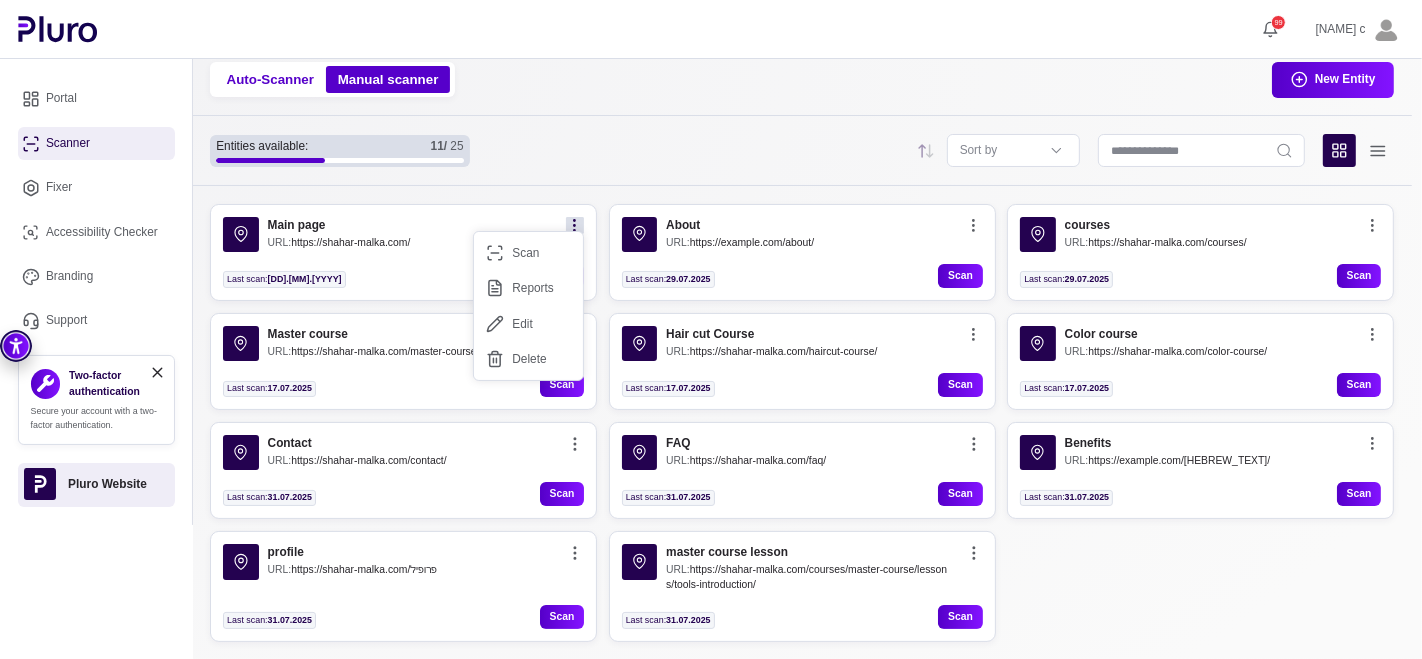 click on "Main page URL:  https://example.com/ Last scan :  [DD].[MM].[YYYY] Scan About URL:  https://example.com/about/ Last scan :  [DD].[MM].[YYYY] Scan courses URL:  https://example.com/courses/ Last scan :  [DD].[MM].[YYYY] Scan Master course URL:  https://example.com/master-course/ Last scan :  [DD].[MM].[YYYY] Scan Hair cut Course URL:  https://example.com/haircut-course/ Last scan :  [DD].[MM].[YYYY] Scan Color course URL:  https://example.com/color-course/ Last scan :  [DD].[MM].[YYYY] Scan Contact URL:  https://example.com/contact/ Last scan :  [DD].[MM].[YYYY] Scan FAQ URL:  https://example.com/faq/ Last scan :  [DD].[MM].[YYYY] Scan Benefits URL:  https://example.com/[HEBREW_TEXT]/ Last scan :  [DD].[MM].[YYYY] Scan profile URL:  https://example.com/[HEBREW_TEXT]/ Last scan :  [DD].[MM].[YYYY] Scan master course lesson URL:  https://example.com/courses/master-course/lessons/tools-introduction/ Last scan :  [DD].[MM].[YYYY] Scan" at bounding box center (802, 423) 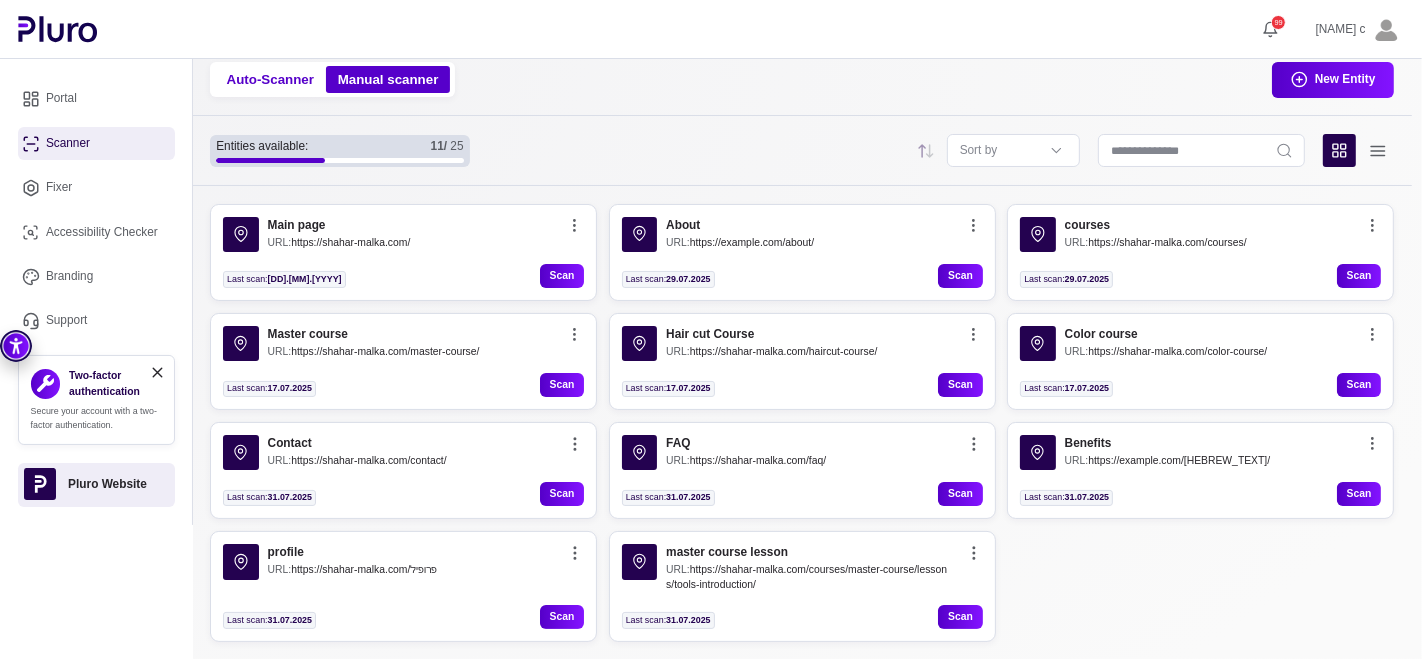 click on "Entities available: 11  /    25 Sort by" at bounding box center (802, 151) 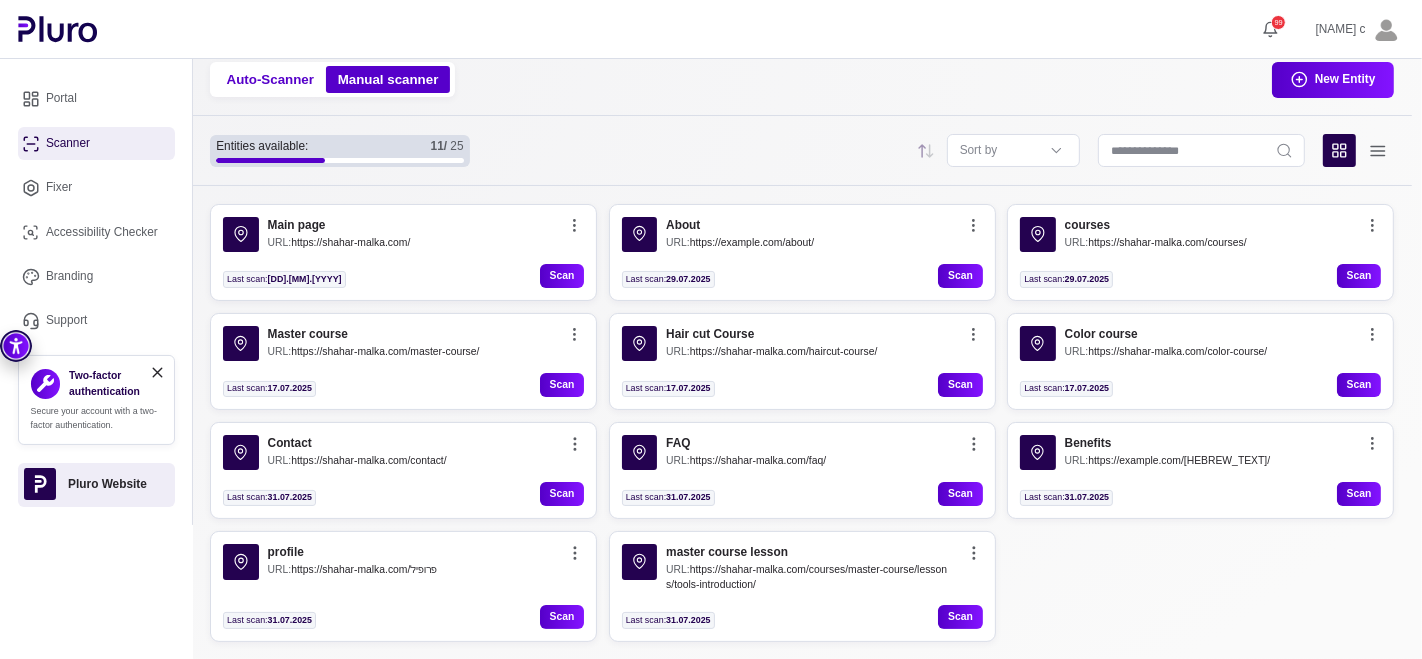 click on "Main page URL:  https://example.com/ Last scan :  [DD].[MM].[YYYY] Scan About URL:  https://example.com/about/ Last scan :  [DD].[MM].[YYYY] Scan courses URL:  https://example.com/courses/ Last scan :  [DD].[MM].[YYYY] Scan Master course URL:  https://example.com/master-course/ Last scan :  [DD].[MM].[YYYY] Scan Hair cut Course URL:  https://example.com/haircut-course/ Last scan :  [DD].[MM].[YYYY] Scan Color course URL:  https://example.com/color-course/ Last scan :  [DD].[MM].[YYYY] Scan Contact URL:  https://example.com/contact/ Last scan :  [DD].[MM].[YYYY] Scan FAQ URL:  https://example.com/faq/ Last scan :  [DD].[MM].[YYYY] Scan Benefits URL:  https://example.com/[HEBREW_TEXT]/ Last scan :  [DD].[MM].[YYYY] Scan profile URL:  https://example.com/[HEBREW_TEXT]/ Last scan :  [DD].[MM].[YYYY] Scan master course lesson URL:  https://example.com/courses/master-course/lessons/tools-introduction/ Last scan :  [DD].[MM].[YYYY] Scan" at bounding box center (802, 423) 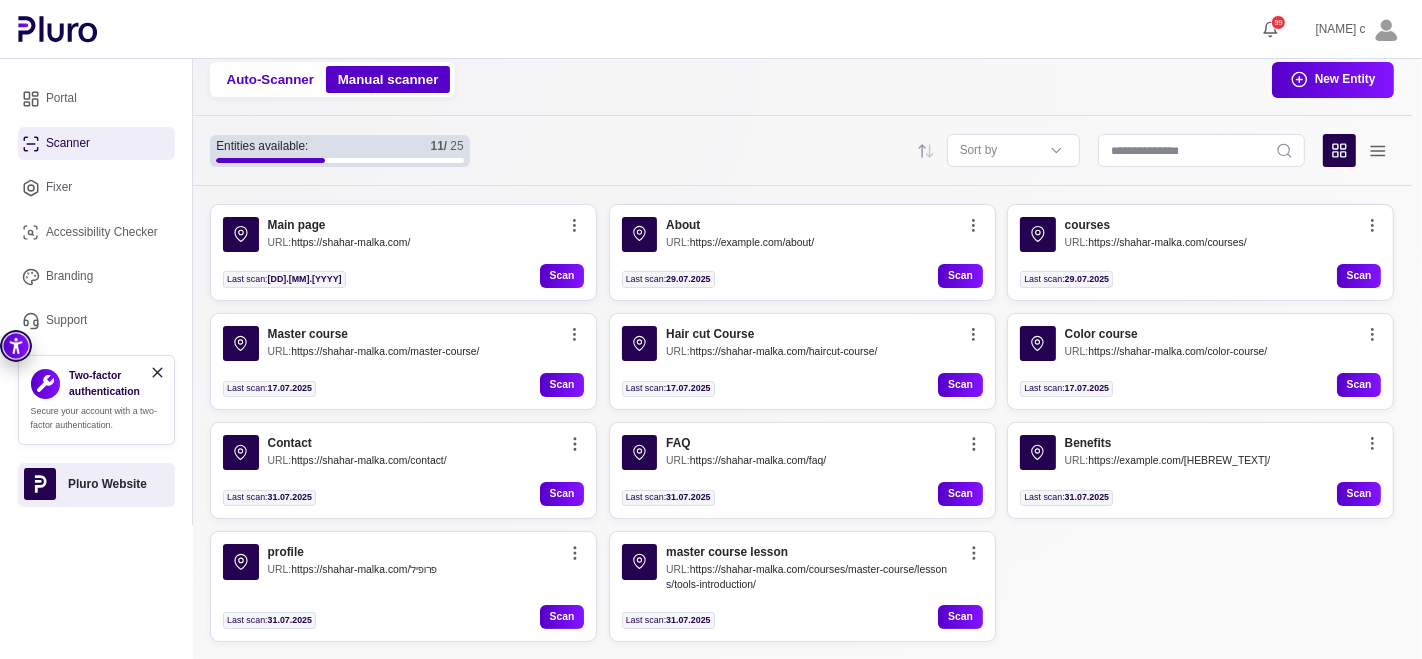 scroll, scrollTop: 0, scrollLeft: 0, axis: both 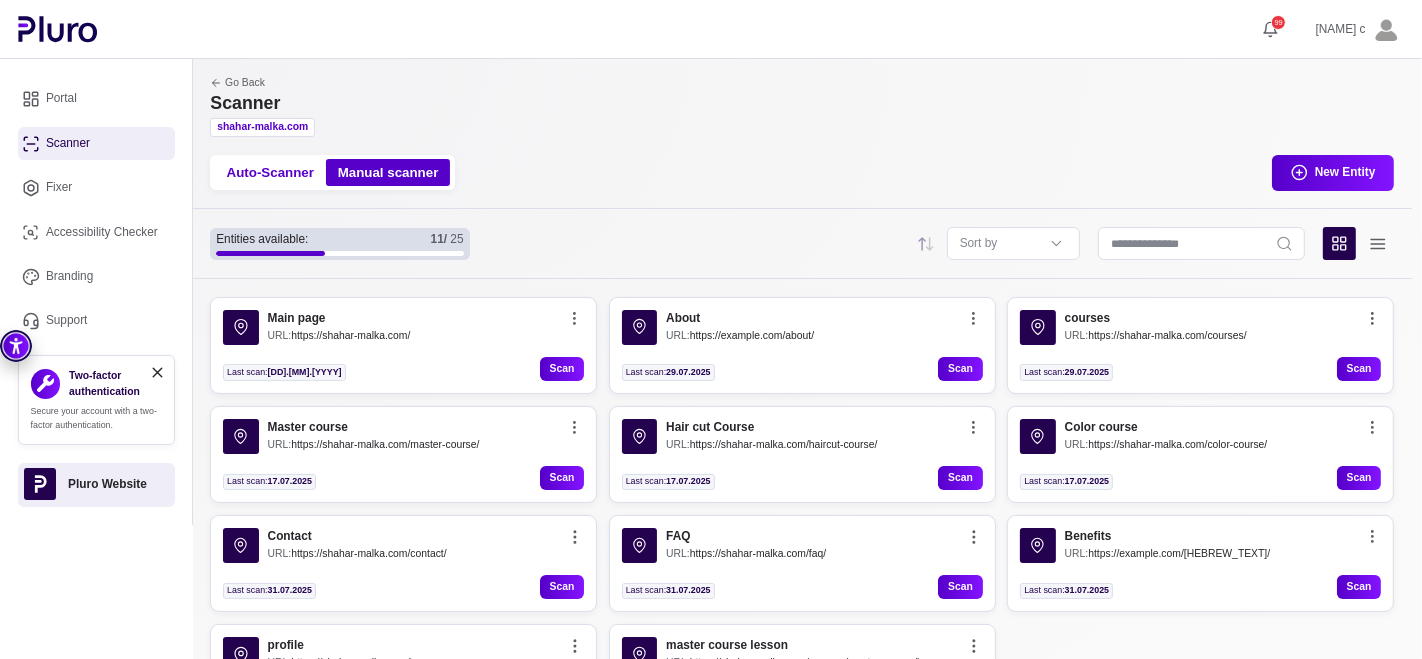 click on "Main page URL:  https://shahar-malka.com/" at bounding box center [386, 328] 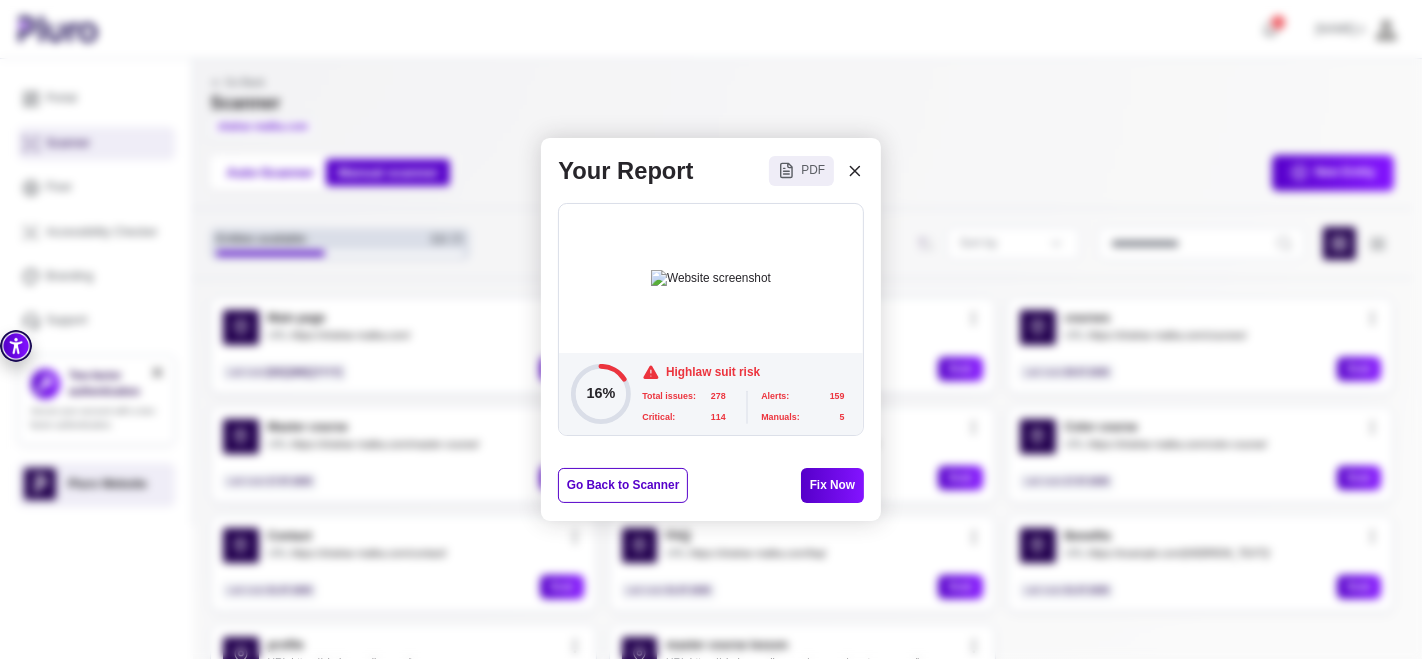 click on "Your Report   PDF 16%   High  law suit risk Total issues :  278 Alerts :  159 Critical :  114 Manuals :  5 Go Back to Scanner Fix Now" at bounding box center [711, 329] 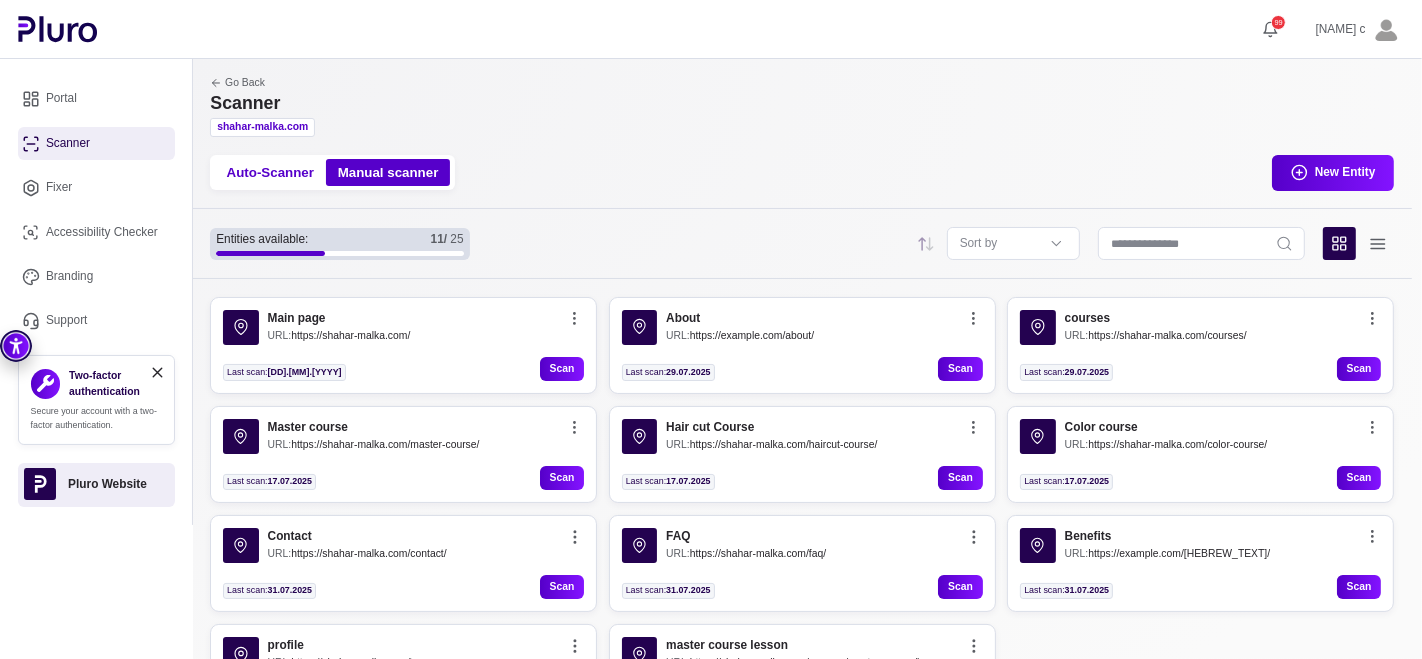 click on "Sort by" at bounding box center [940, 243] 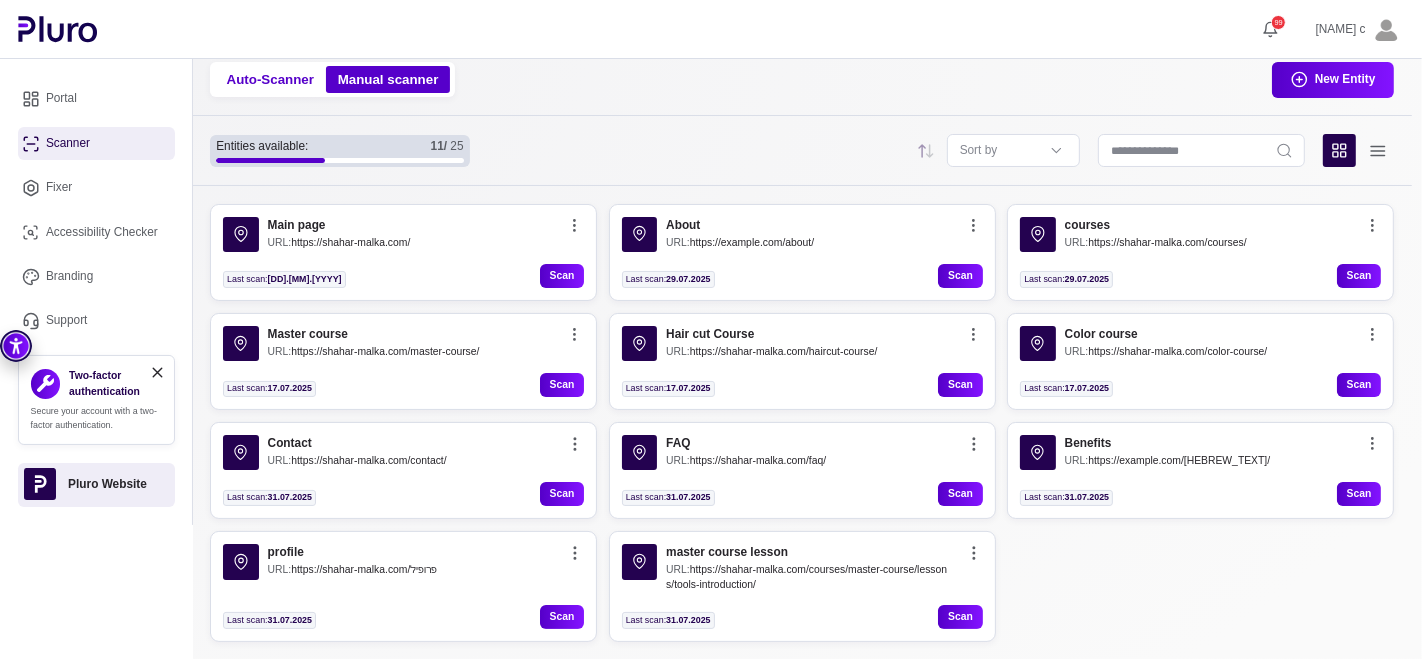 scroll, scrollTop: 0, scrollLeft: 0, axis: both 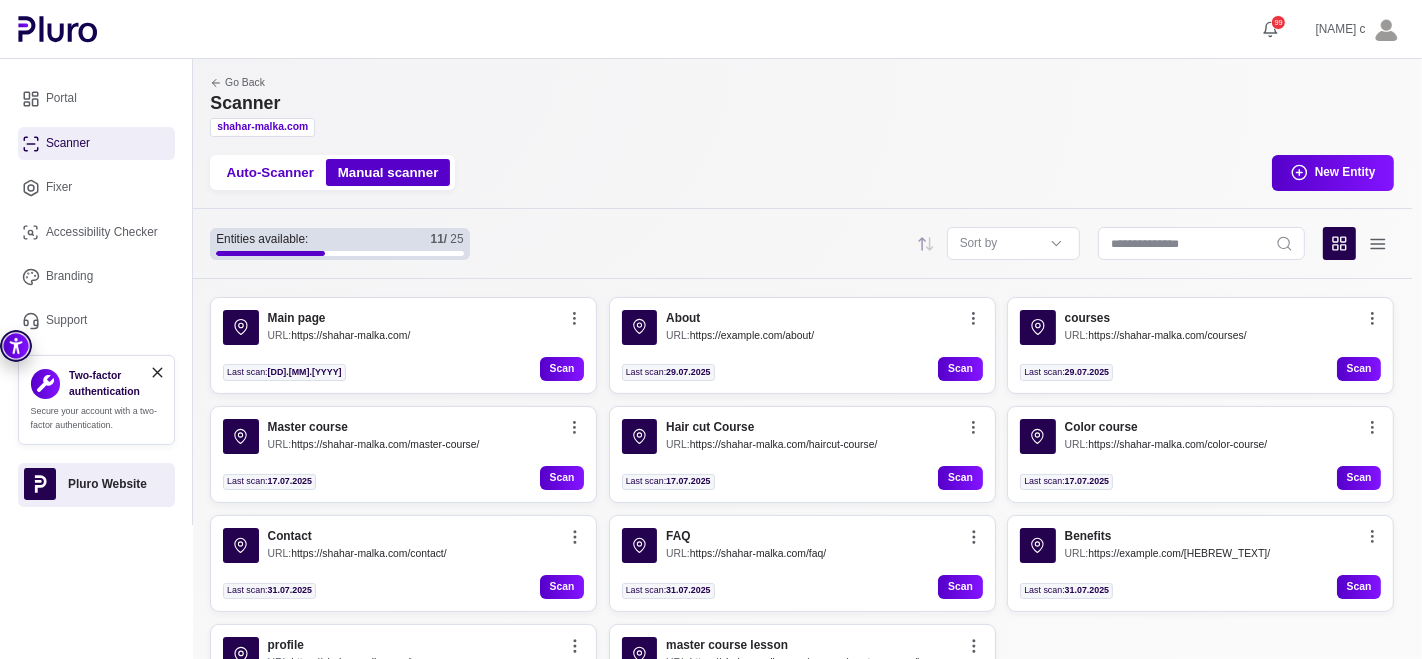 click on "Scan" at bounding box center [960, 369] 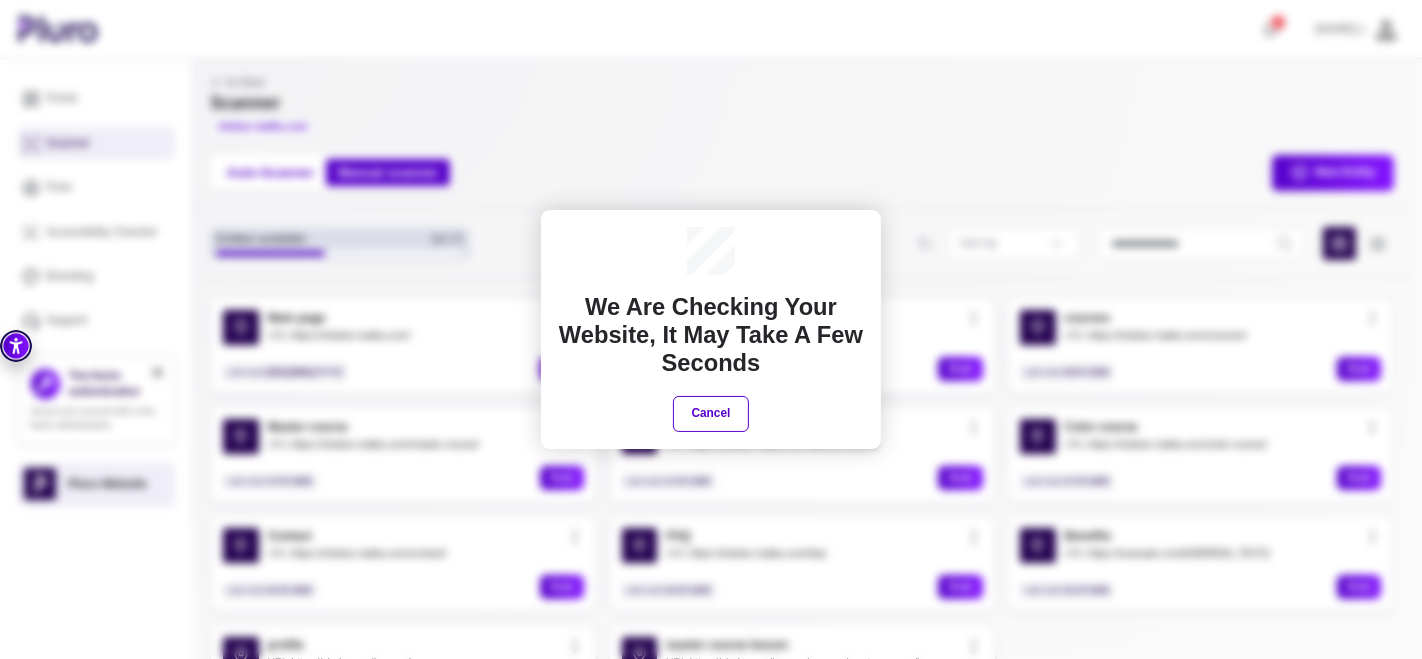 click on "We are checking your website, It may take a few seconds" at bounding box center (710, 335) 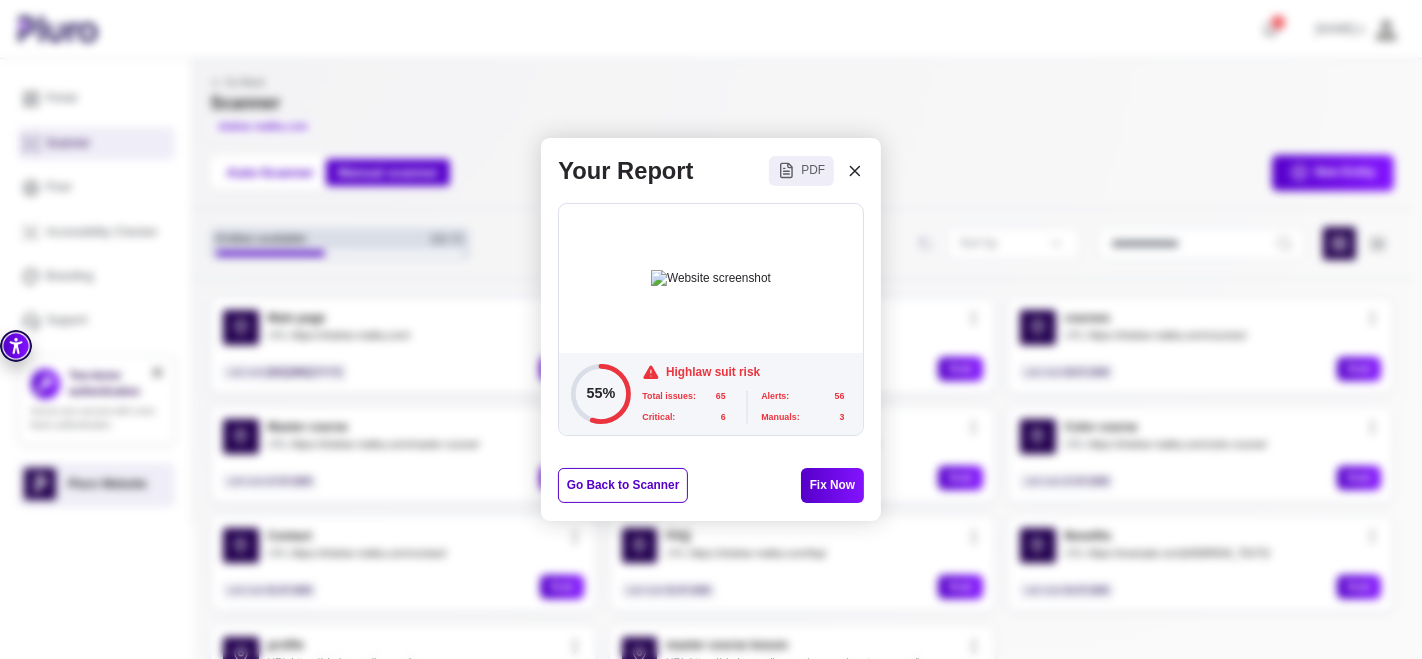 click 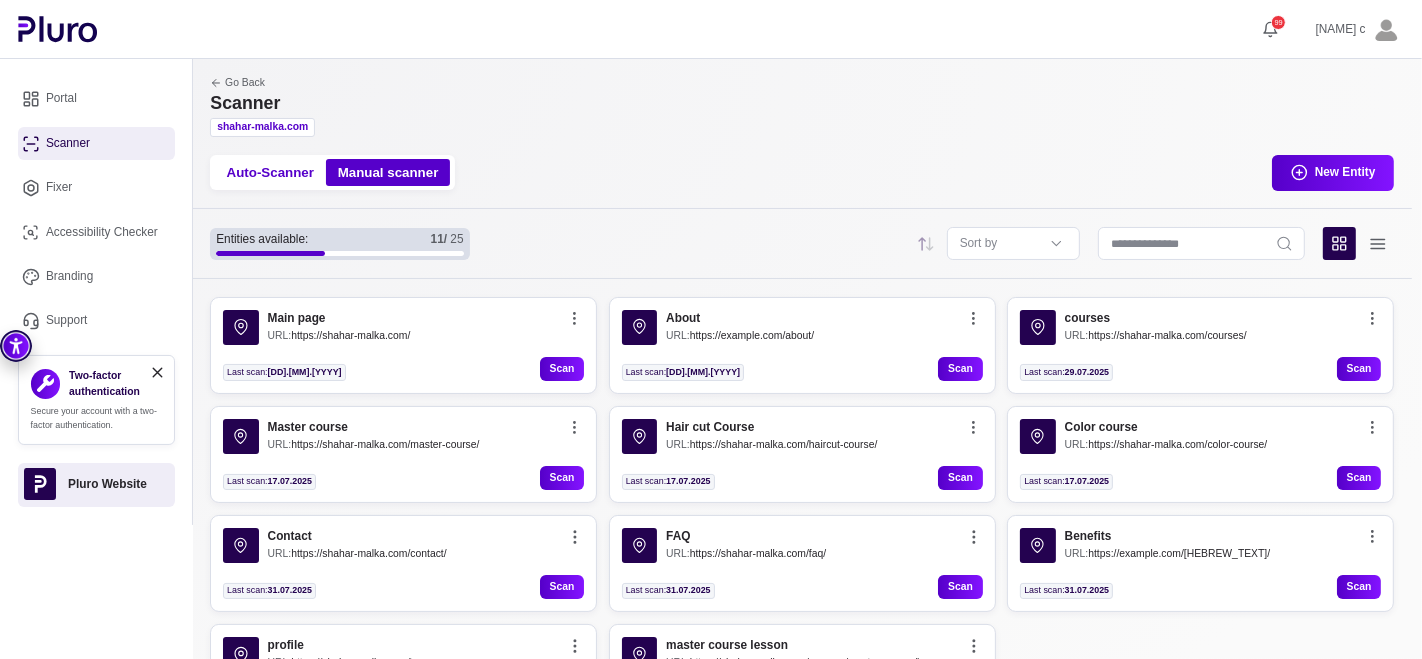 scroll, scrollTop: 108, scrollLeft: 0, axis: vertical 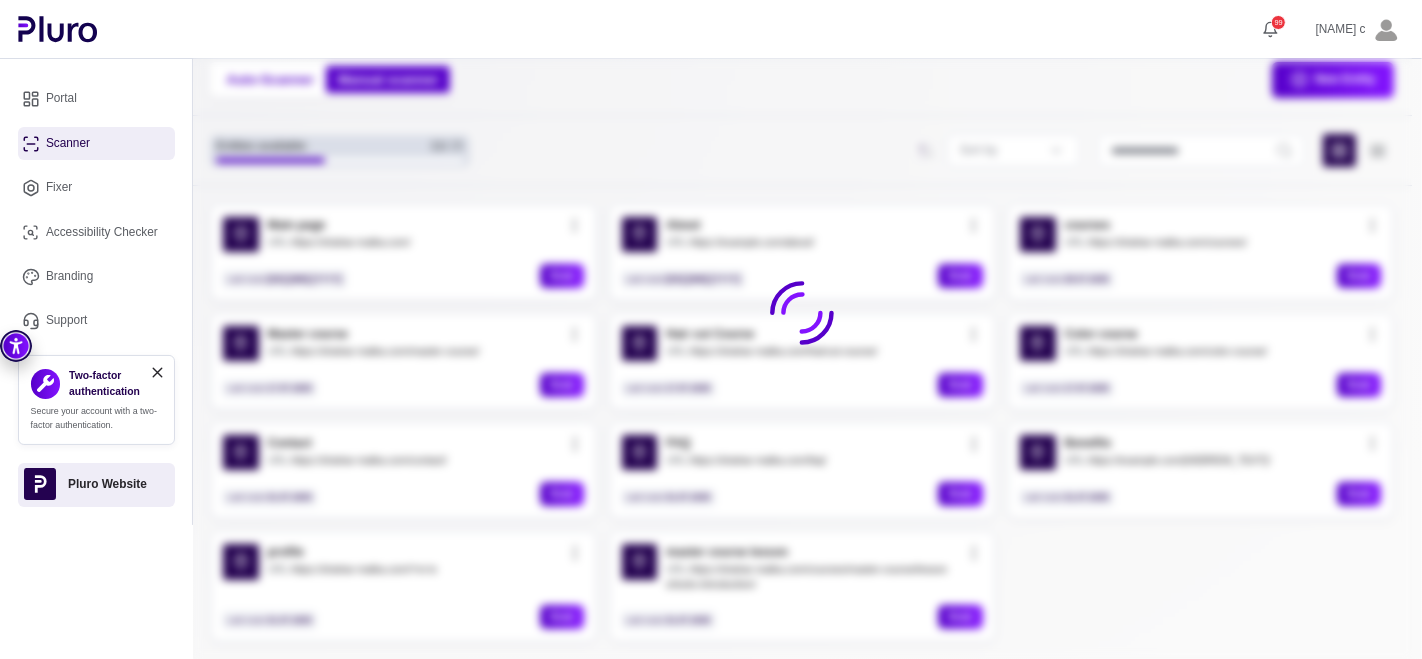 click on "Portal" at bounding box center [96, 99] 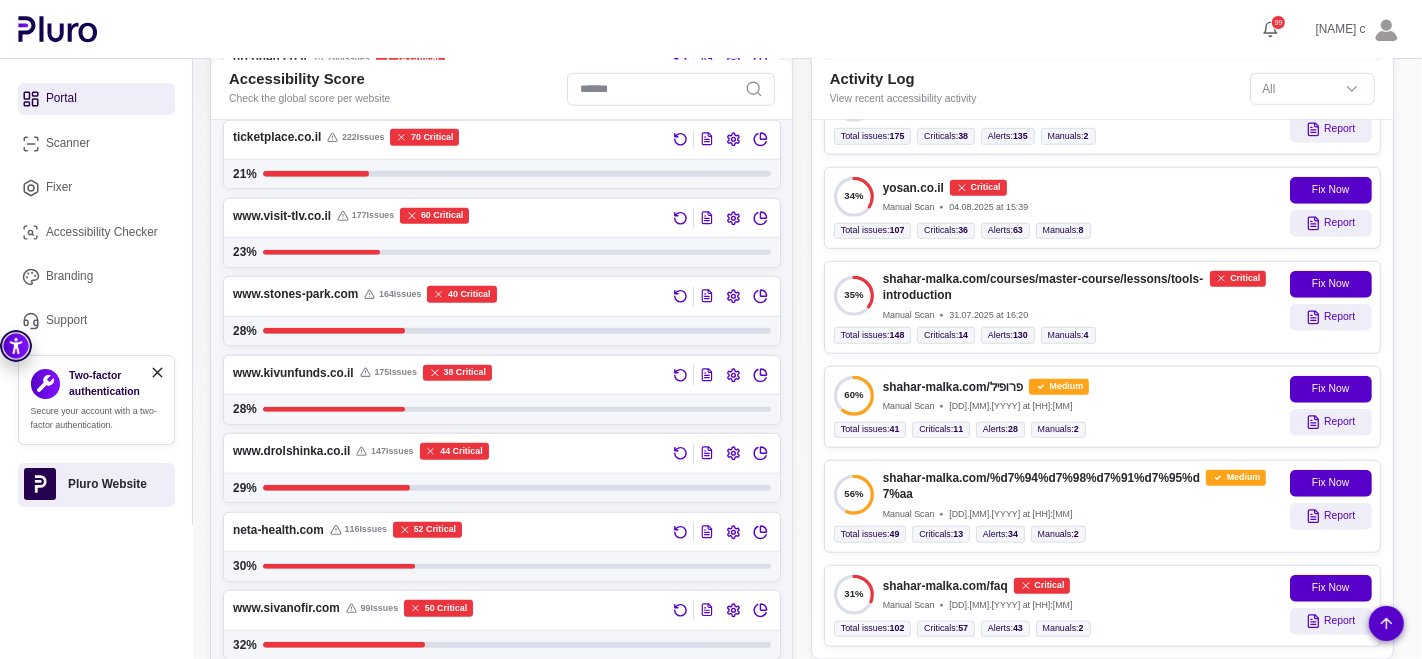 scroll, scrollTop: 1651, scrollLeft: 0, axis: vertical 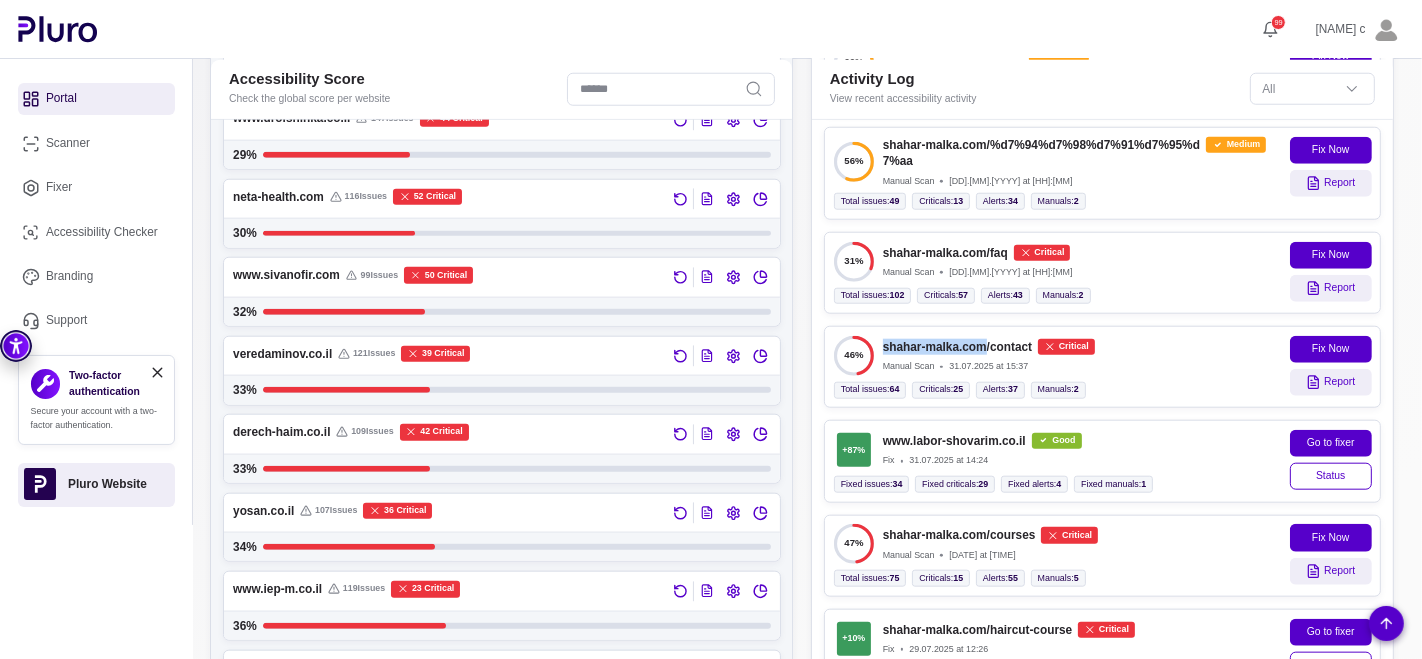 drag, startPoint x: 991, startPoint y: 327, endPoint x: 884, endPoint y: 326, distance: 107.00467 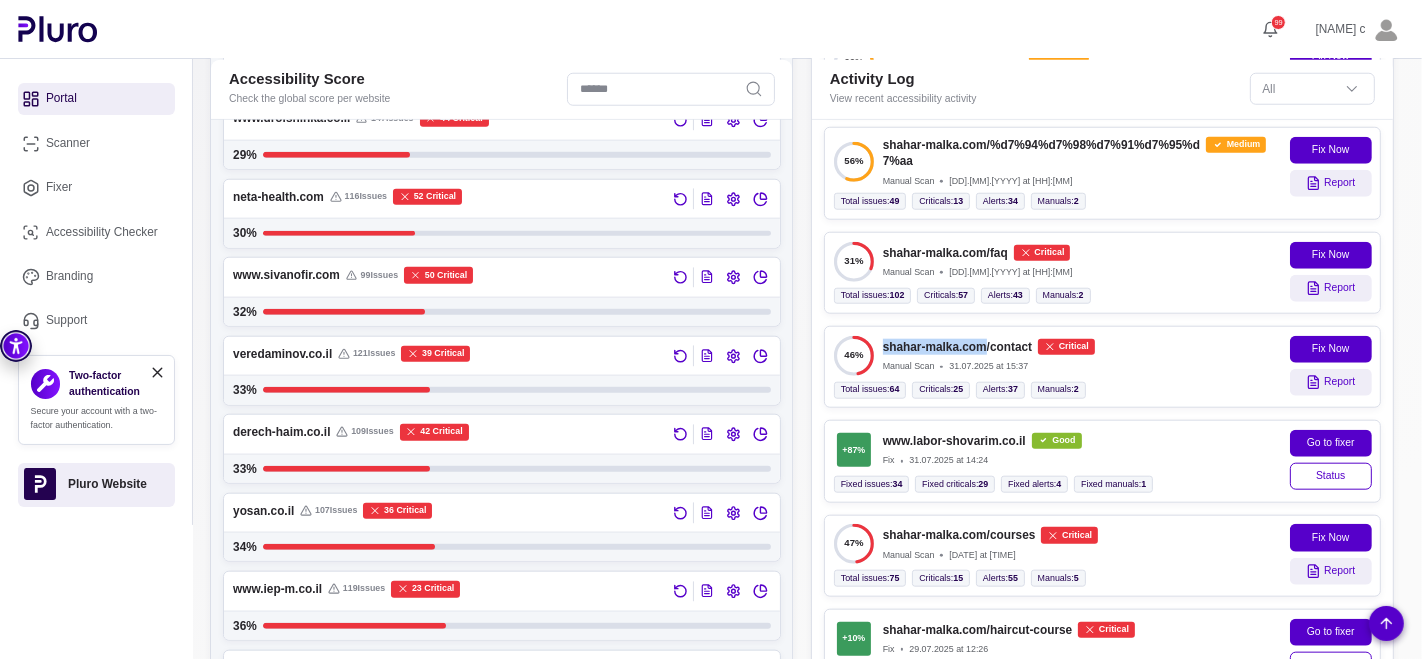 copy on "shahar-malka.com" 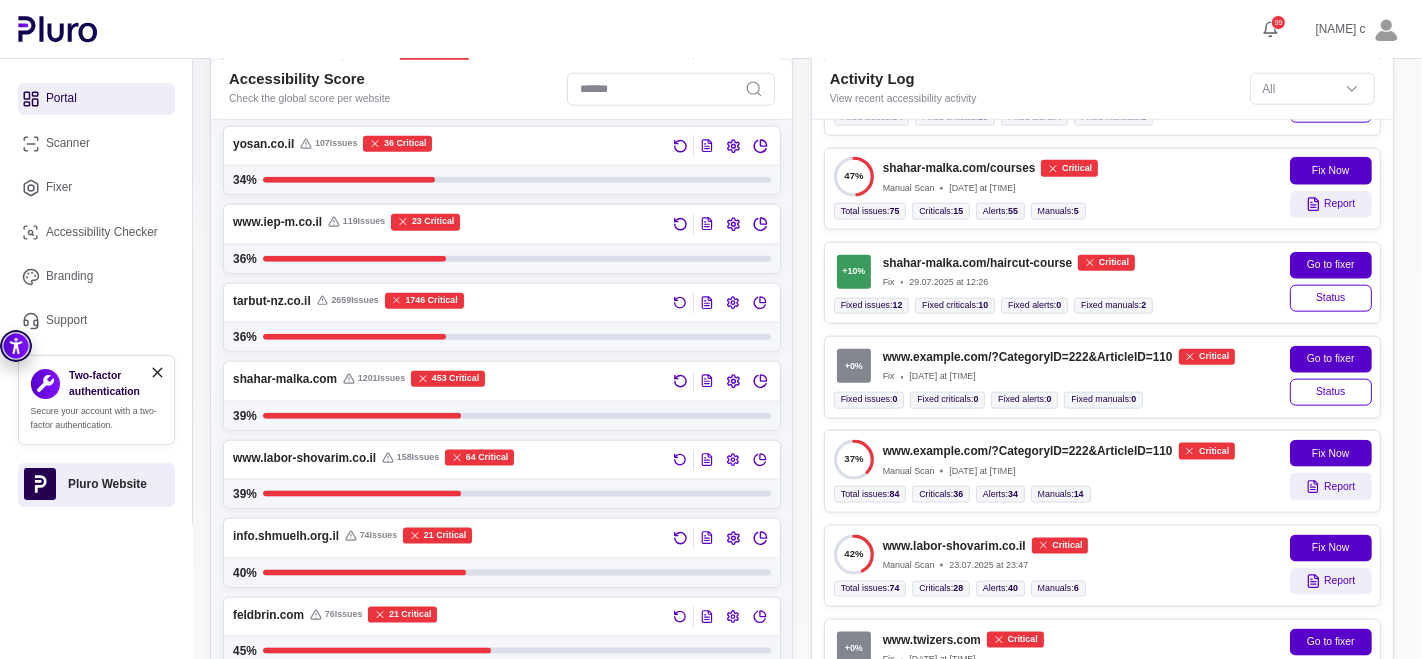 scroll, scrollTop: 0, scrollLeft: 0, axis: both 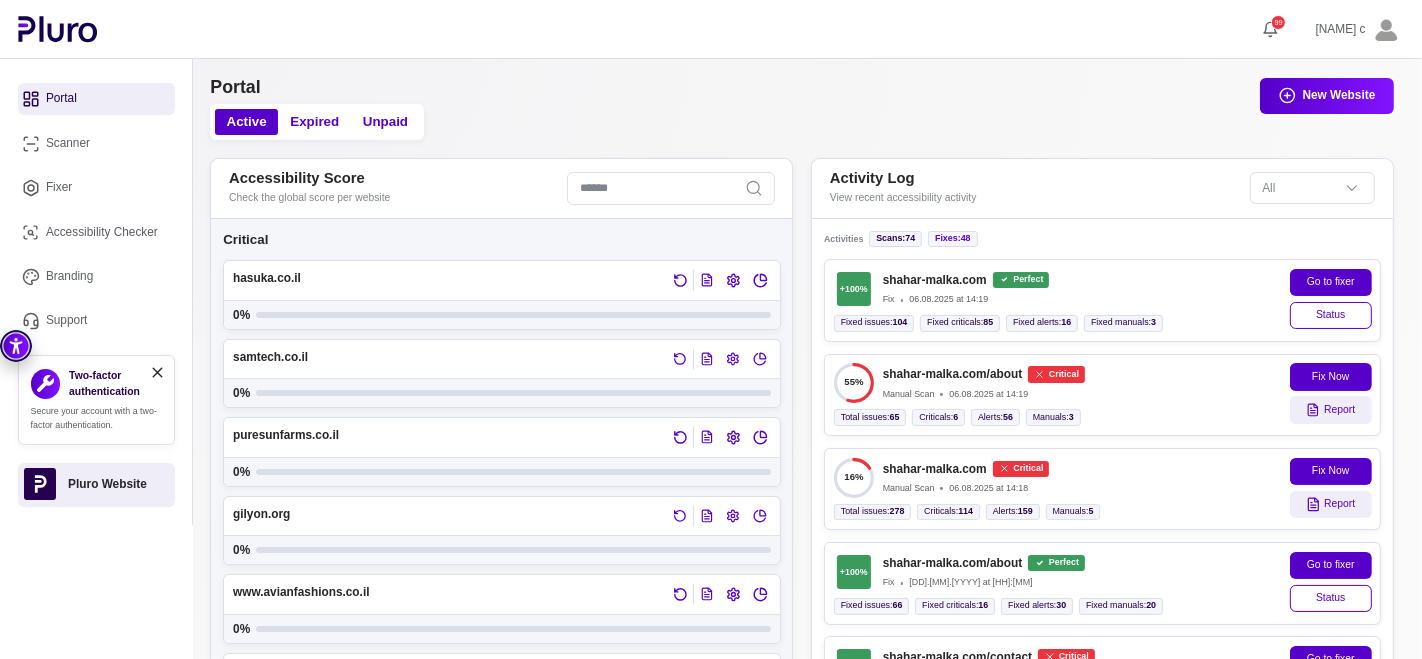 click on "Active Expired Unpaid New Website" at bounding box center (802, 122) 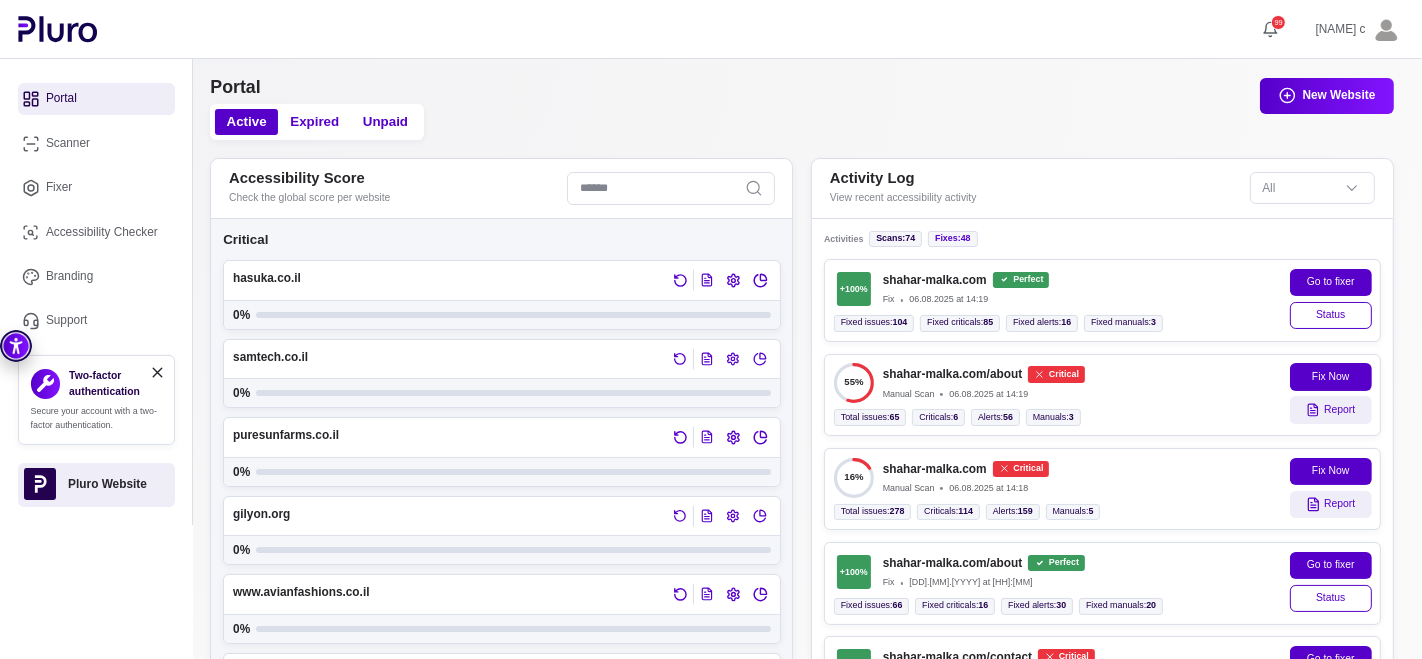 click on "shahar-malka.com   Perfect" at bounding box center (1075, 280) 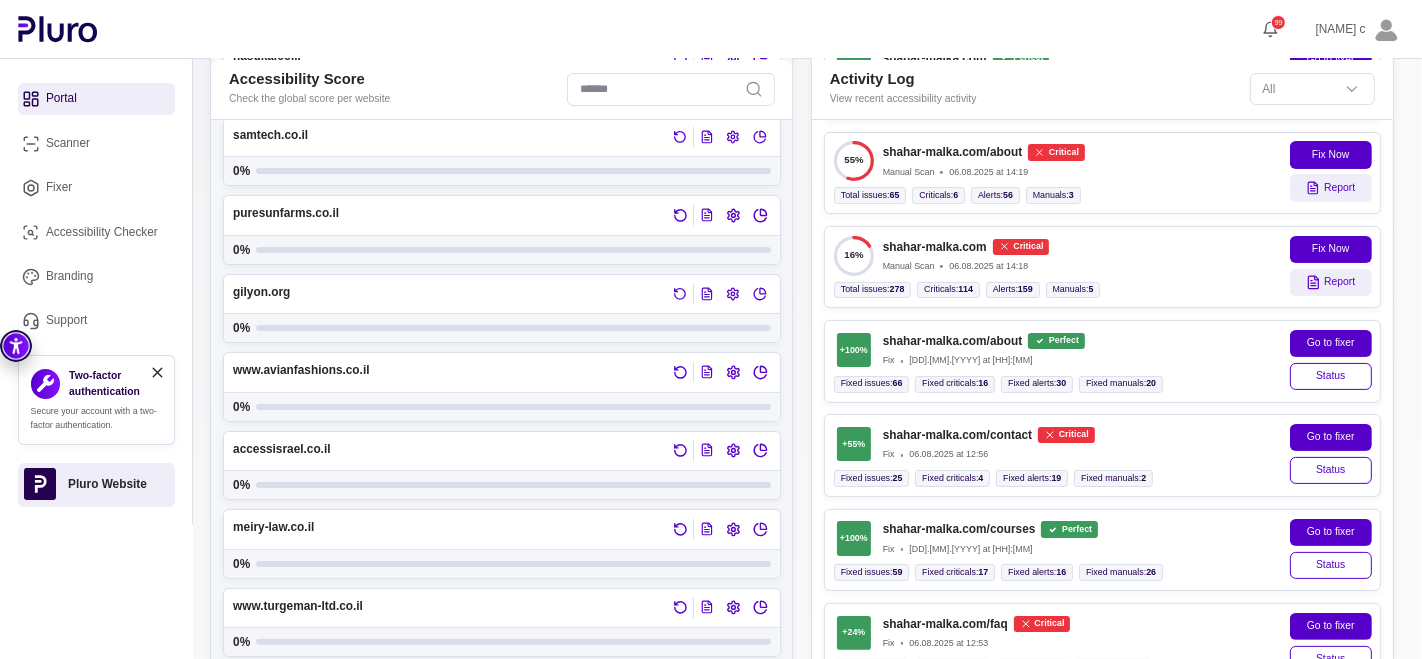 scroll, scrollTop: 0, scrollLeft: 0, axis: both 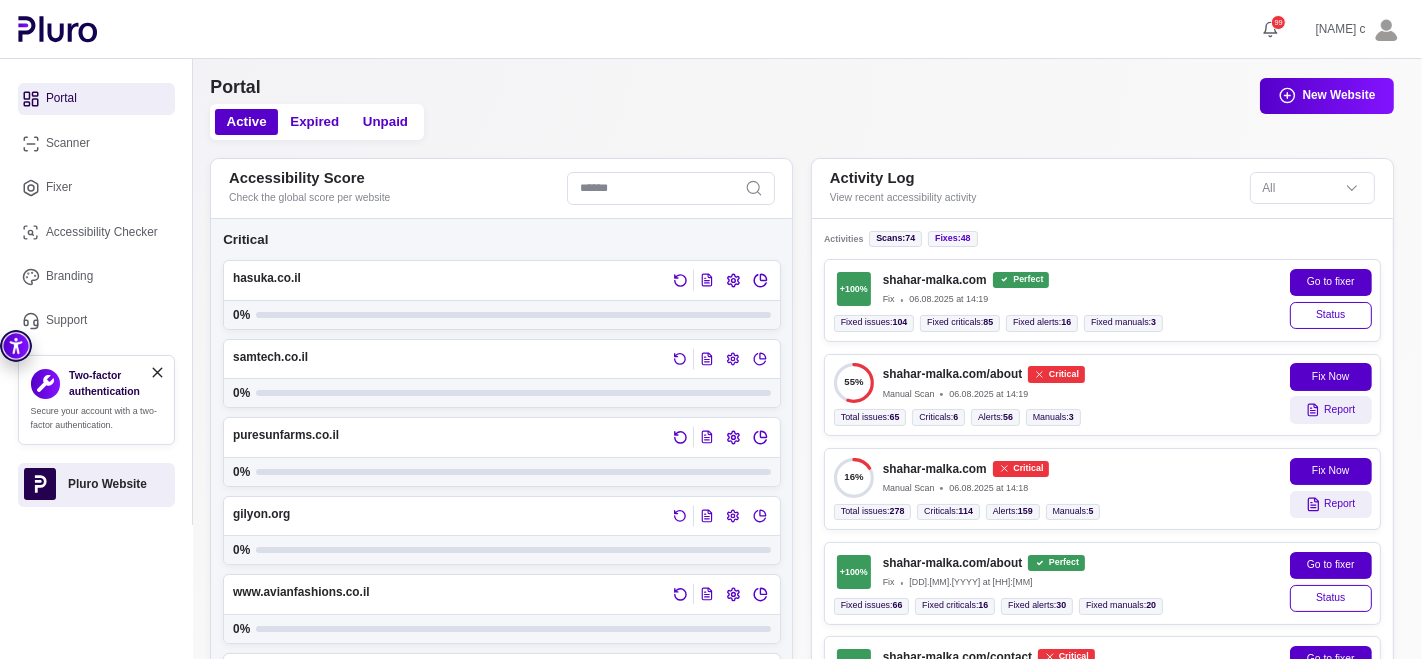 click on "Portal Active Expired Unpaid New Website Accessibility Score Check the global score per website Critical example.com 0 % example.com 0 % example.com 0 % example.com 0 % example.com 0 % example.com 0 % example.com 0 % example.com 0 % example.com   360  Issues 176   Critical 12 % example.com   353  Issues 106   Critical 14 % example.com   232  Issues 169   Critical 14 % example.com   362  Issues 108   Critical 14 % example.com   280  Issues 98   Critical 16 % example.com   335  Issues 69   Critical 17 % example.com   260  Issues 74   Critical 19 % example.com   222  Issues 70   Critical 21 % example.com   177  Issues 60   Critical 23 % example.com   164  Issues 40   Critical 28 % example.com   175  Issues 38   Critical 28 % example.com   147  Issues 44   Critical 29 % example.com   116  Issues 52   Critical 30 % example.com   99  Issues 50   Critical 32 %   121" at bounding box center (802, 1876) 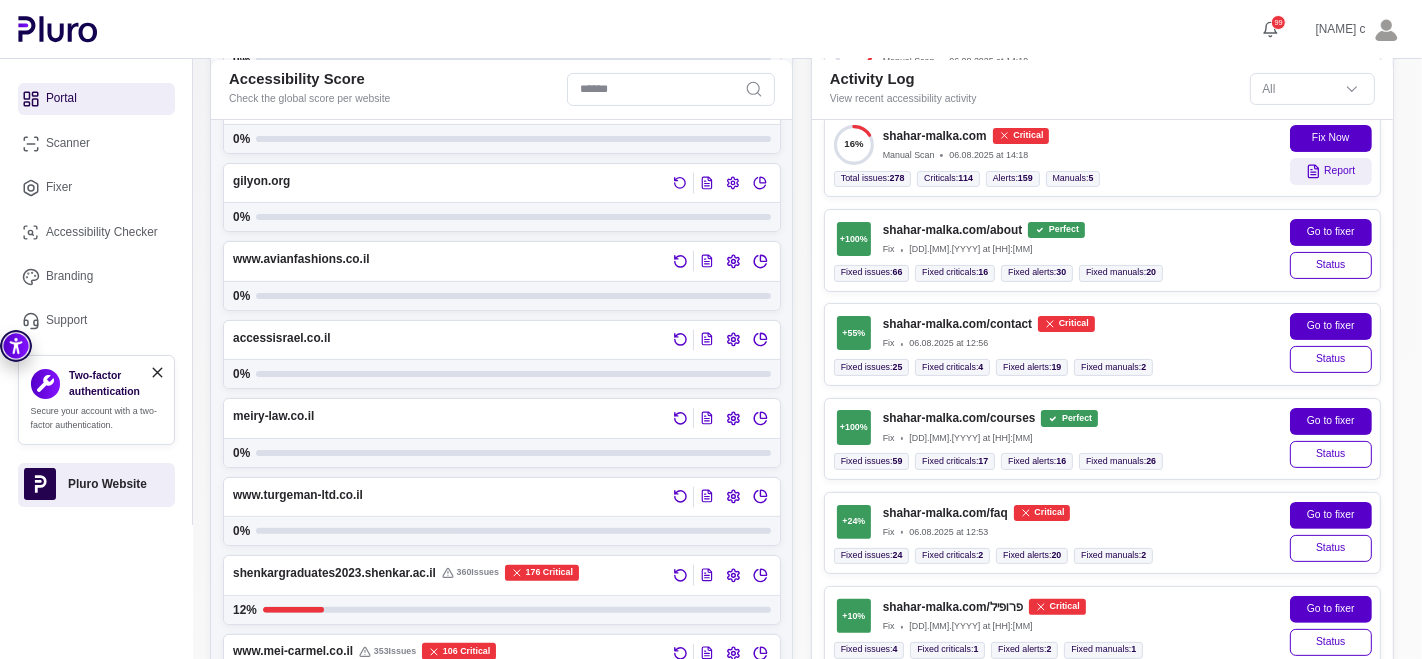 scroll, scrollTop: 0, scrollLeft: 0, axis: both 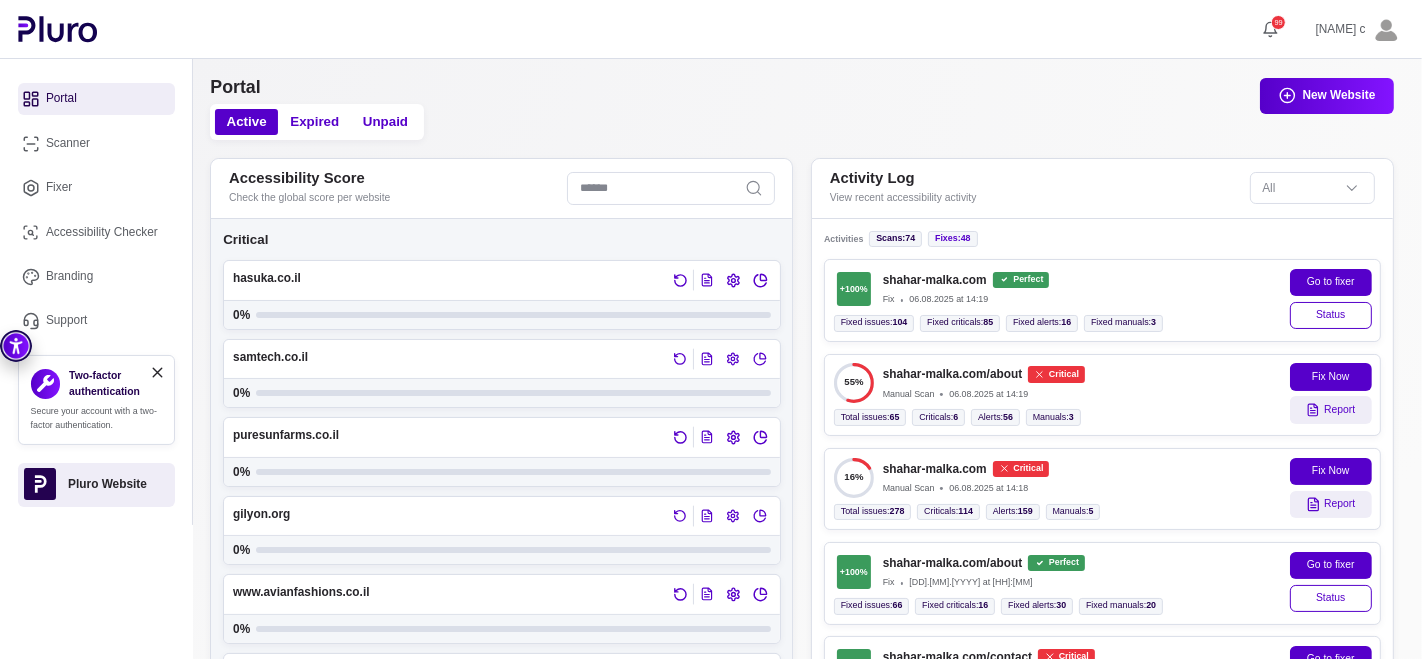 click on "Active Expired Unpaid New Website" at bounding box center (802, 122) 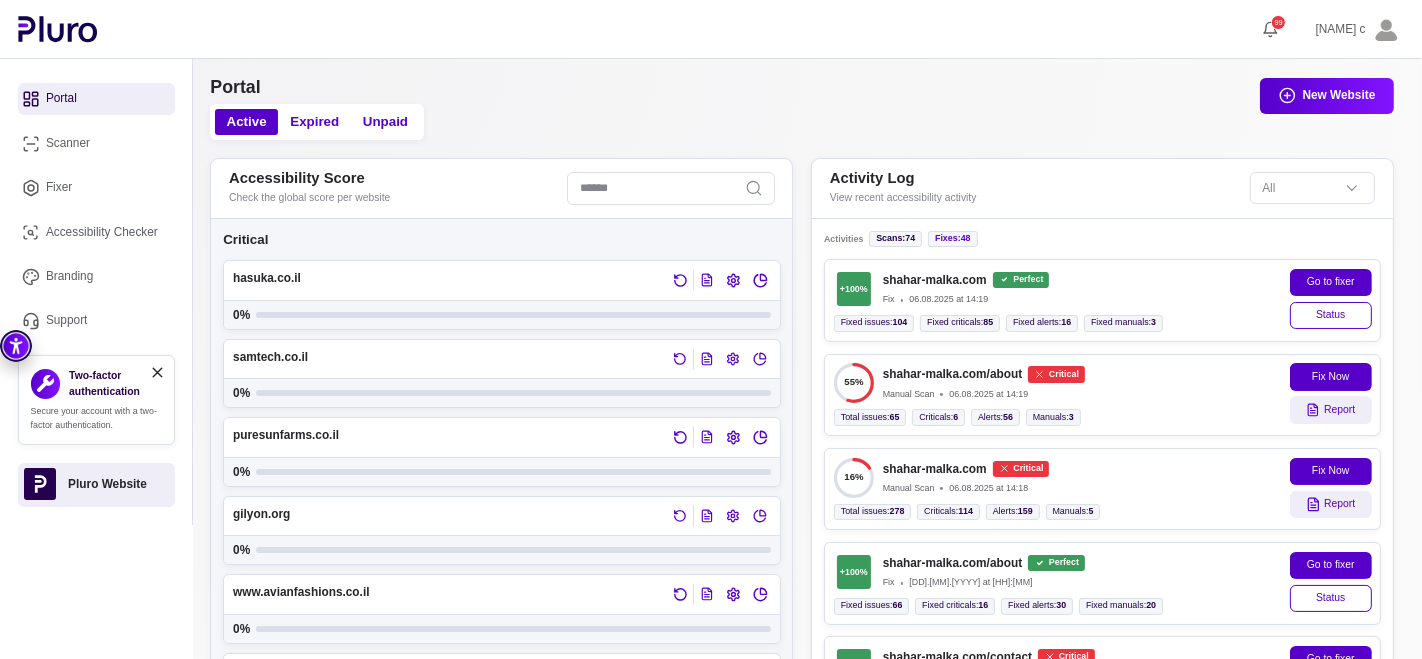 click on "Active Expired Unpaid New Website" at bounding box center (802, 122) 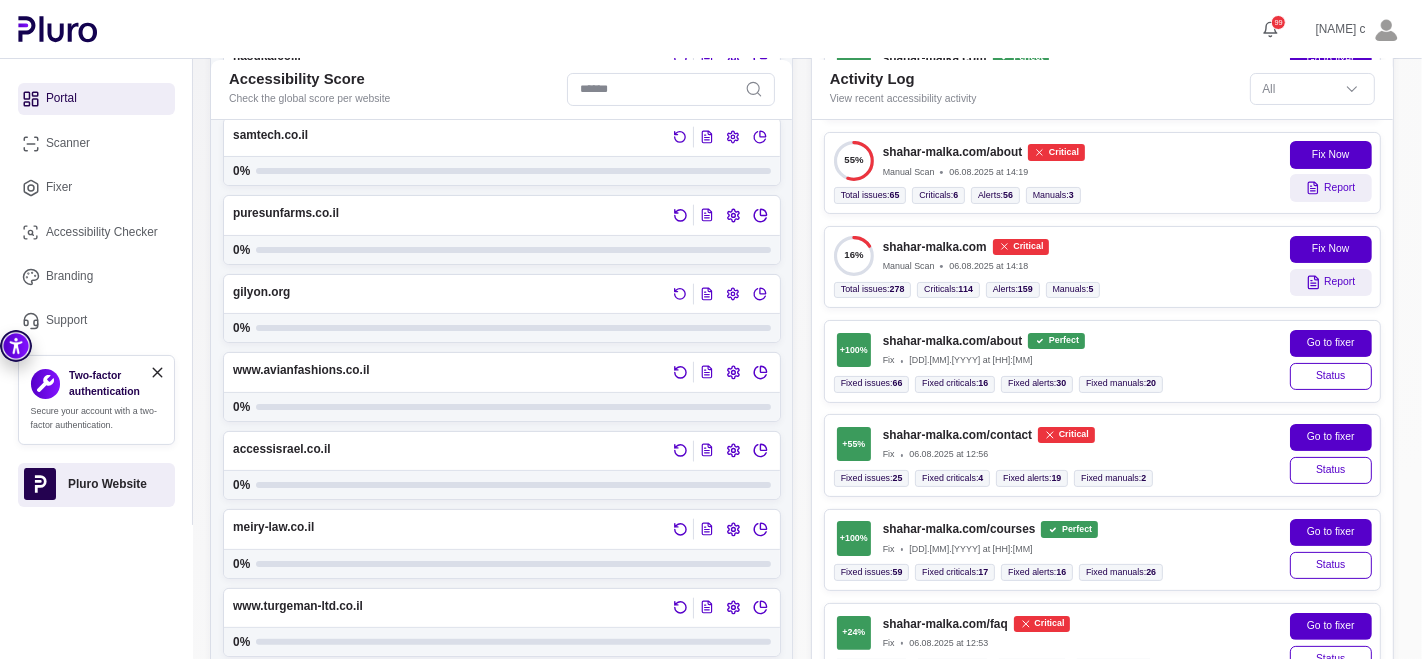 scroll, scrollTop: 0, scrollLeft: 0, axis: both 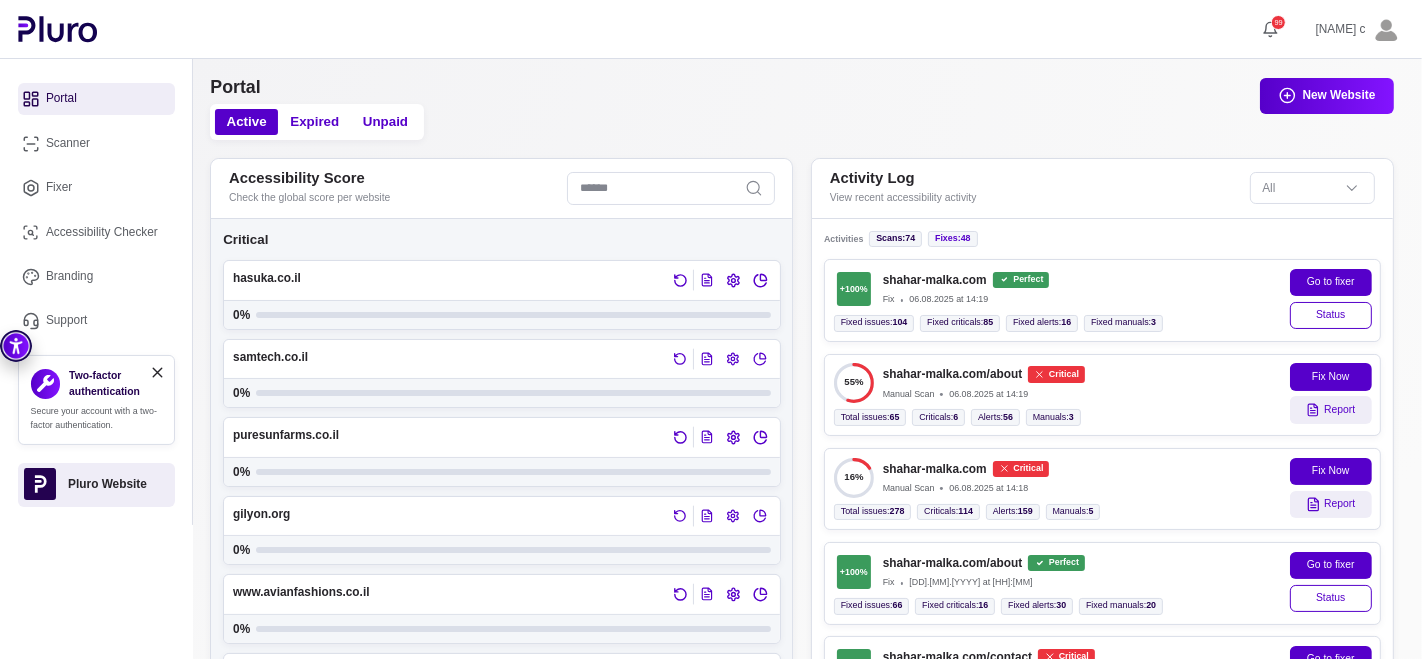 click on "Active Expired Unpaid New Website" at bounding box center [802, 122] 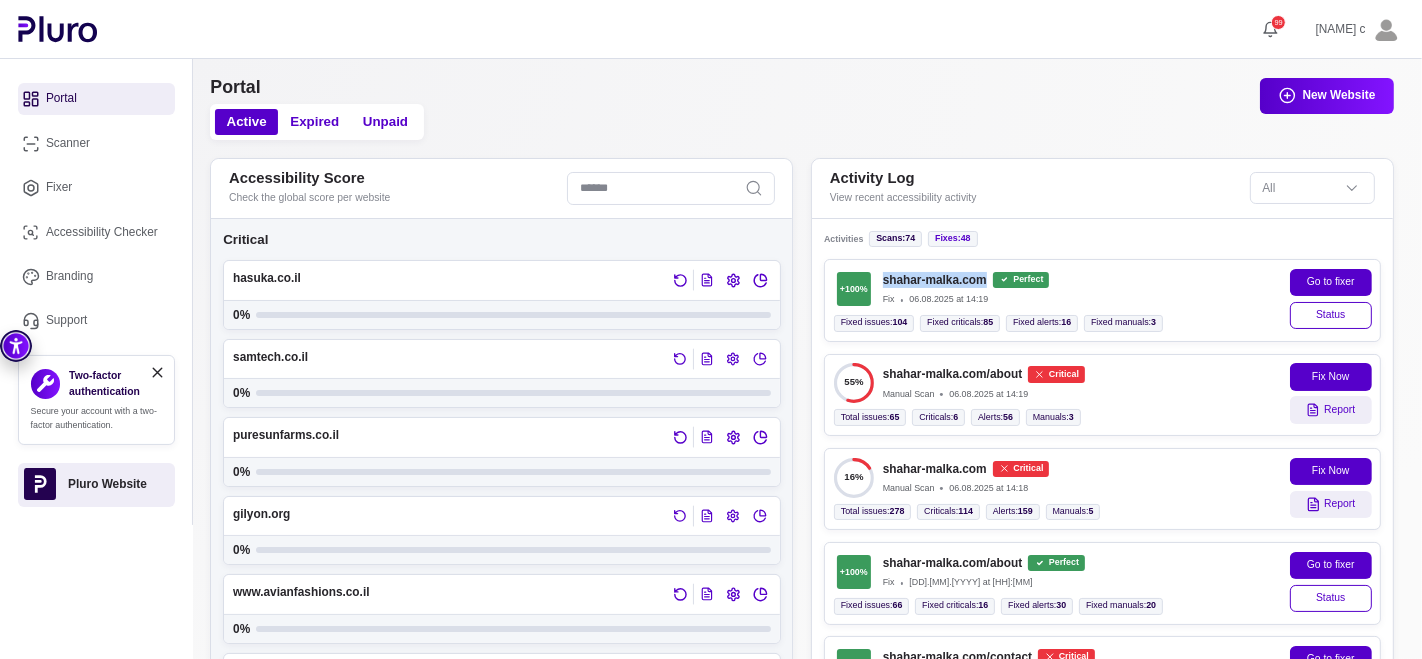 drag, startPoint x: 879, startPoint y: 278, endPoint x: 988, endPoint y: 278, distance: 109 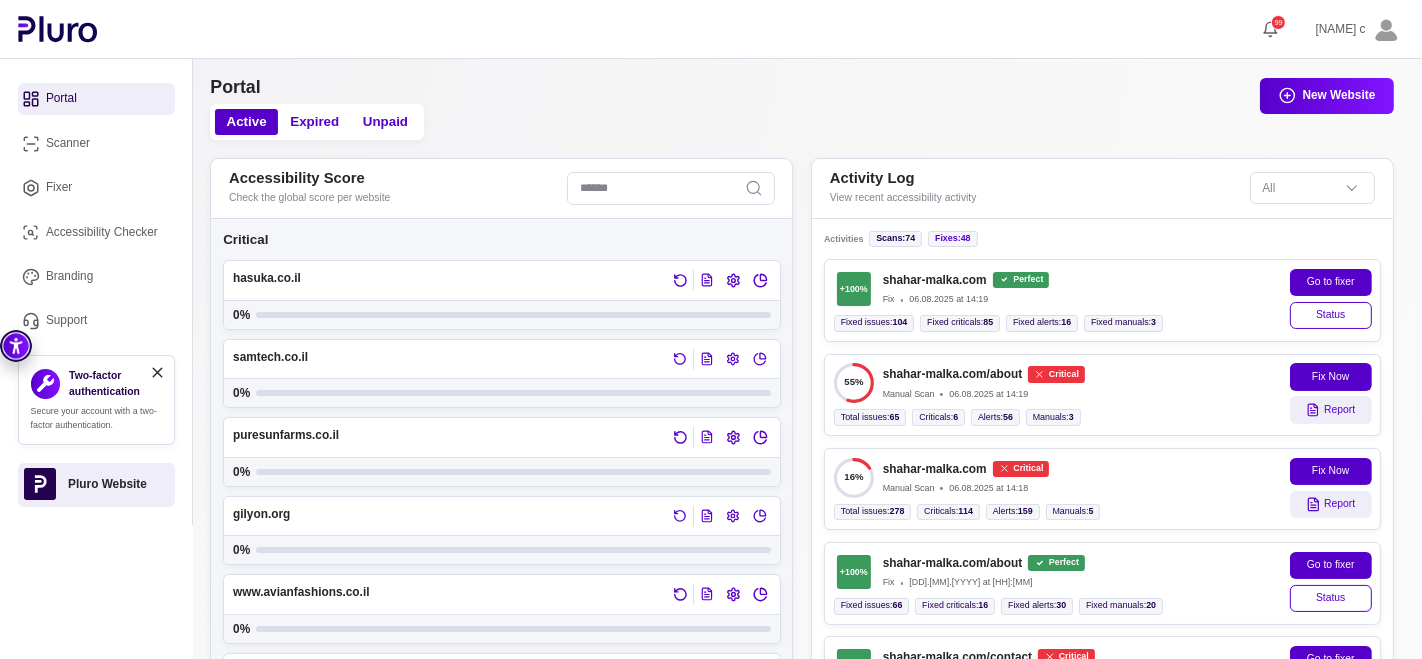 click on "shahar-malka.com" at bounding box center (935, 280) 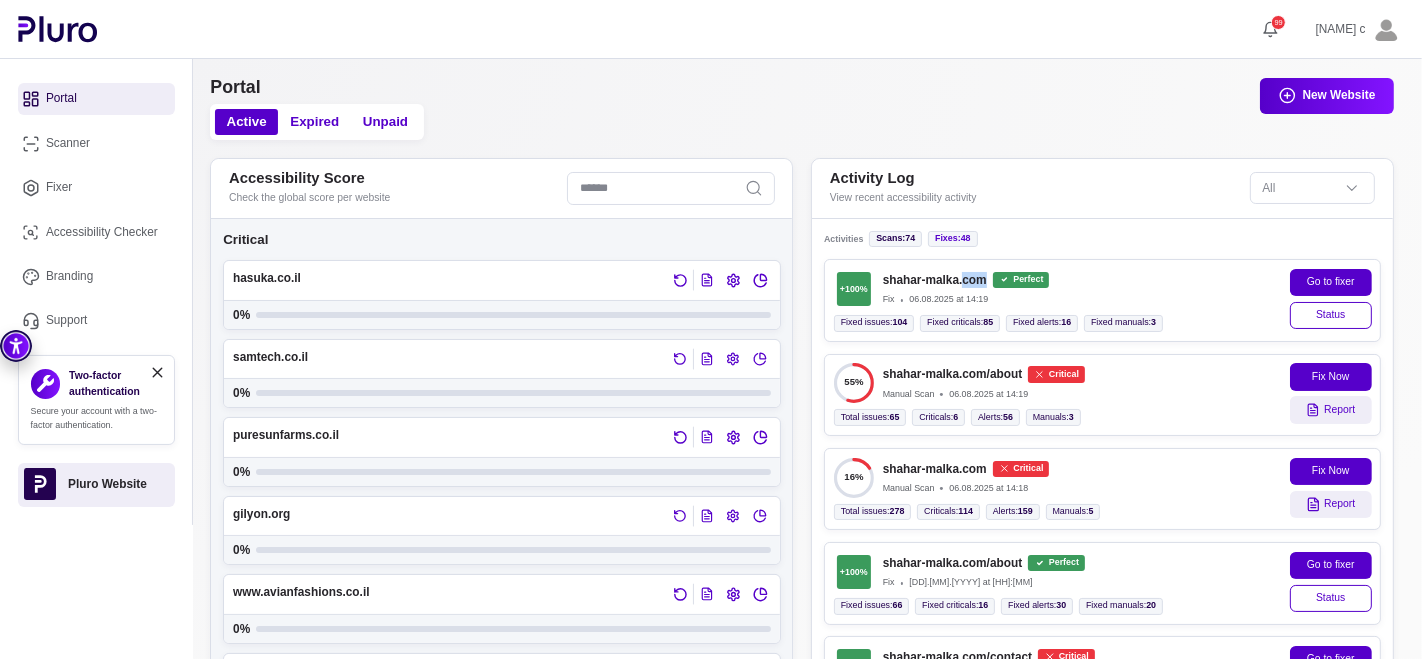click on "shahar-malka.com" at bounding box center [935, 280] 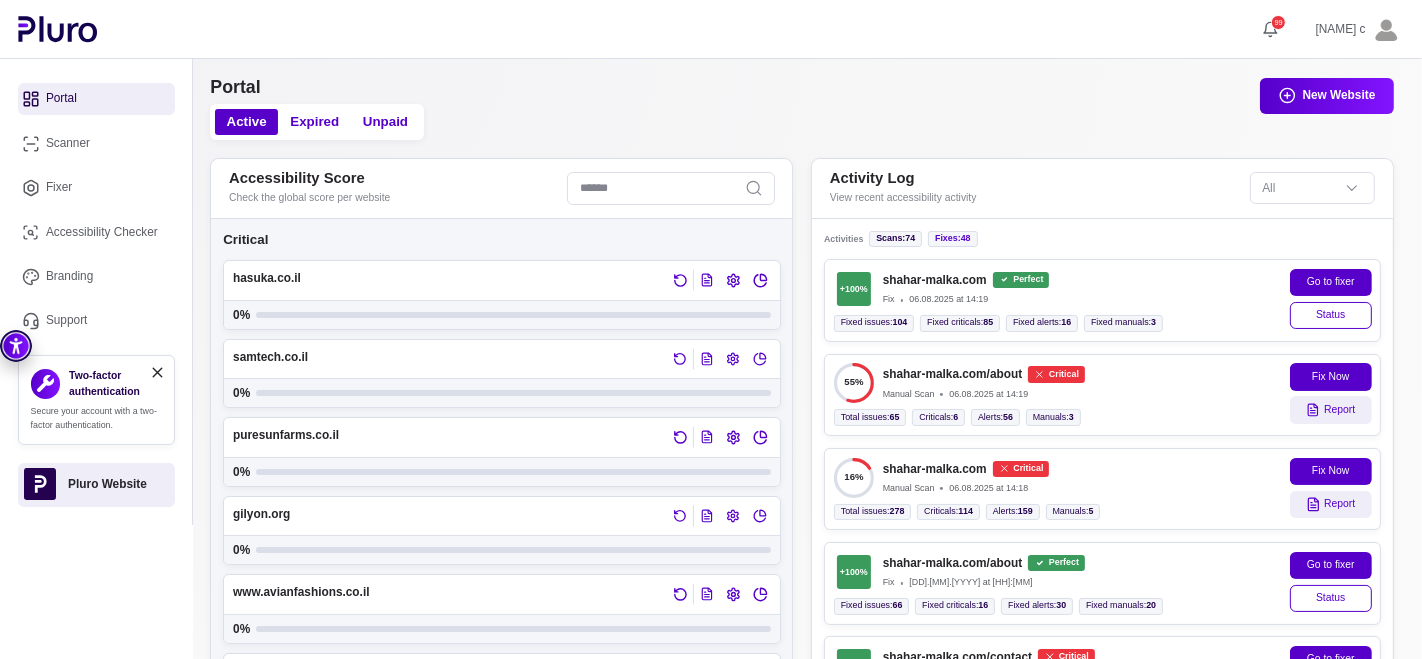 click on "shahar-malka.com" at bounding box center (935, 280) 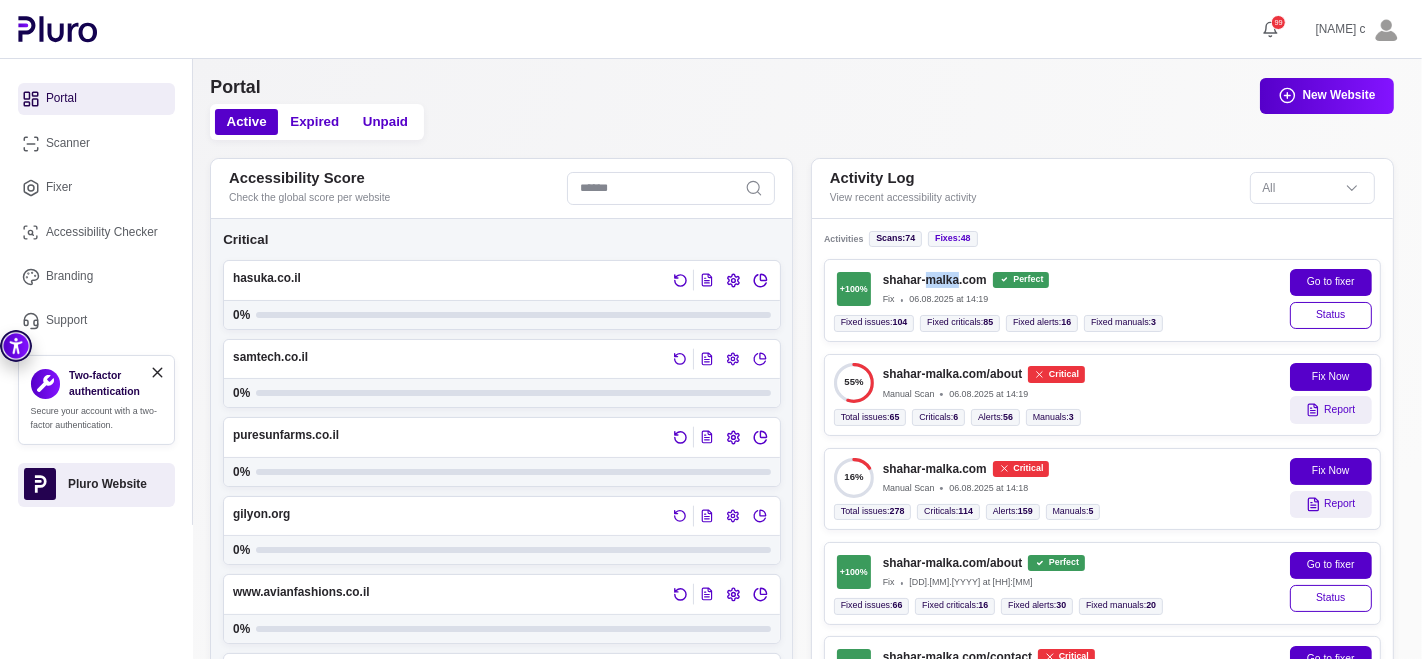 click on "shahar-malka.com" at bounding box center [935, 280] 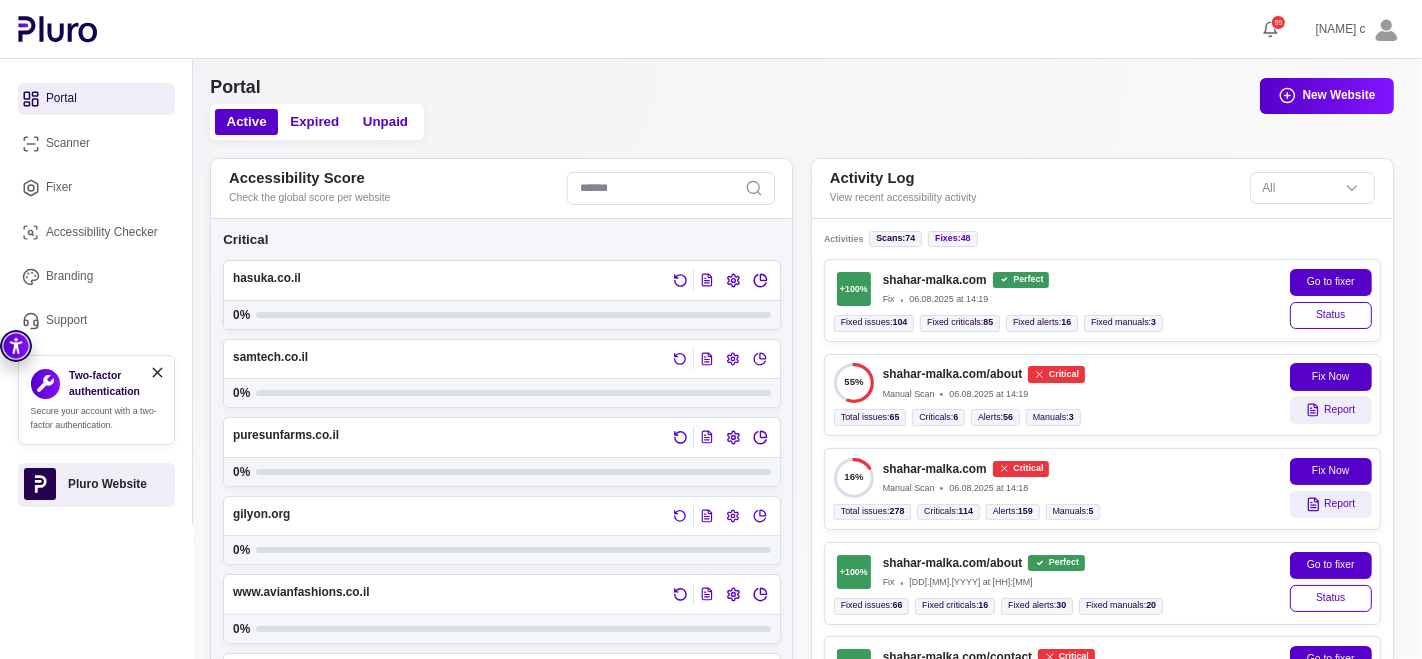 click on "+ 100 % shahar-malka.com   Perfect Fix   06.08.2025 at 14:19" at bounding box center (1050, 289) 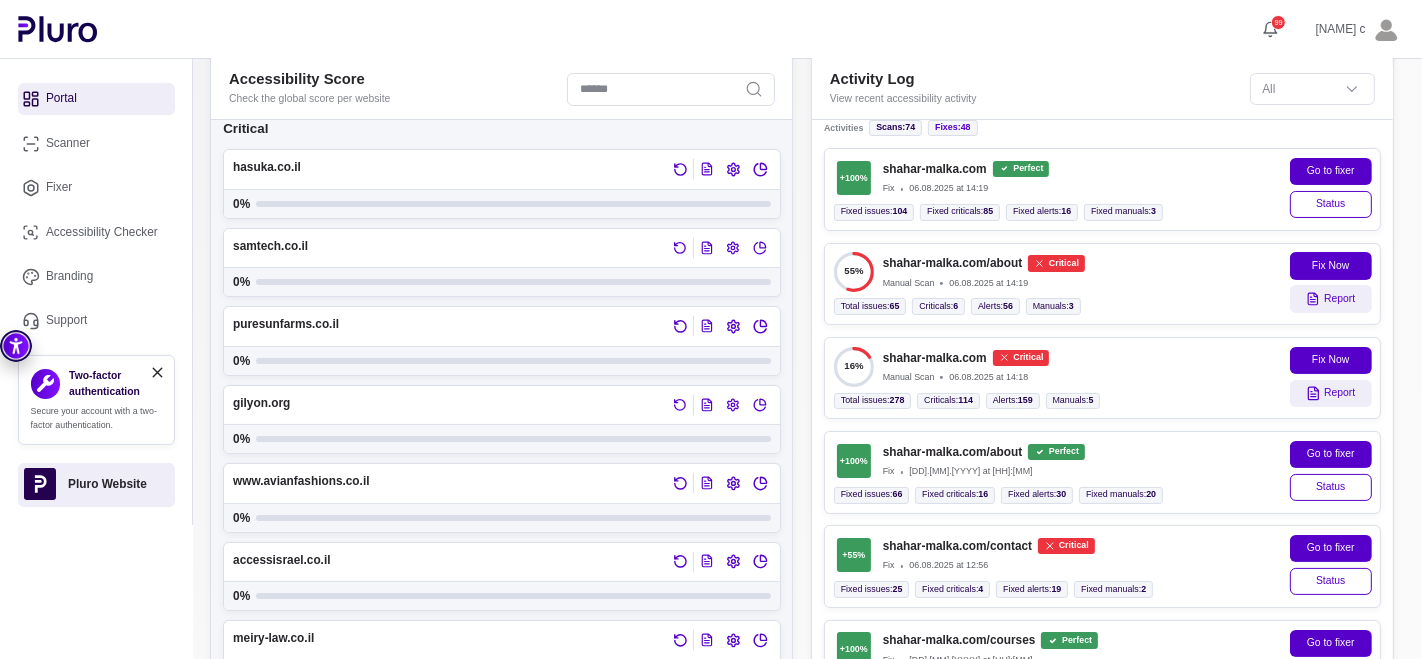 click on "Fix   [DD].[MM].[YYYY] at [HH]:[MM]" at bounding box center (1075, 472) 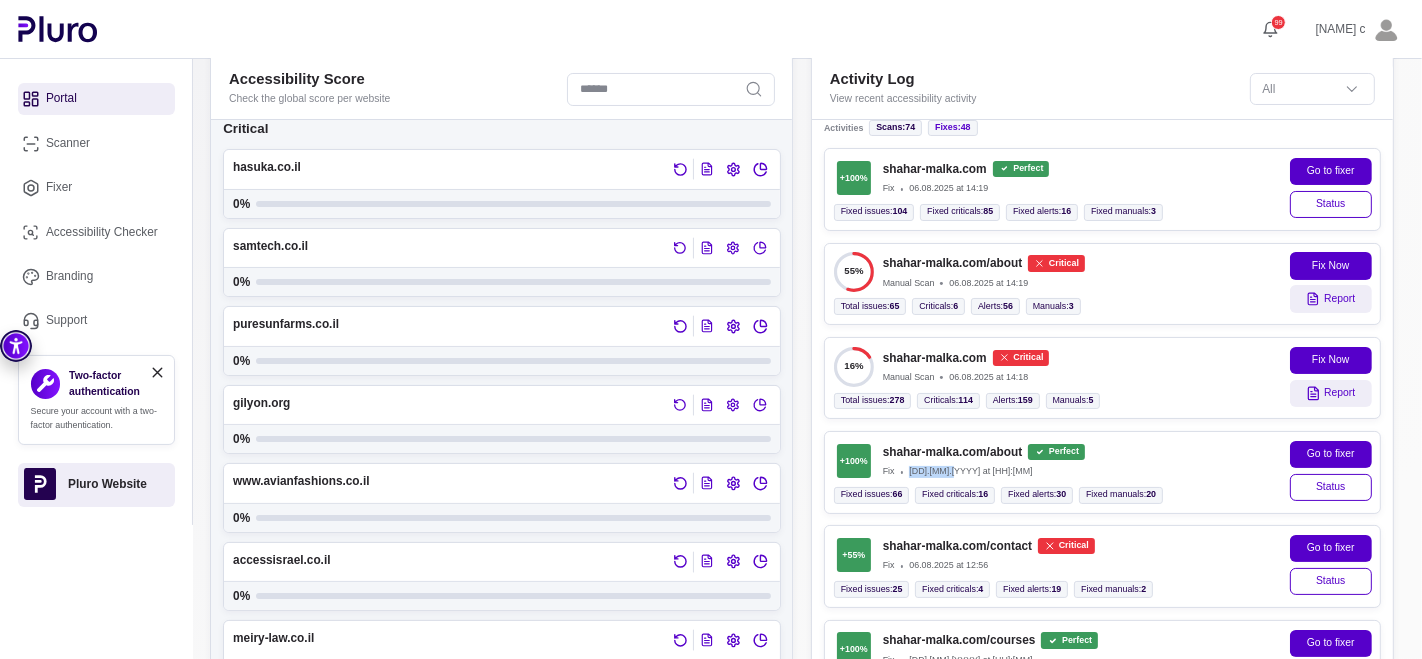 click on "Fix   [DD].[MM].[YYYY] at [HH]:[MM]" at bounding box center (1075, 472) 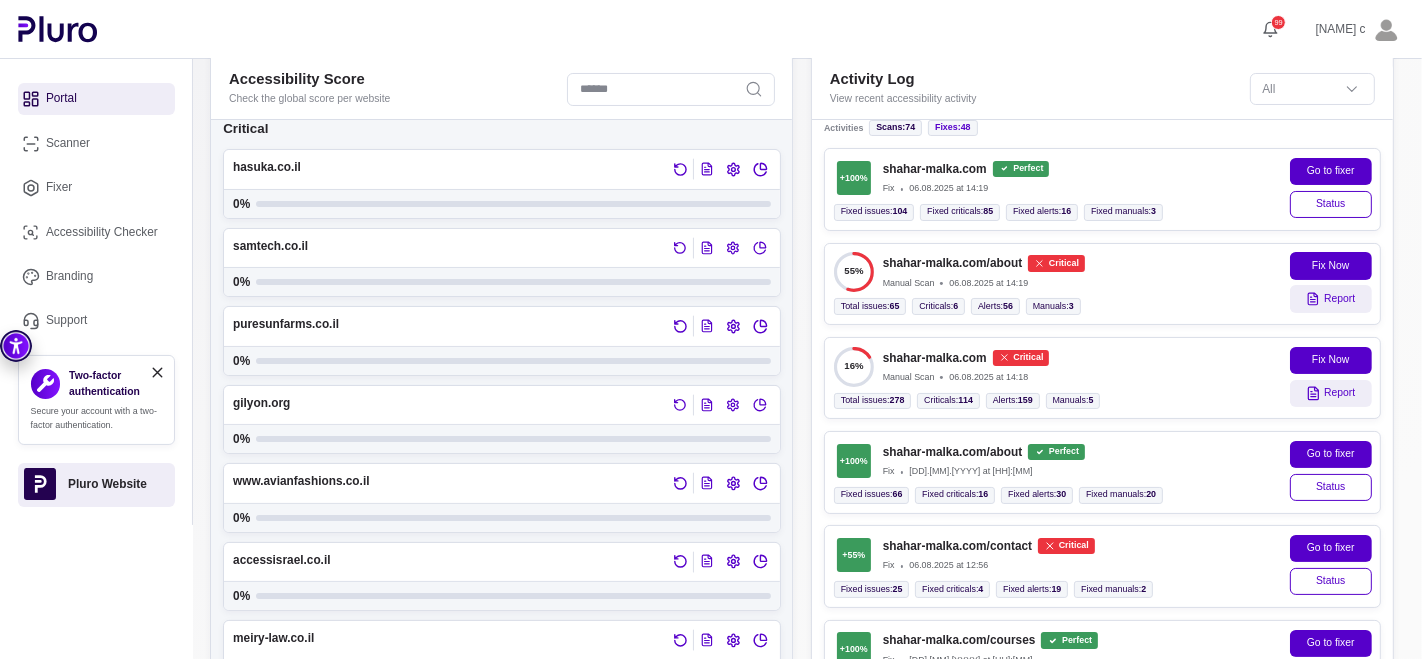 click on "Fix   [DD].[MM].[YYYY] at [HH]:[MM]" at bounding box center [1075, 472] 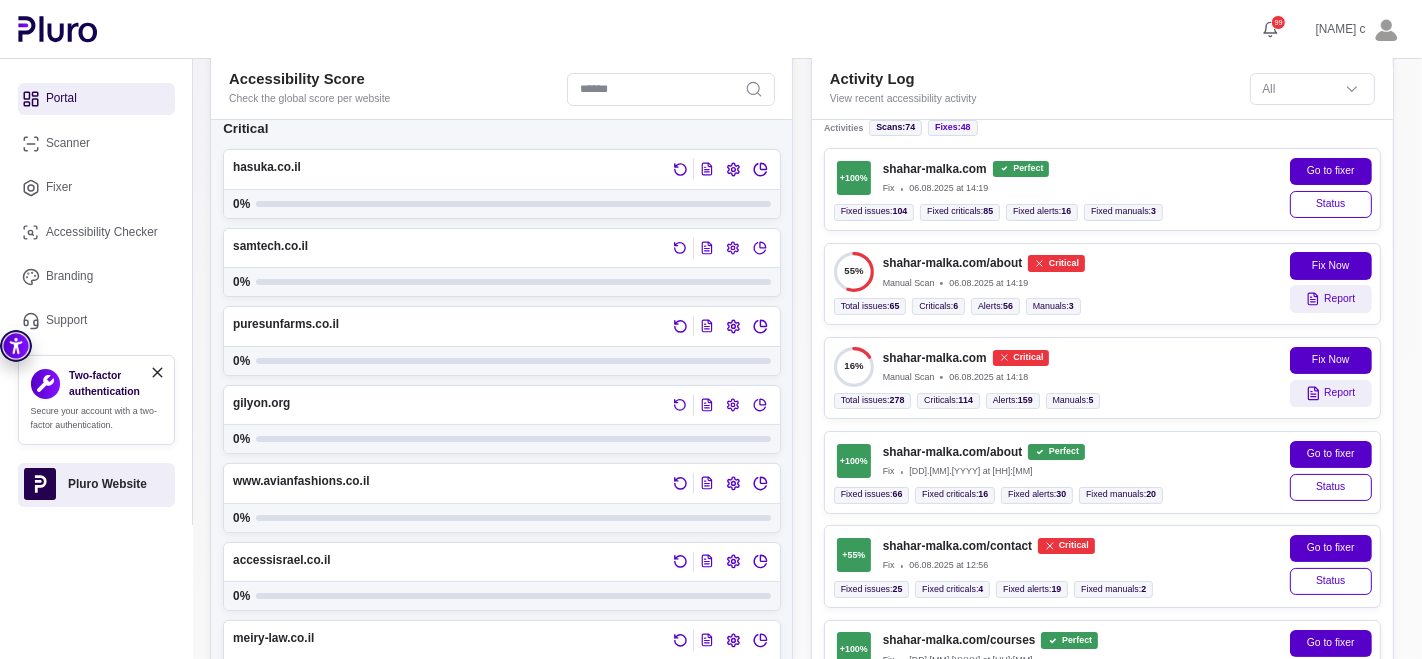 click on "Fix   [DD].[MM].[YYYY] at [HH]:[MM]" at bounding box center (1075, 472) 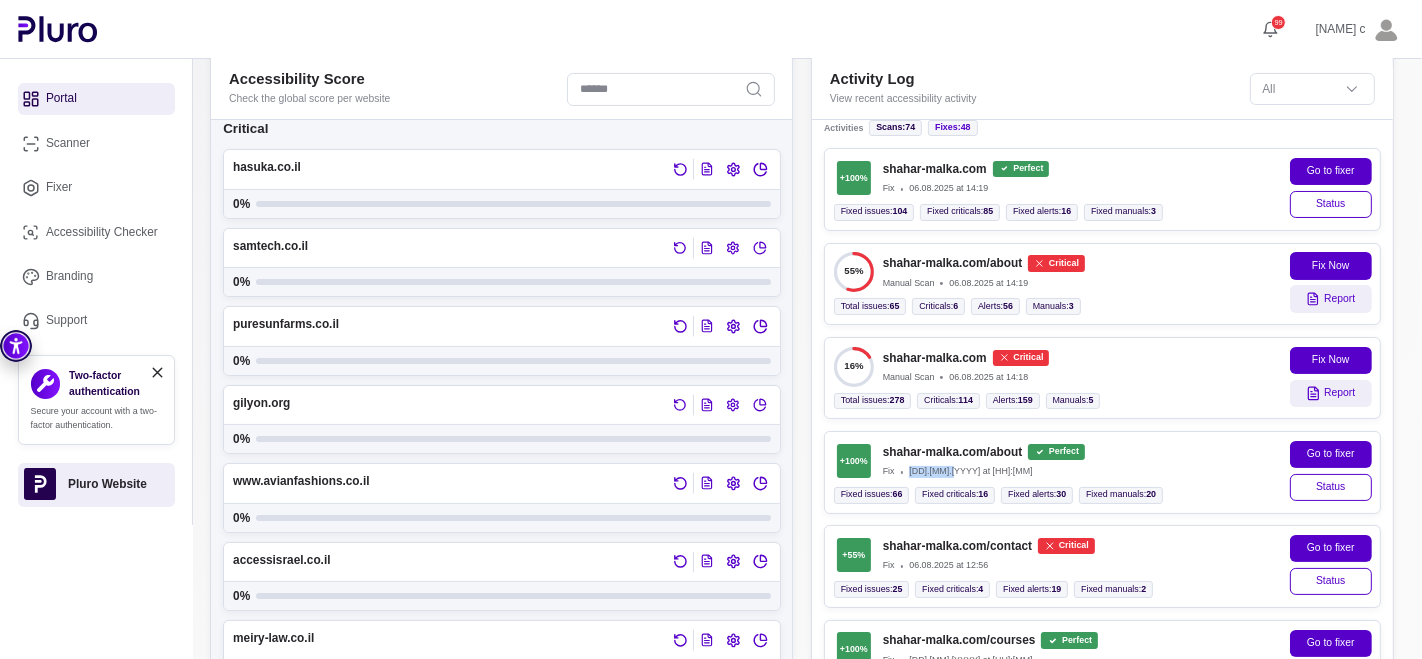 click on "Fix   [DD].[MM].[YYYY] at [HH]:[MM]" at bounding box center (1075, 472) 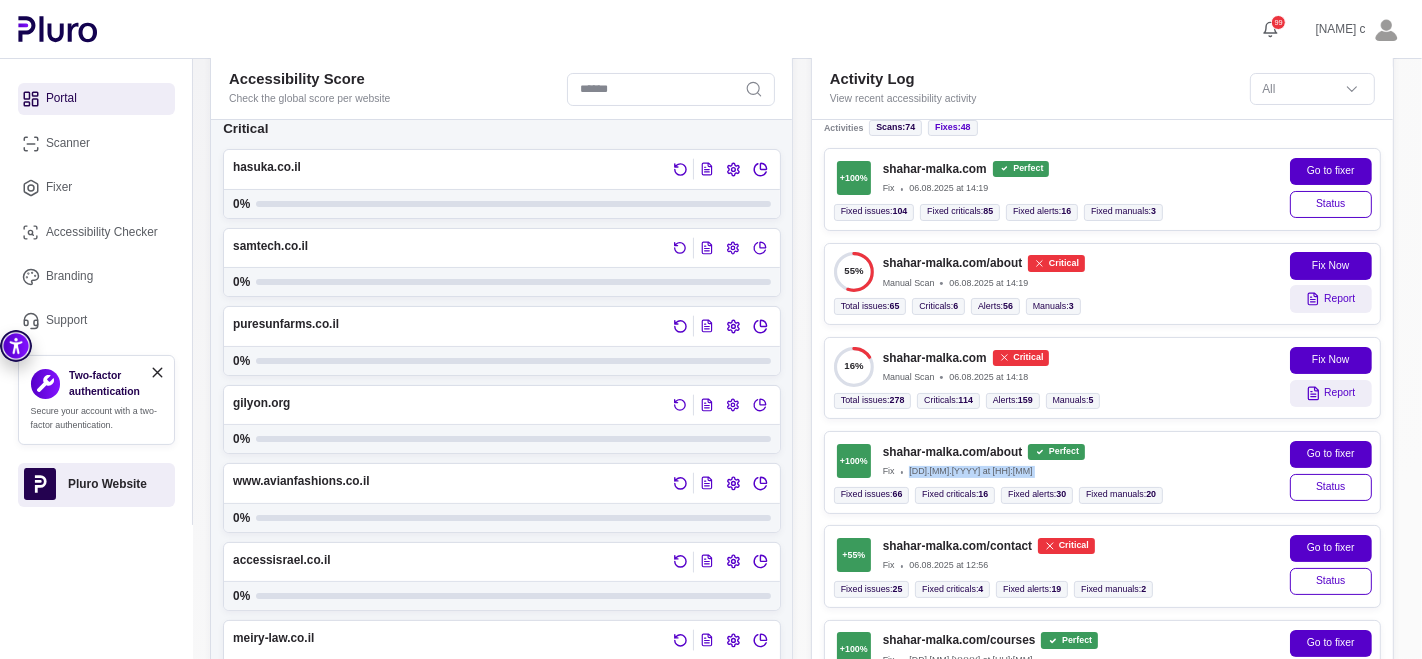 click on "Fix   [DD].[MM].[YYYY] at [HH]:[MM]" at bounding box center [1075, 472] 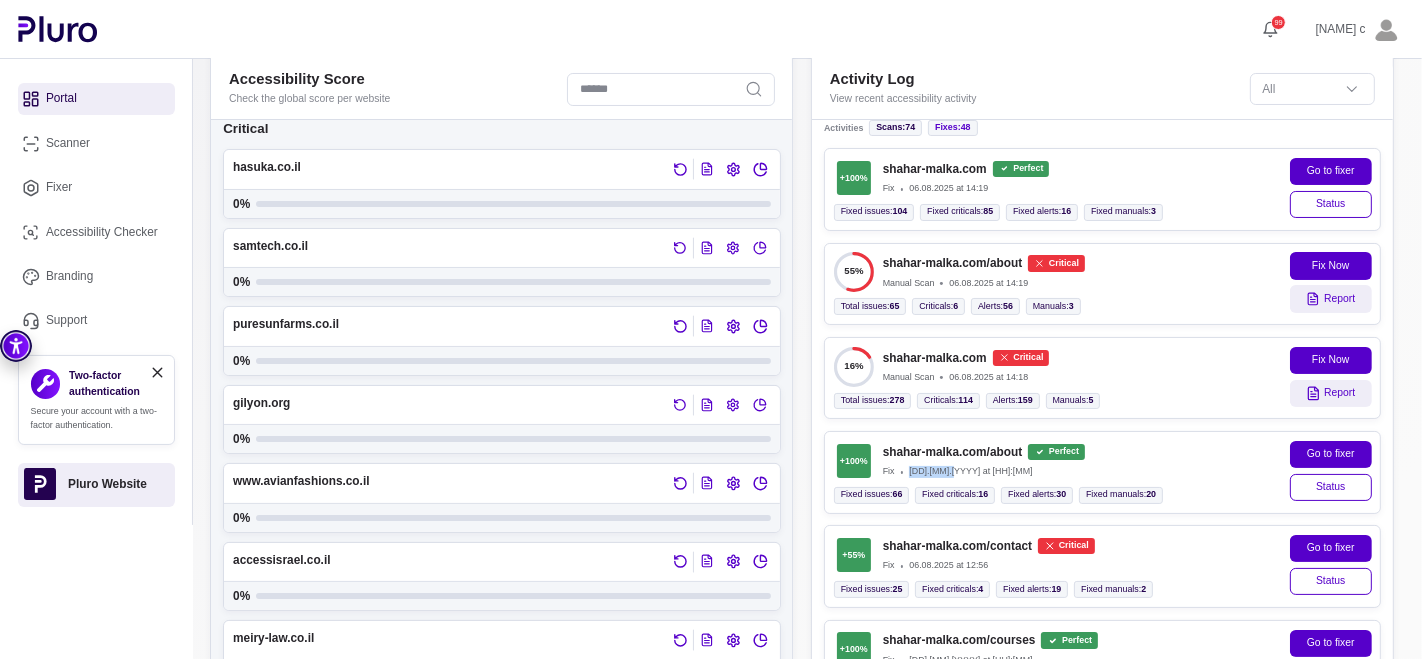 click on "Fix   [DD].[MM].[YYYY] at [HH]:[MM]" at bounding box center (1075, 472) 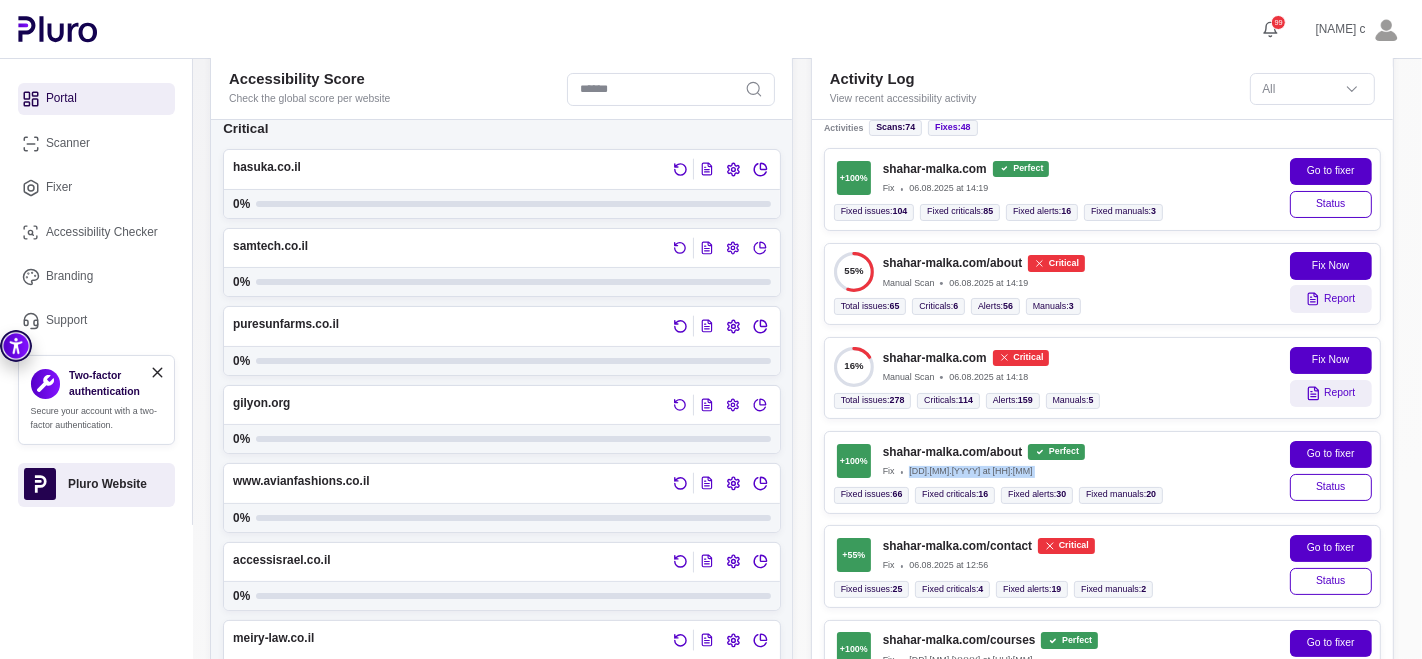 click on "Fix   [DD].[MM].[YYYY] at [HH]:[MM]" at bounding box center [1075, 472] 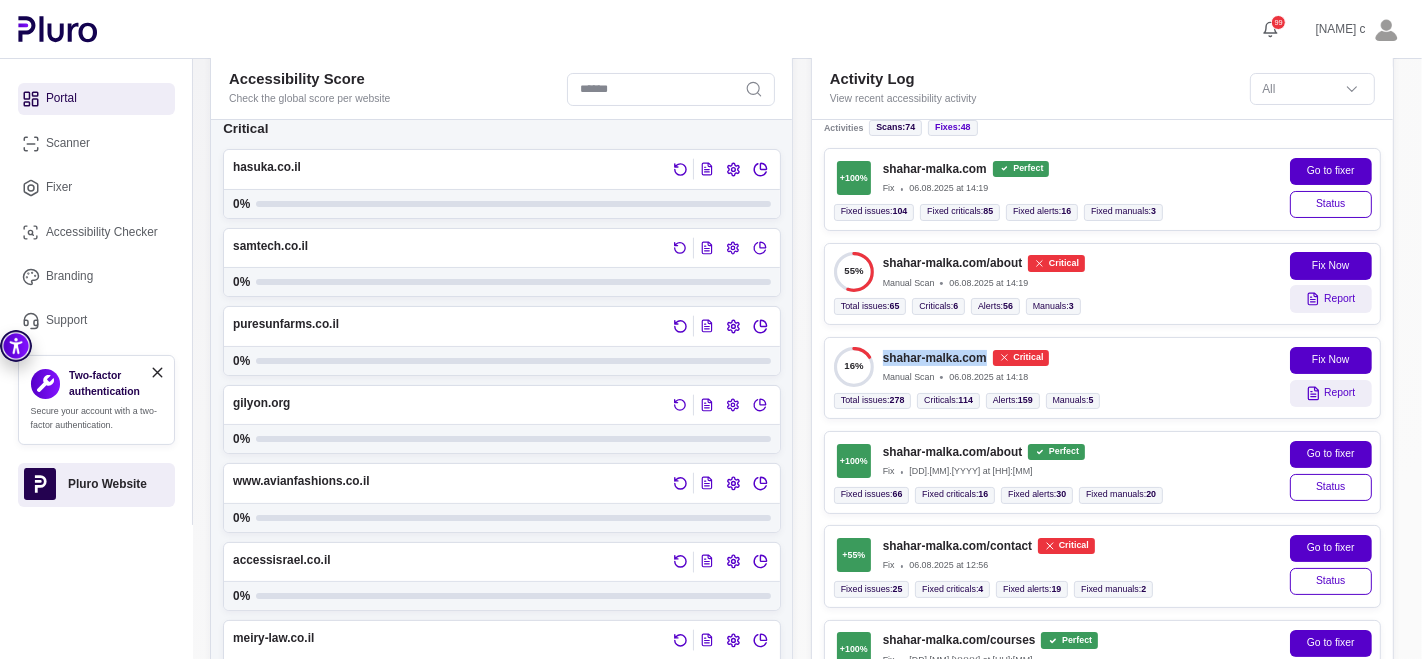 drag, startPoint x: 985, startPoint y: 355, endPoint x: 898, endPoint y: 341, distance: 88.11924 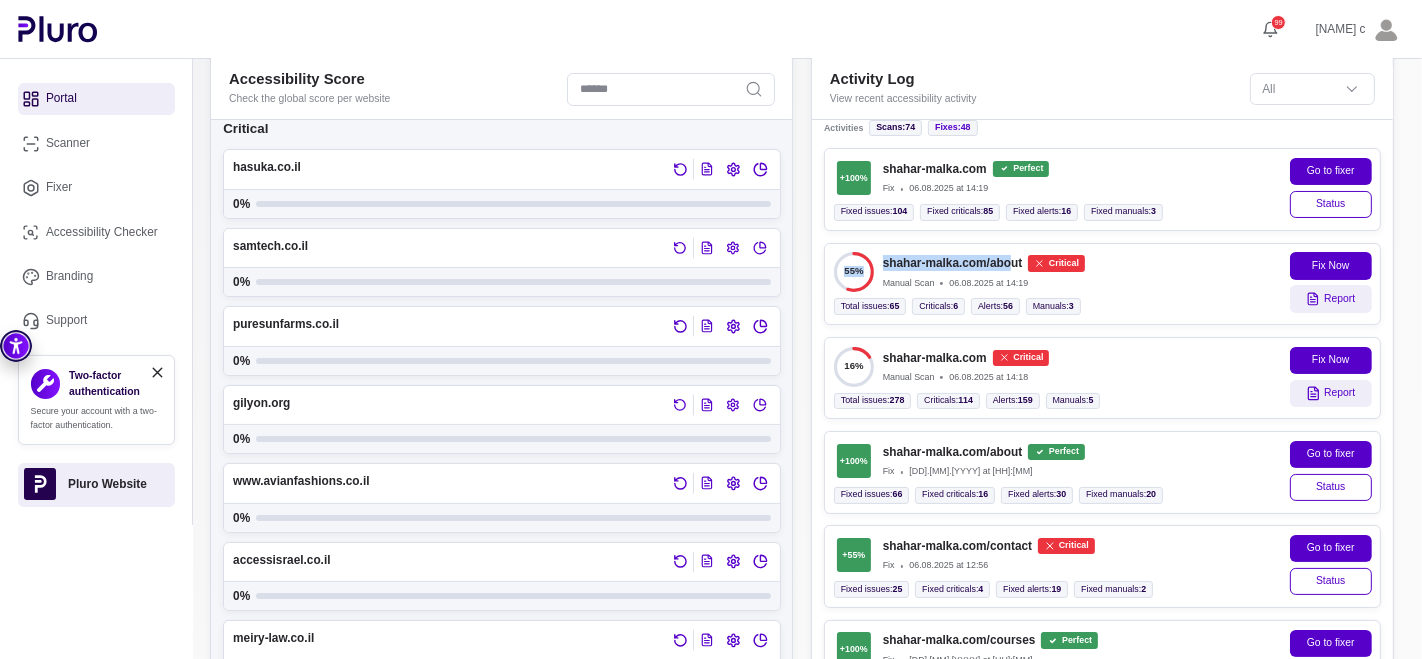 drag, startPoint x: 1018, startPoint y: 267, endPoint x: 868, endPoint y: 262, distance: 150.08331 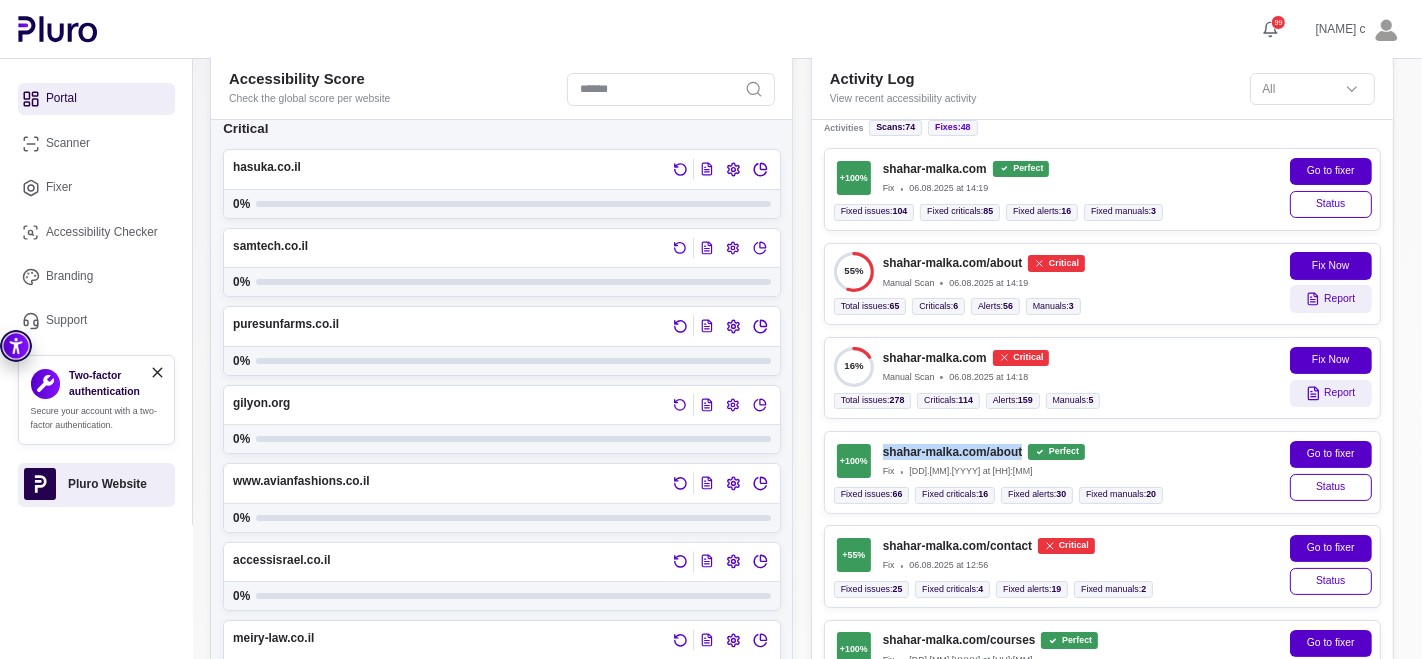 drag, startPoint x: 1027, startPoint y: 445, endPoint x: 883, endPoint y: 444, distance: 144.00348 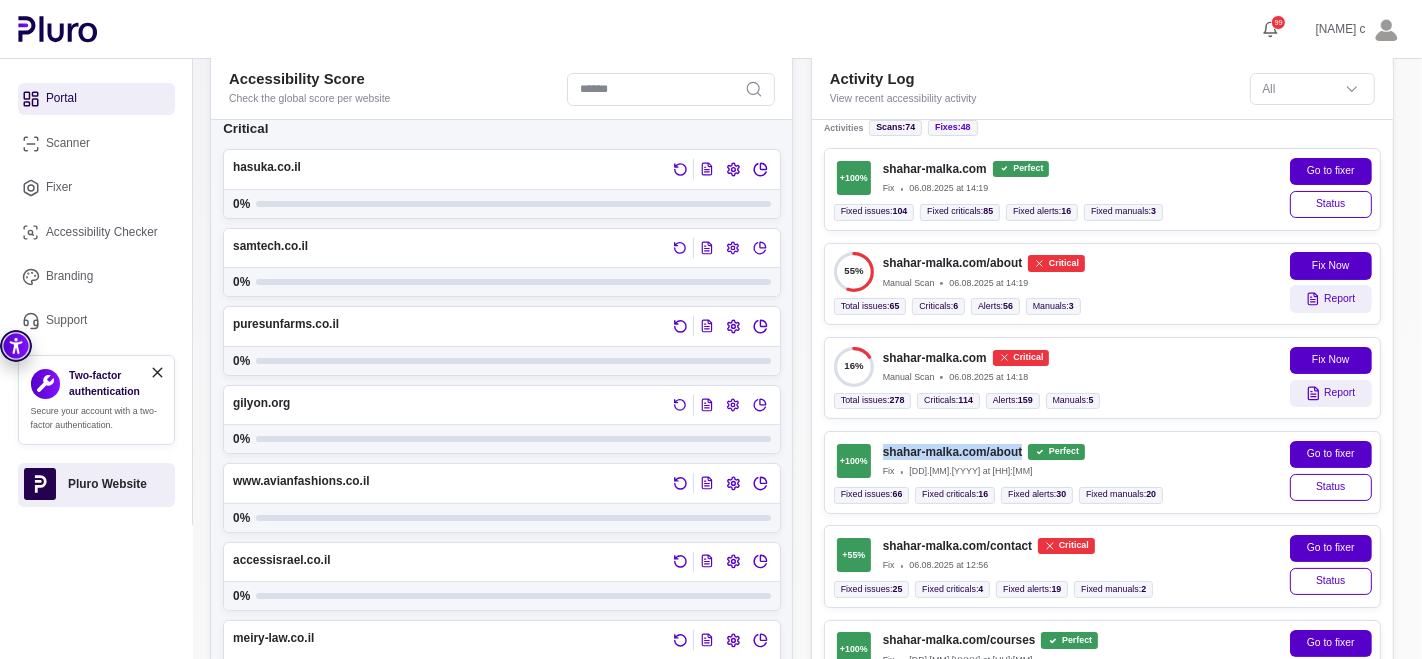 scroll, scrollTop: 0, scrollLeft: 0, axis: both 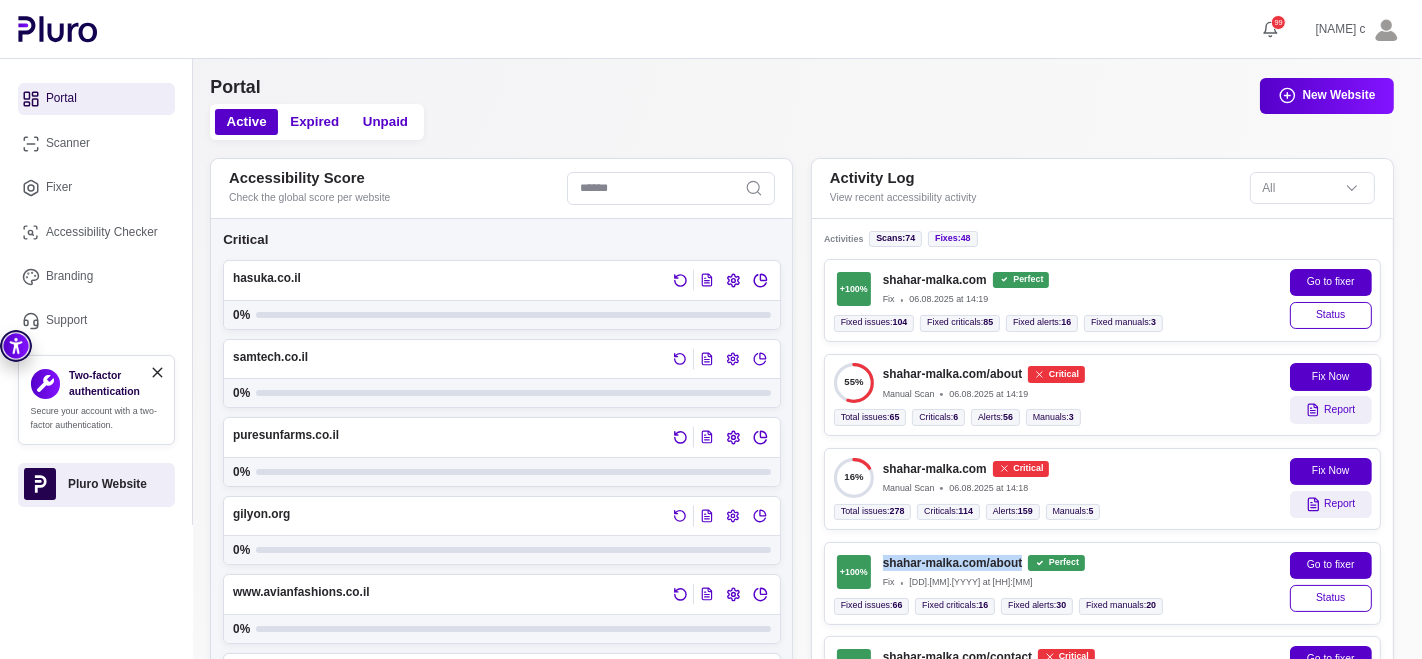 click on "Portal" at bounding box center [96, 99] 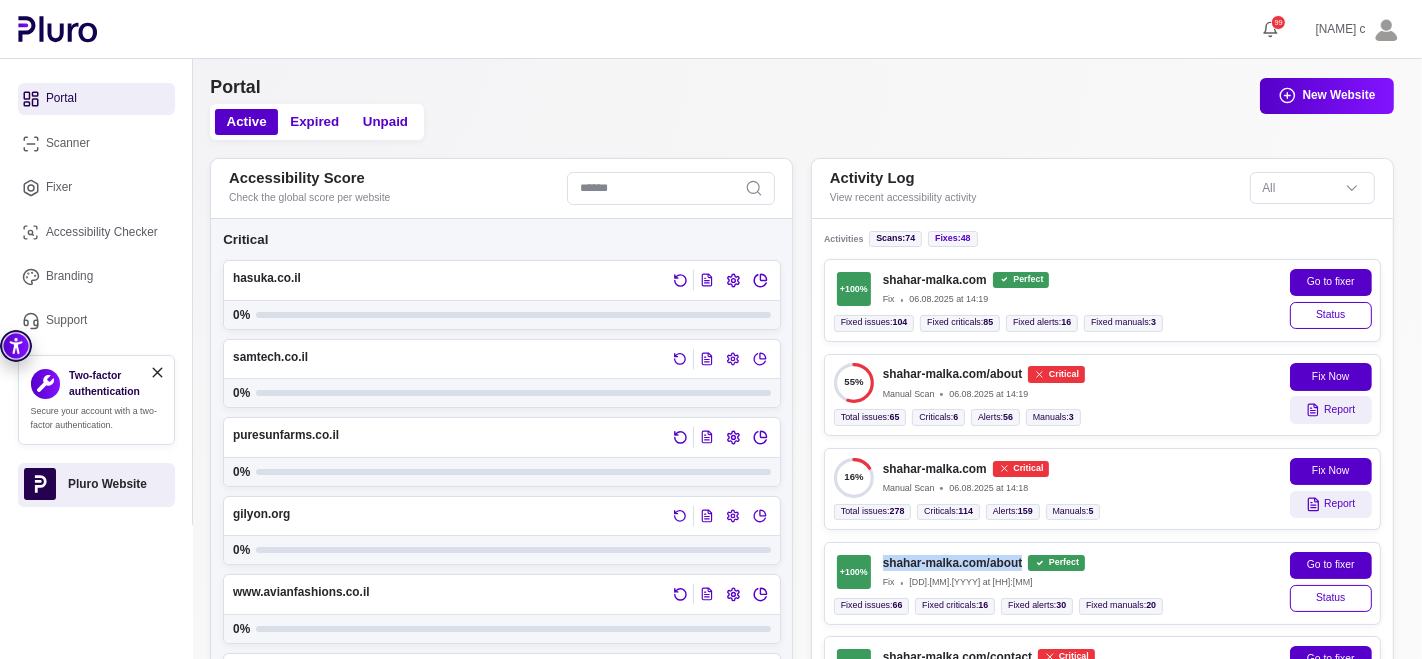 click on "Scanner" at bounding box center (96, 143) 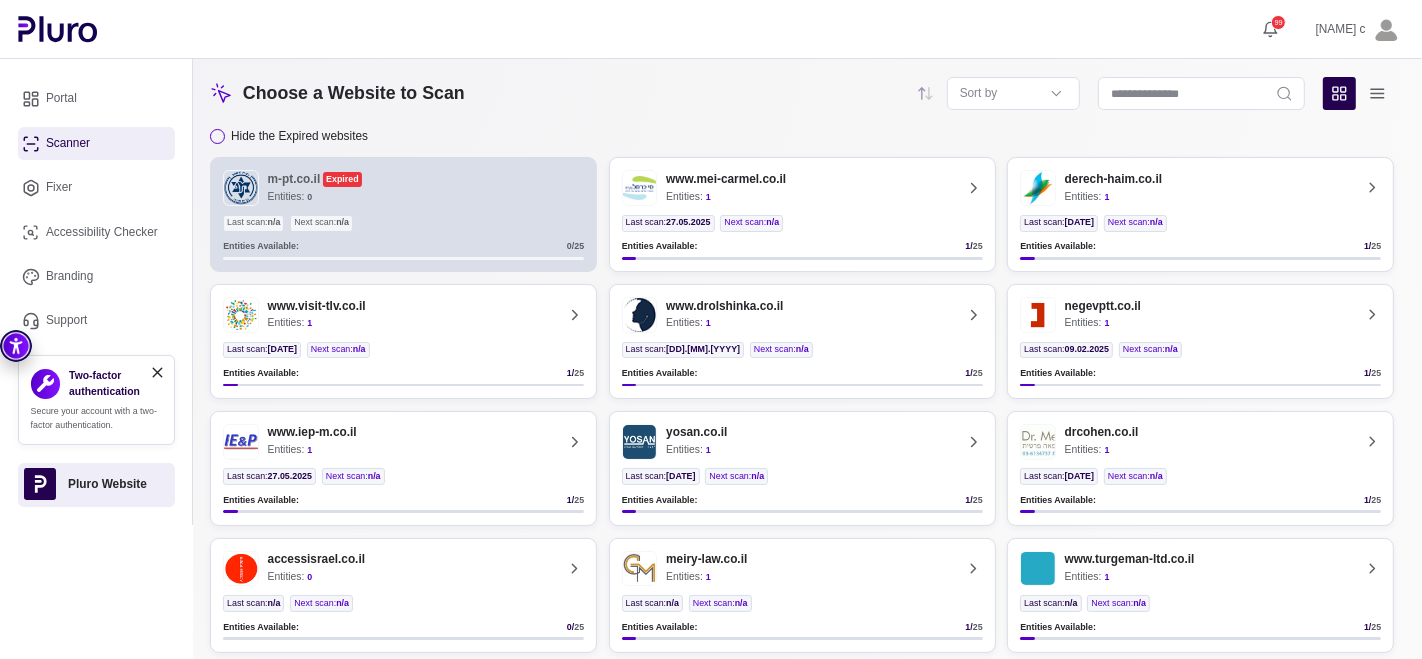 type 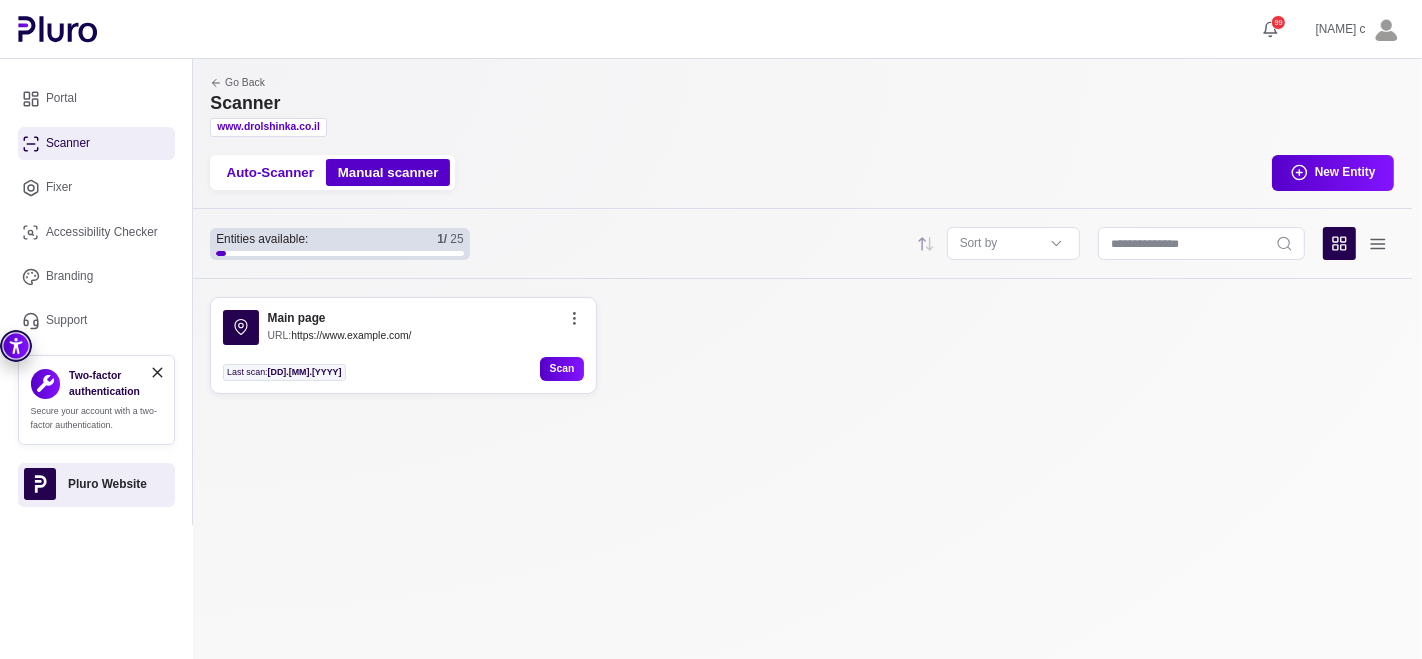 click on "Scanner" at bounding box center (96, 143) 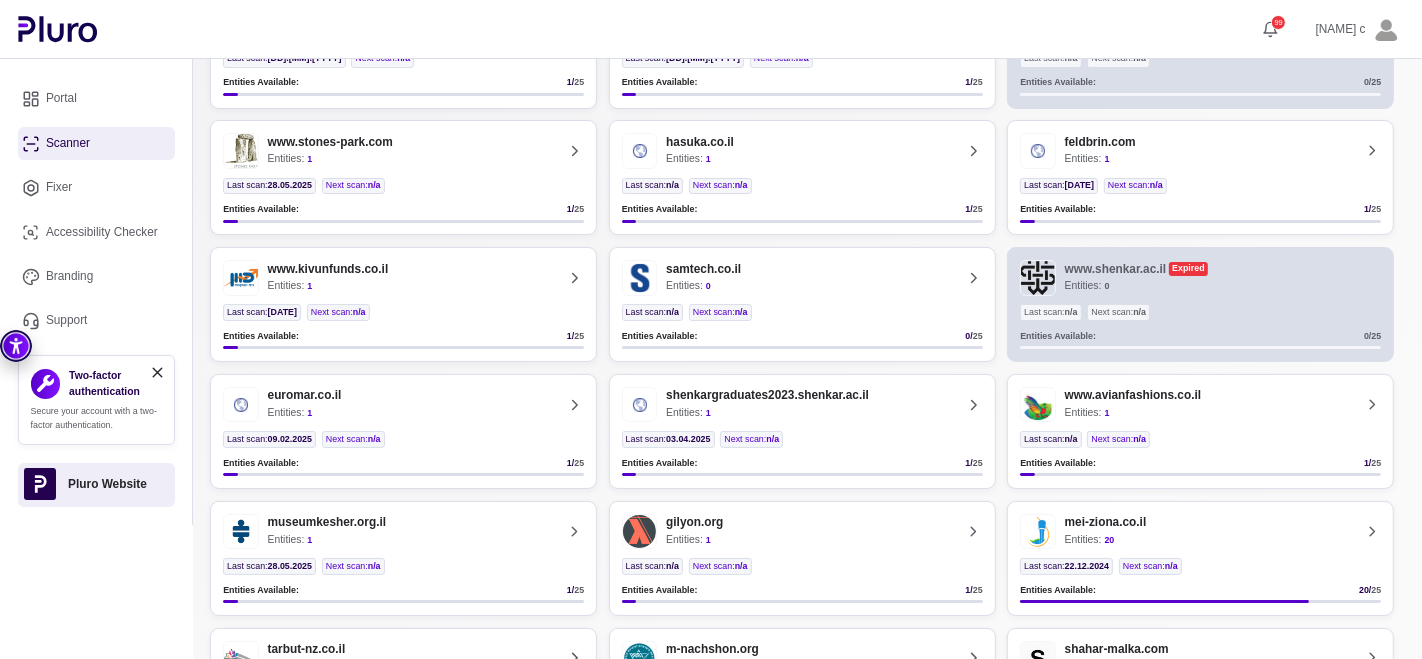 scroll, scrollTop: 1148, scrollLeft: 0, axis: vertical 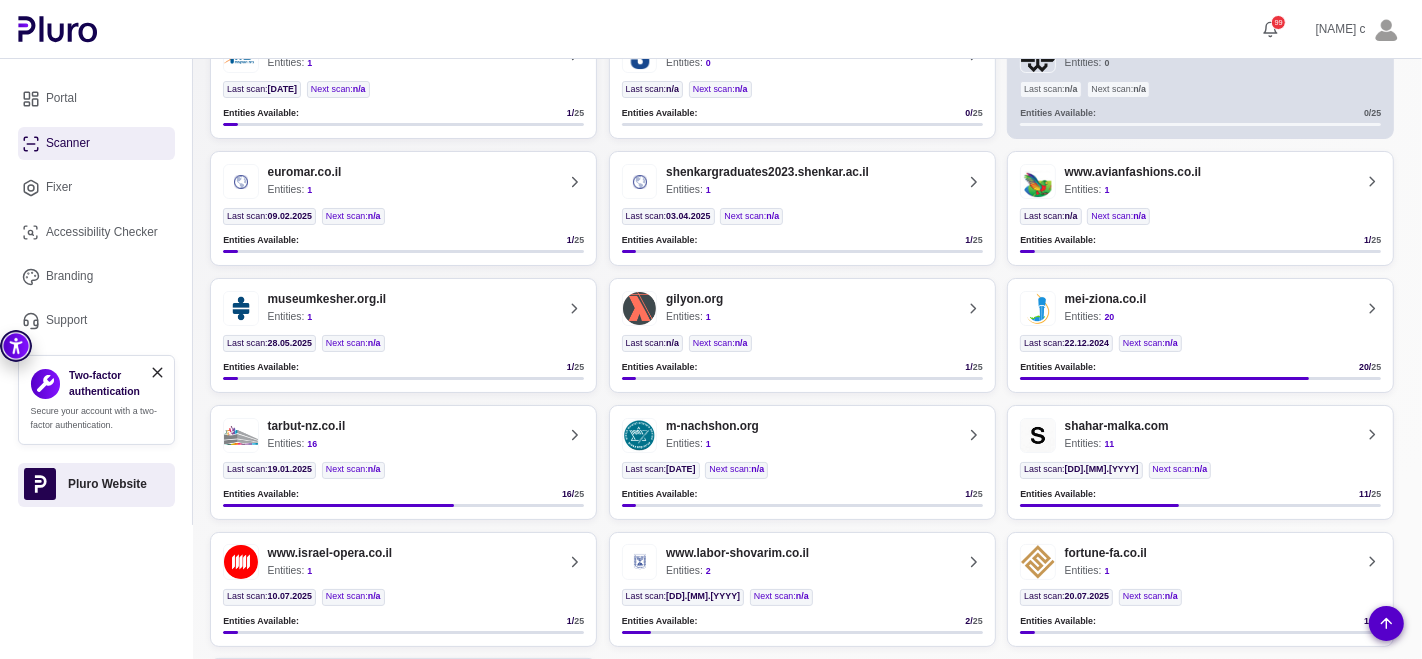 click on "shahar-malka.com Entities:  11" at bounding box center [1185, 436] 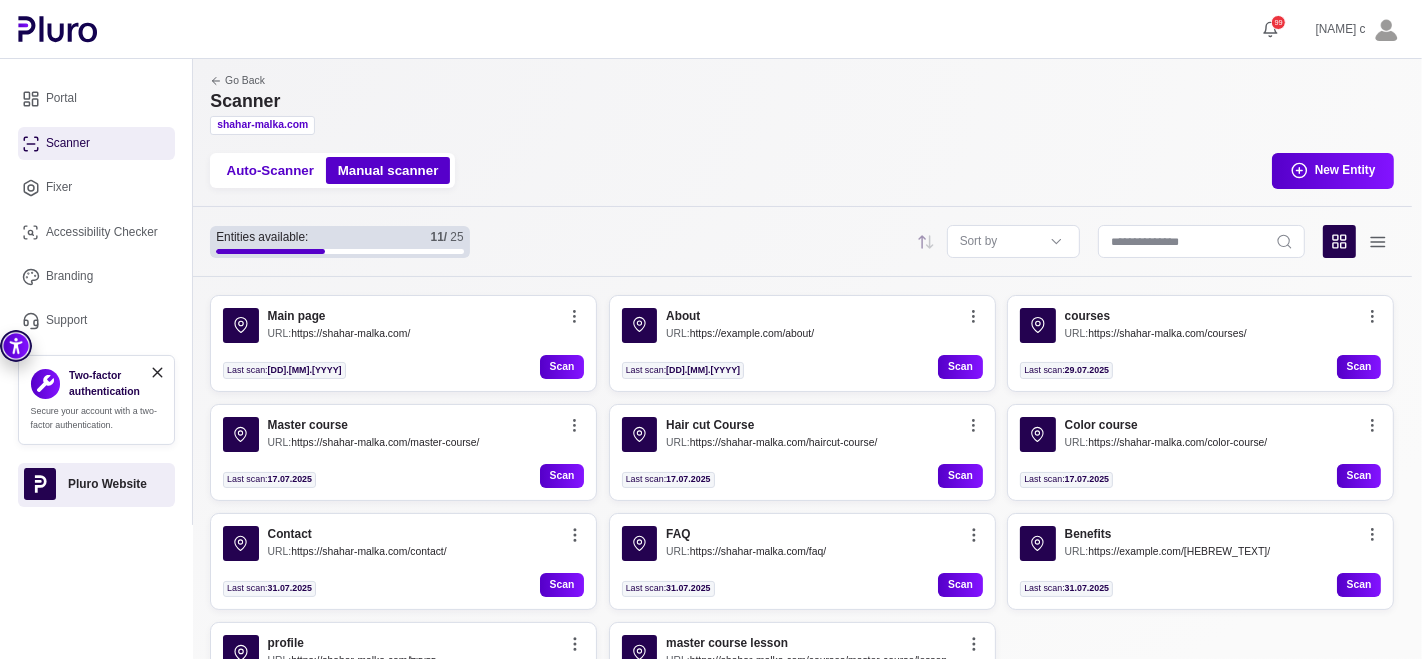 scroll, scrollTop: 108, scrollLeft: 0, axis: vertical 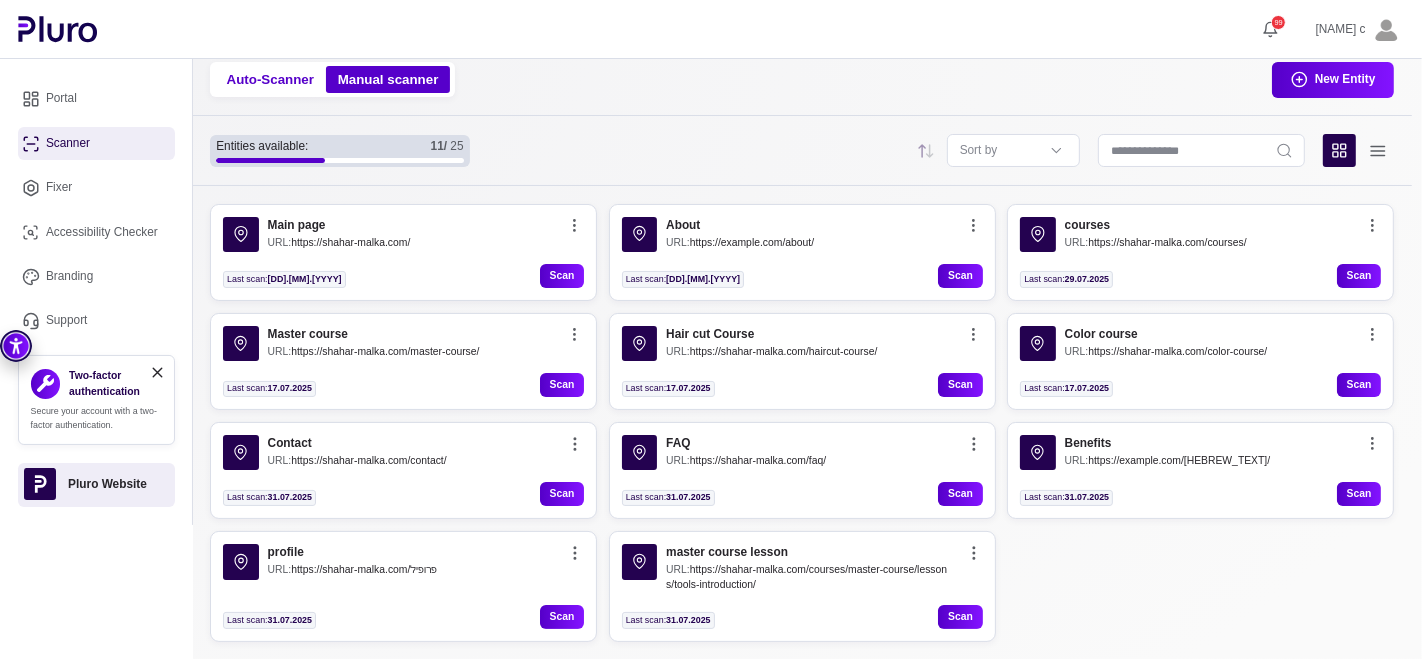click 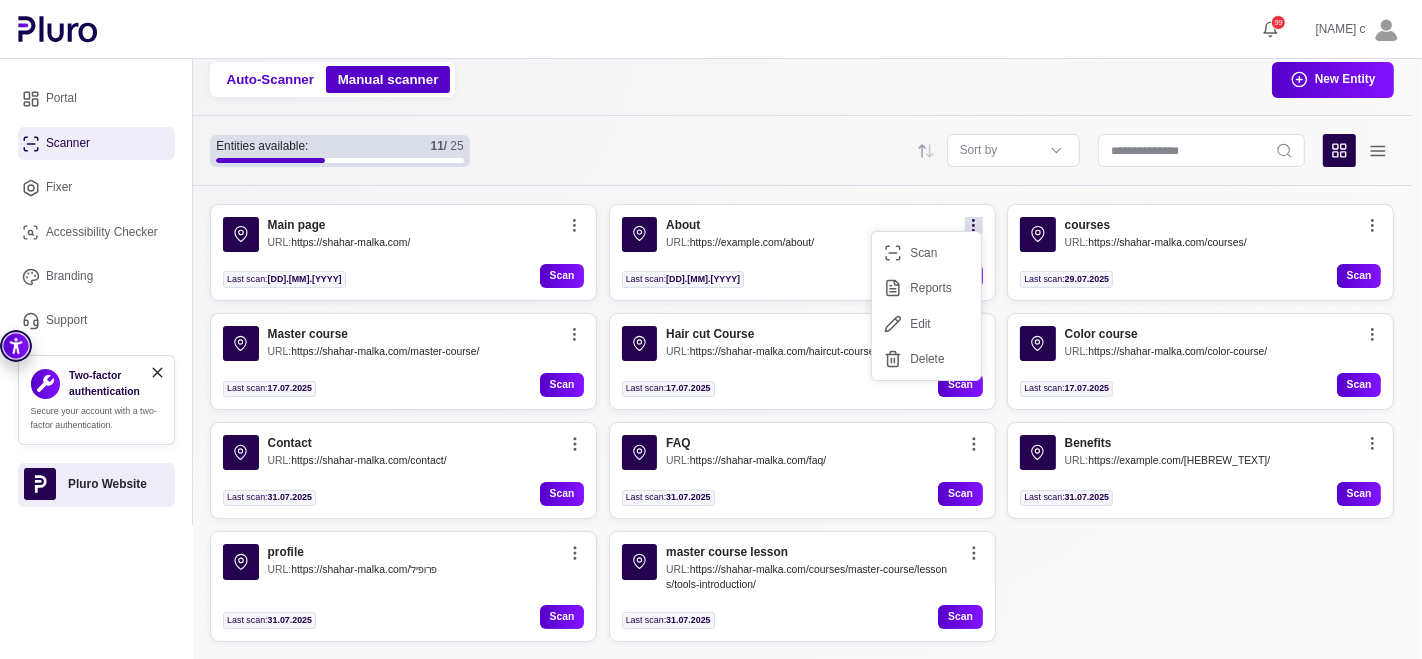 click on "Reports" at bounding box center [926, 288] 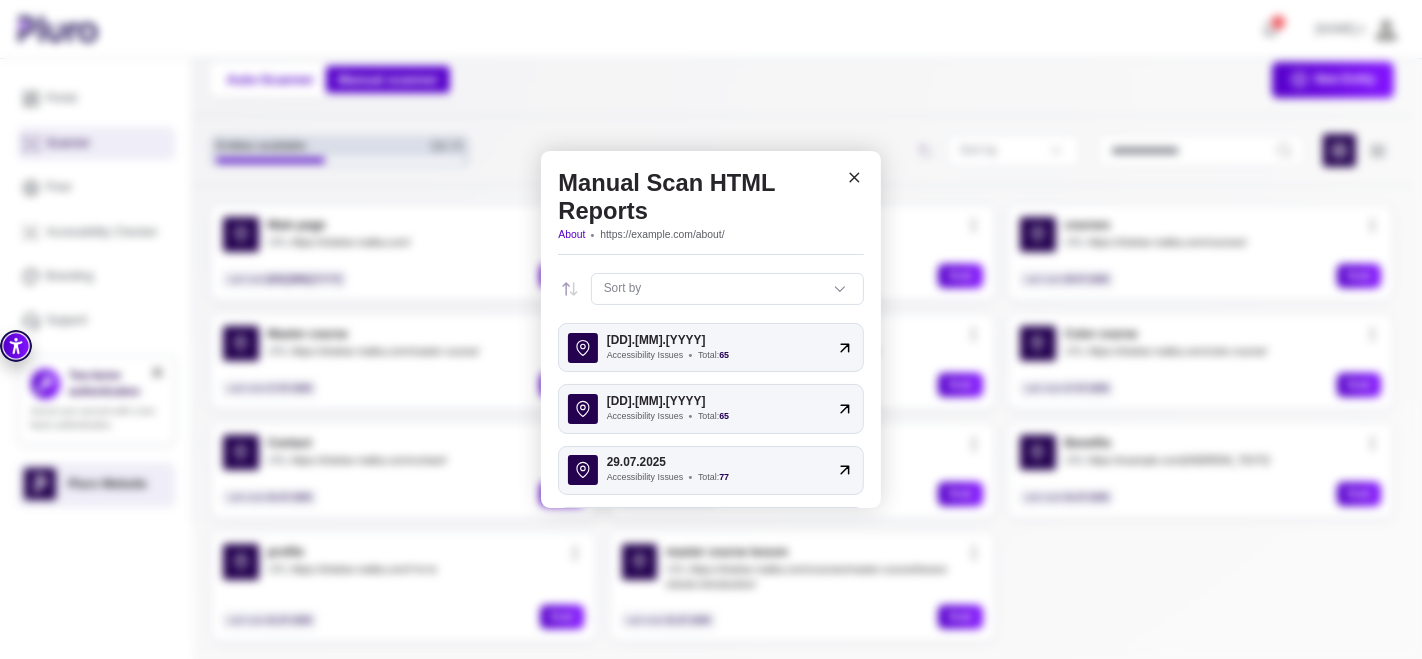 click on "65" at bounding box center [724, 355] 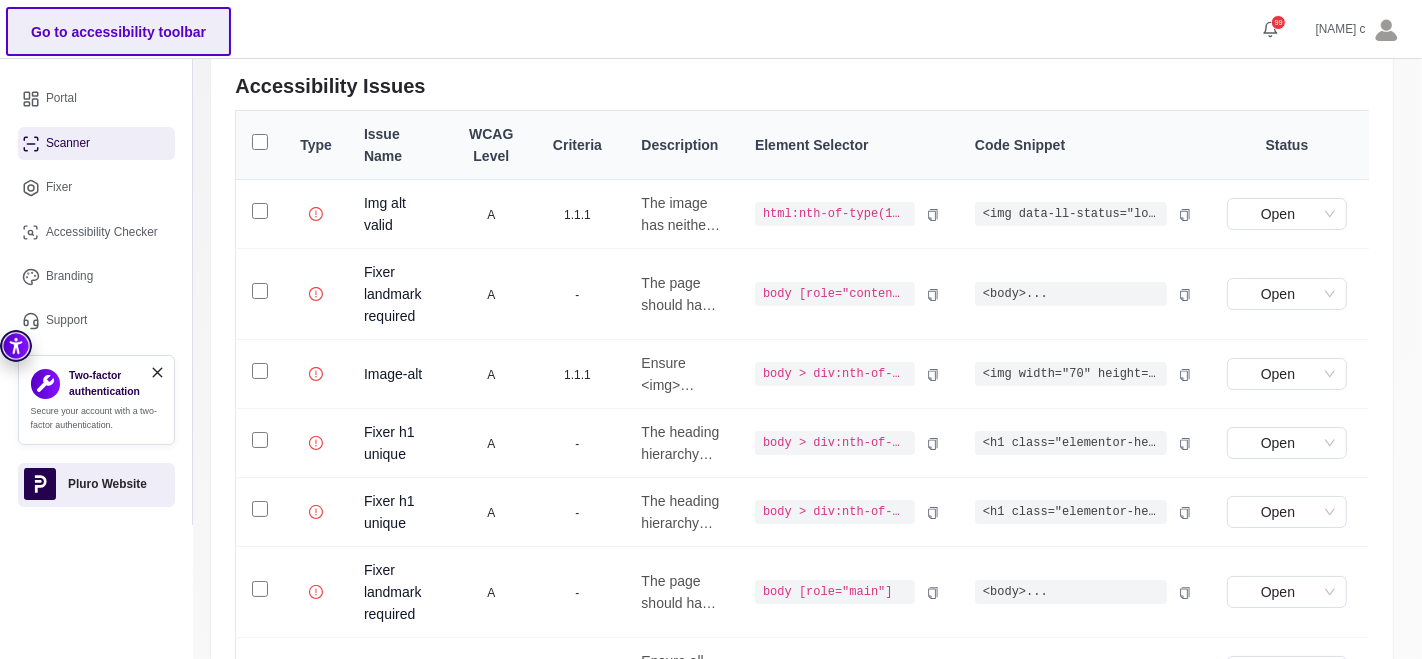 scroll, scrollTop: 0, scrollLeft: 0, axis: both 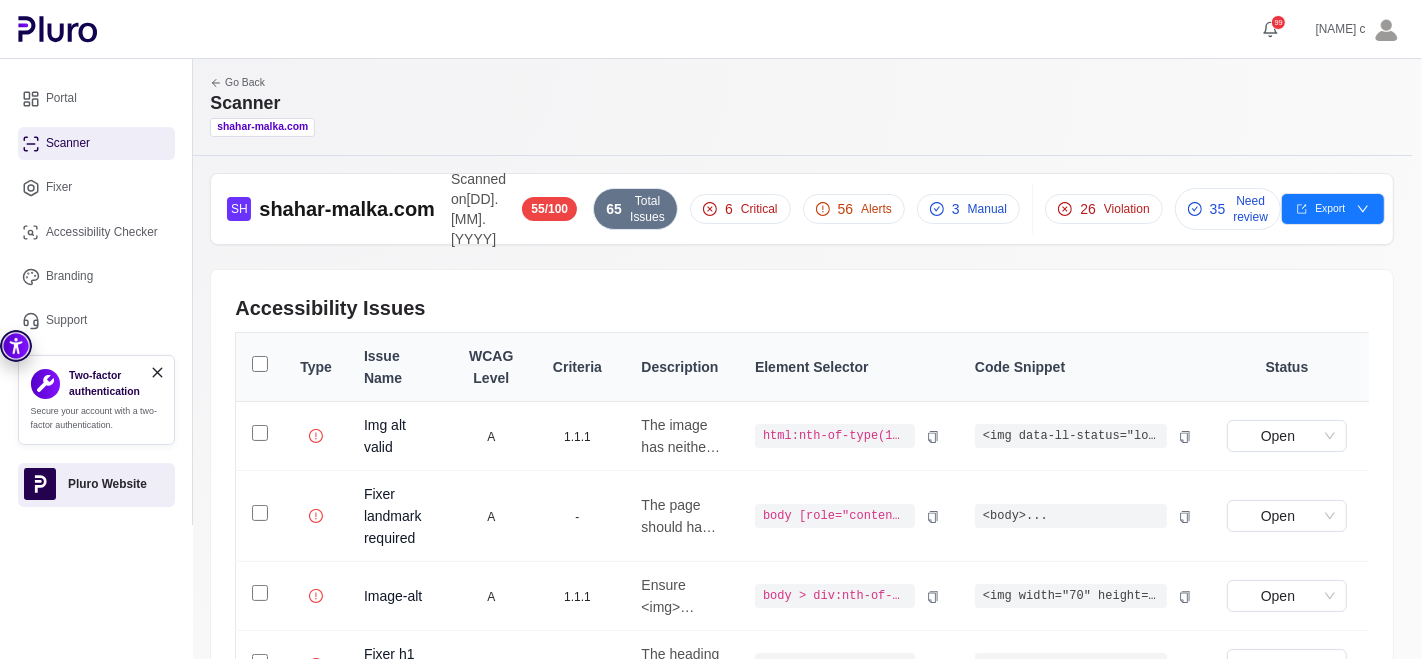 click on "Go Back Scanner example.com SH example.com Scanned on  [DD].[MM].[YYYY] 55/100 65 Total Issues 6 Critical 56 Alerts 3 Manual 26 Violation 35 Need review Export Accessibility Issues Accessibility issues table showing  20  issues with columns for selection, type, name, WCAG level, criteria, description, element selector, code snippet, status, and actions. Type Issue Name WCAG Level Criteria Description Element Selector Code Snippet Status Actions Img alt valid A 1.1.1 The image has neither an accessible name nor is marked as decorative or redundant html:nth-of-type(1) > body:nth-of-type(1) > div:nth-of-type(1) > div:nth-of-type(1) > div:nth-of-type(1) > div:nth-of-type(2) > div:nth-of-type(1) > div:nth-of-type(1) > a:nth-of-type(1) > img:nth-of-type(1) <img data-ll-status="loaded" data-node-item="209" data-lazy-src="https://example.com/wp-content/uploads/2024/11/cart.svg" src="https://example.com/wp-content/uploads/2024/11/cart.svg" class="cart__icon entered lazyloaded" height="60" width="70"> A -" at bounding box center (802, 1033) 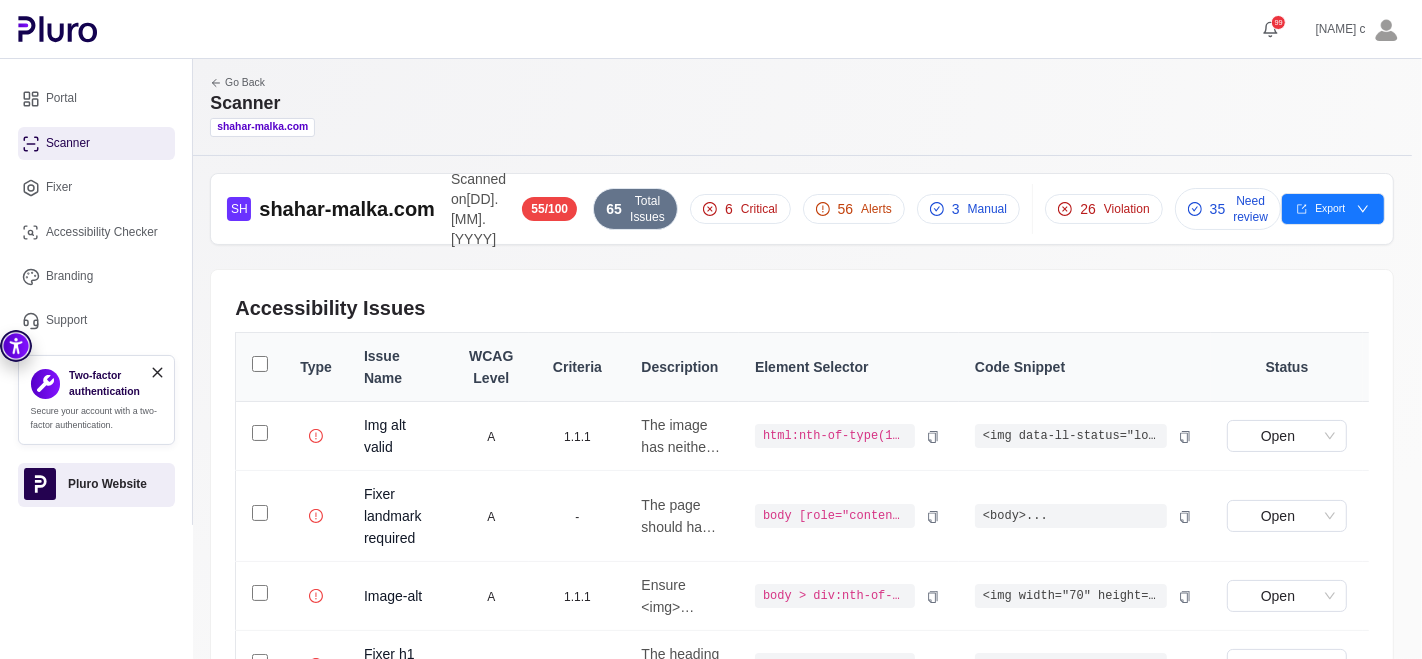click on "Go Back Scanner example.com SH example.com Scanned on  [DD].[MM].[YYYY] 55/100 65 Total Issues 6 Critical 56 Alerts 3 Manual 26 Violation 35 Need review Export Accessibility Issues Accessibility issues table showing  20  issues with columns for selection, type, name, WCAG level, criteria, description, element selector, code snippet, status, and actions. Type Issue Name WCAG Level Criteria Description Element Selector Code Snippet Status Actions Img alt valid A 1.1.1 The image has neither an accessible name nor is marked as decorative or redundant html:nth-of-type(1) > body:nth-of-type(1) > div:nth-of-type(1) > div:nth-of-type(1) > div:nth-of-type(1) > div:nth-of-type(2) > div:nth-of-type(1) > div:nth-of-type(1) > a:nth-of-type(1) > img:nth-of-type(1) <img data-ll-status="loaded" data-node-item="209" data-lazy-src="https://example.com/wp-content/uploads/2024/11/cart.svg" src="https://example.com/wp-content/uploads/2024/11/cart.svg" class="cart__icon entered lazyloaded" height="60" width="70"> A -" at bounding box center (802, 1033) 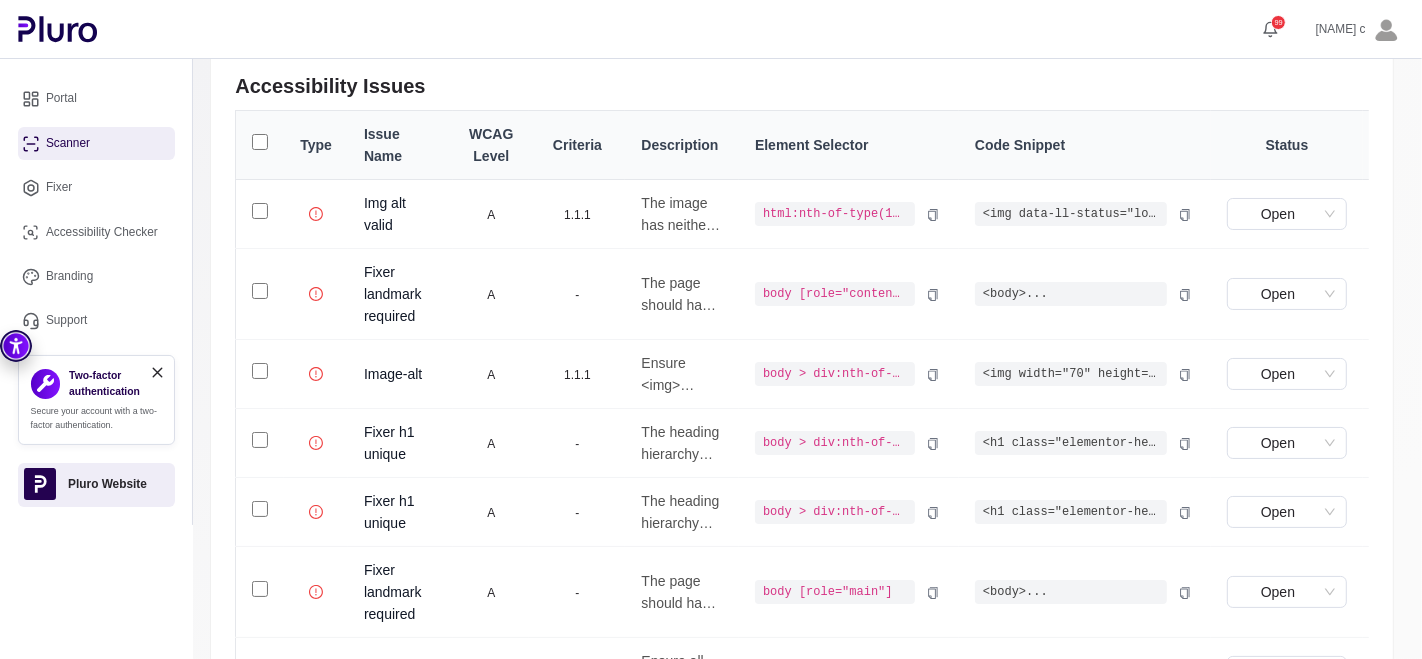 scroll, scrollTop: 0, scrollLeft: 0, axis: both 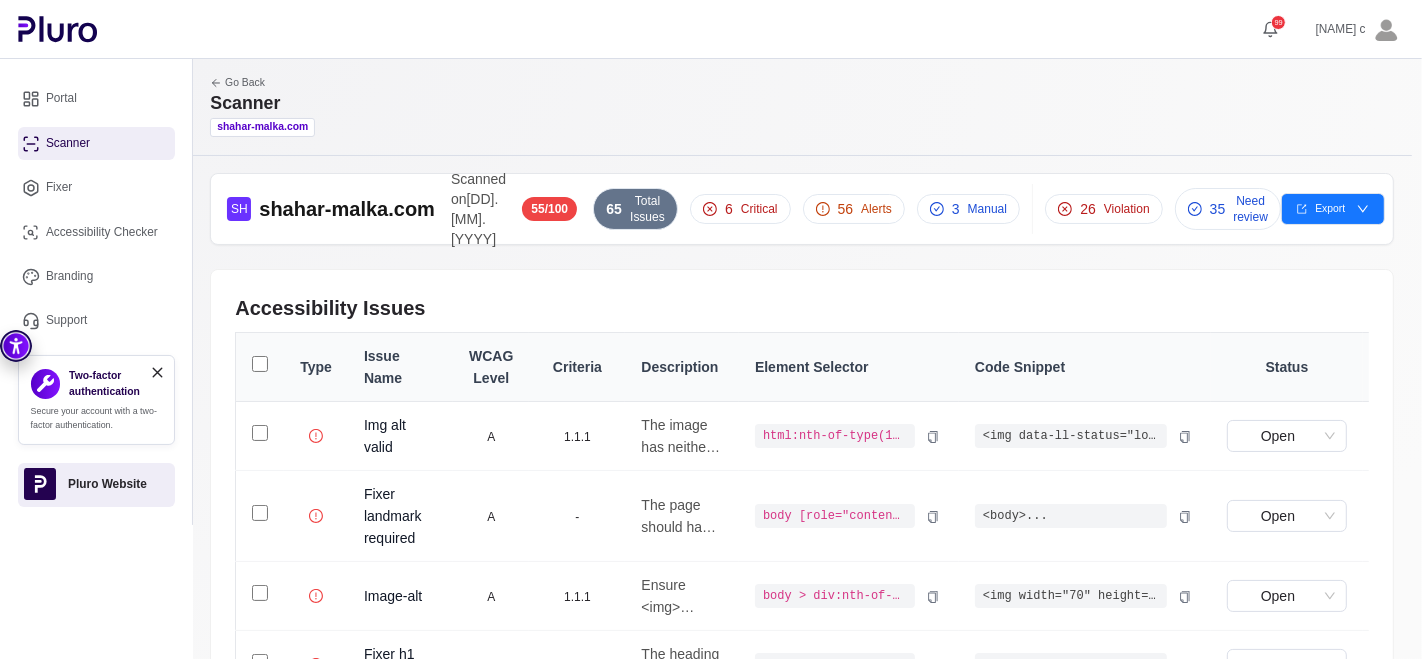 click 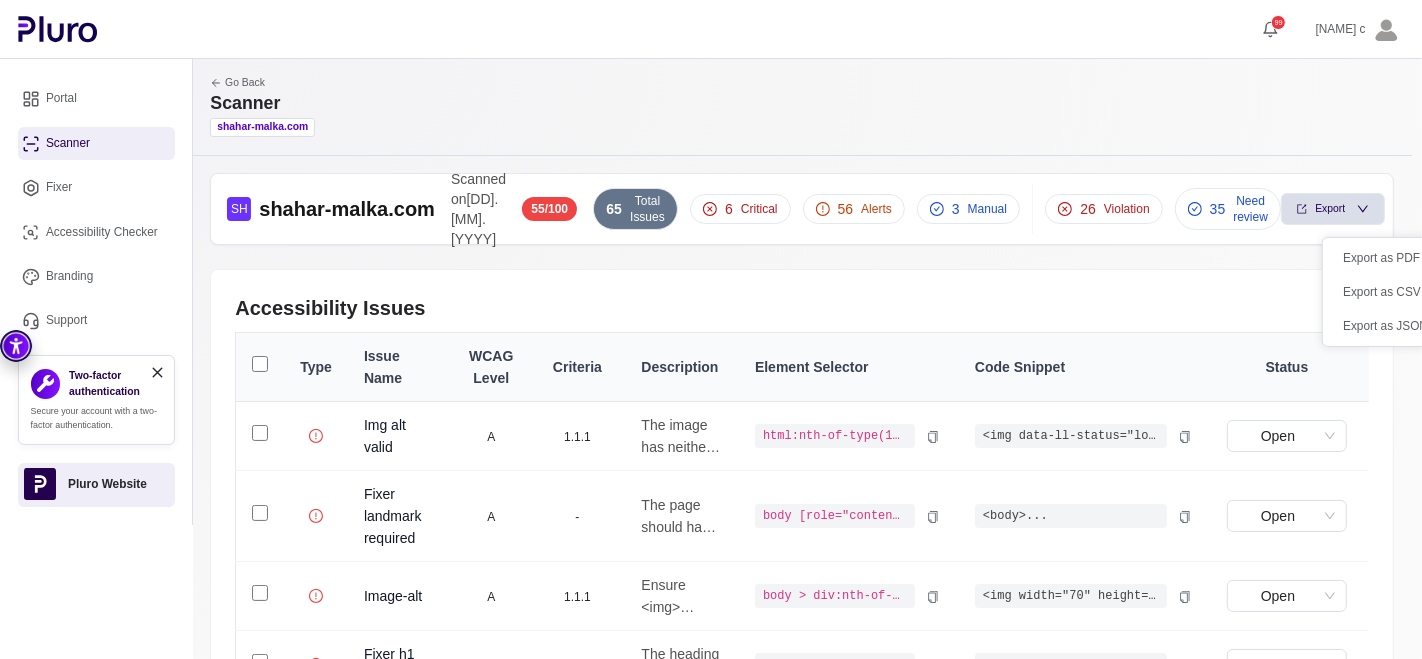 click on "Export as PDF" at bounding box center (1381, 258) 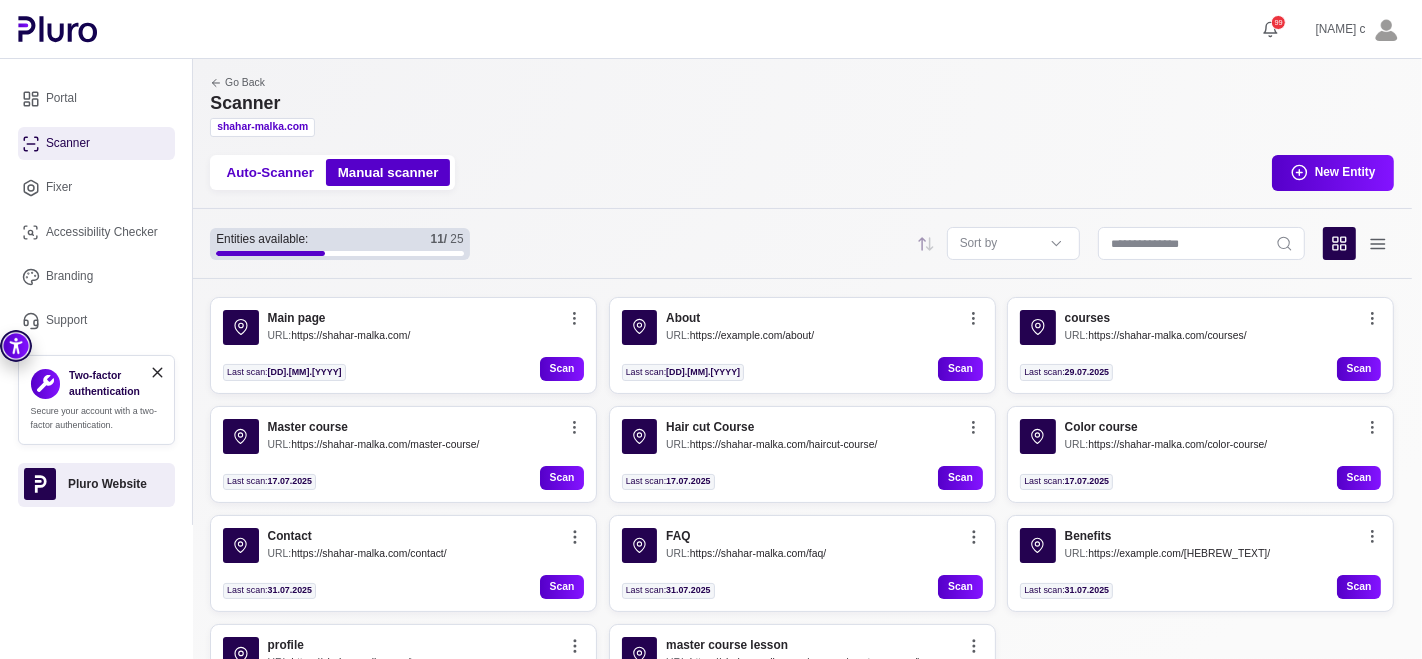 scroll, scrollTop: 108, scrollLeft: 0, axis: vertical 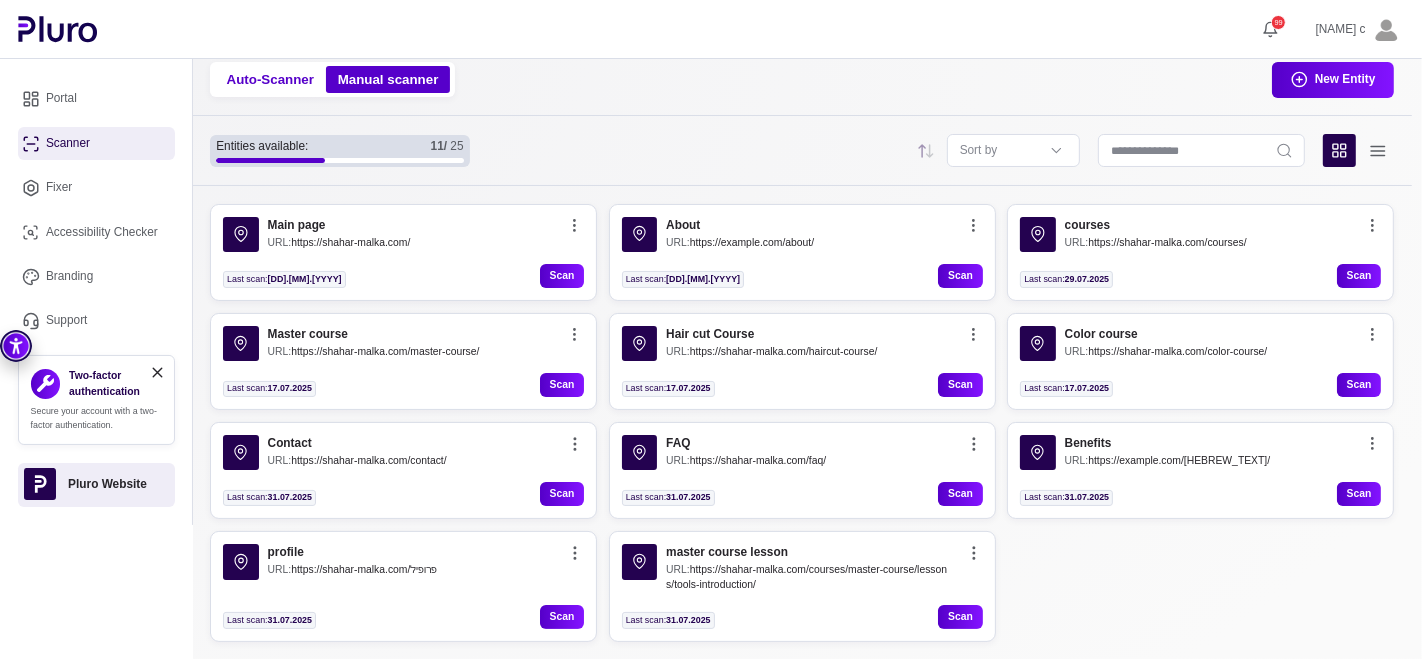click 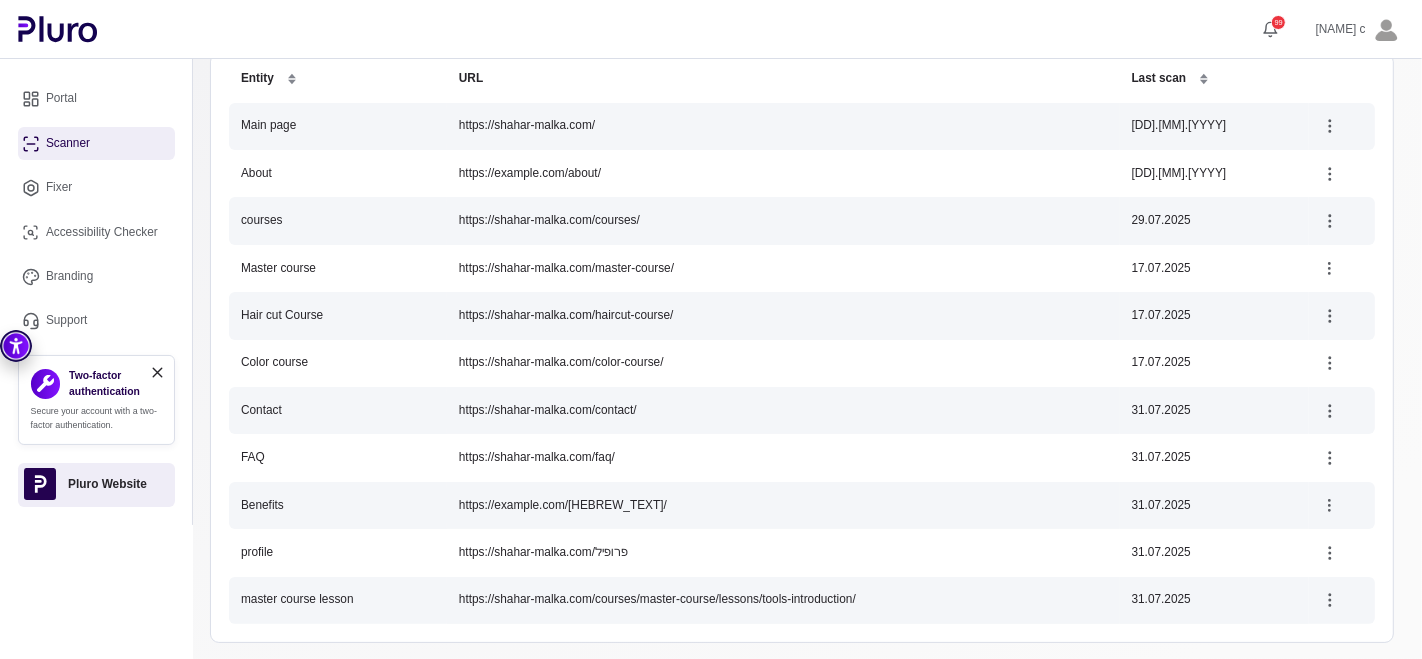 scroll, scrollTop: 0, scrollLeft: 0, axis: both 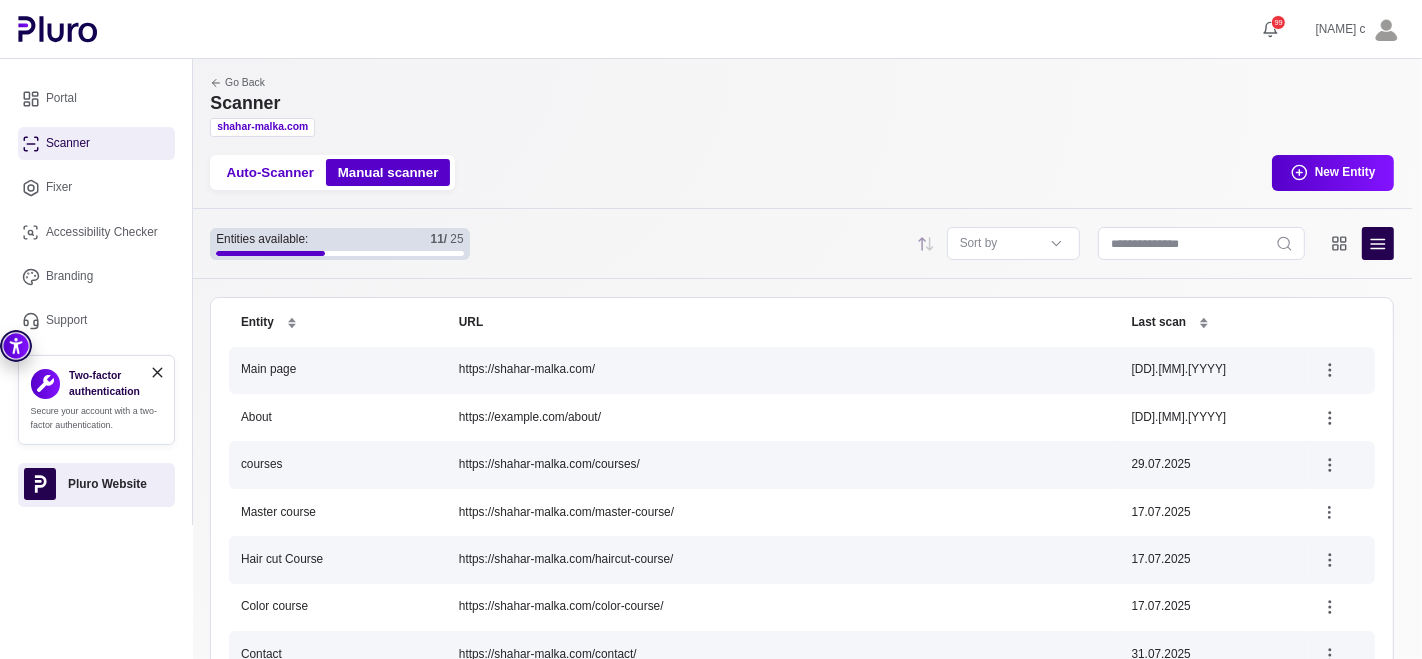 click on "Portal" at bounding box center (96, 99) 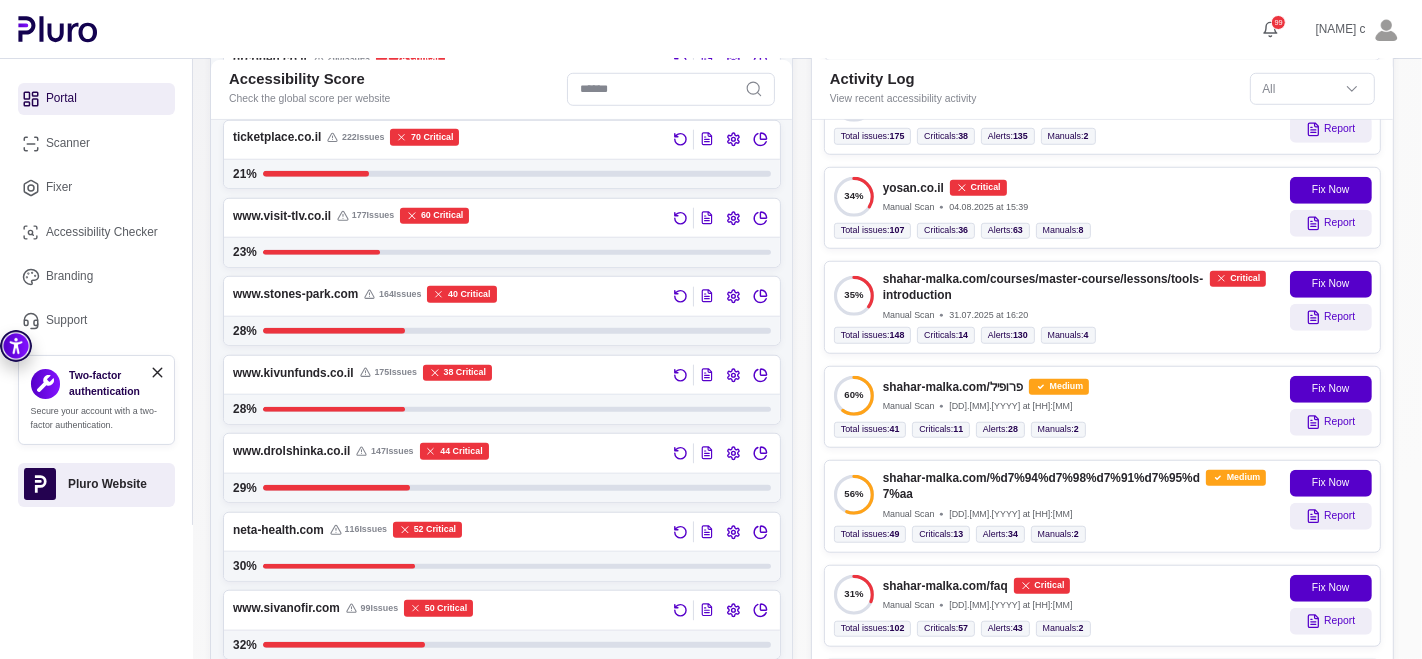 scroll, scrollTop: 874, scrollLeft: 0, axis: vertical 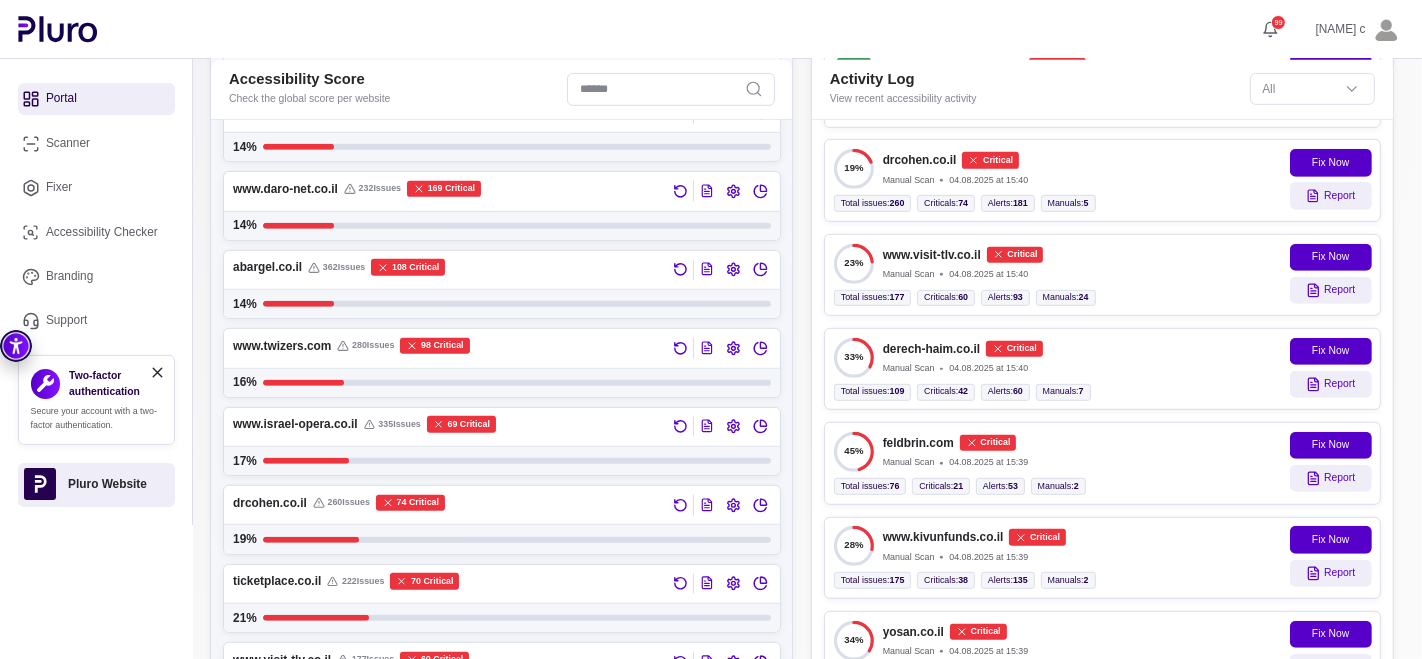 click at bounding box center [670, 88] 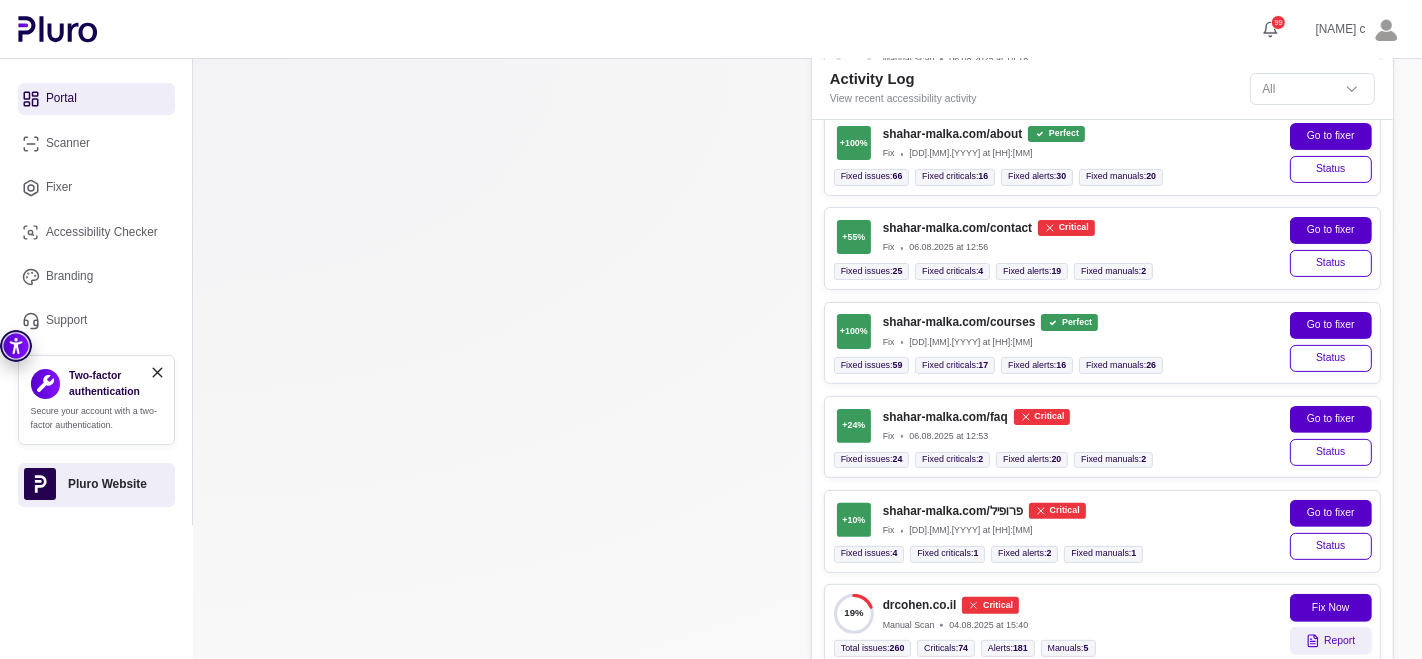 scroll, scrollTop: 0, scrollLeft: 0, axis: both 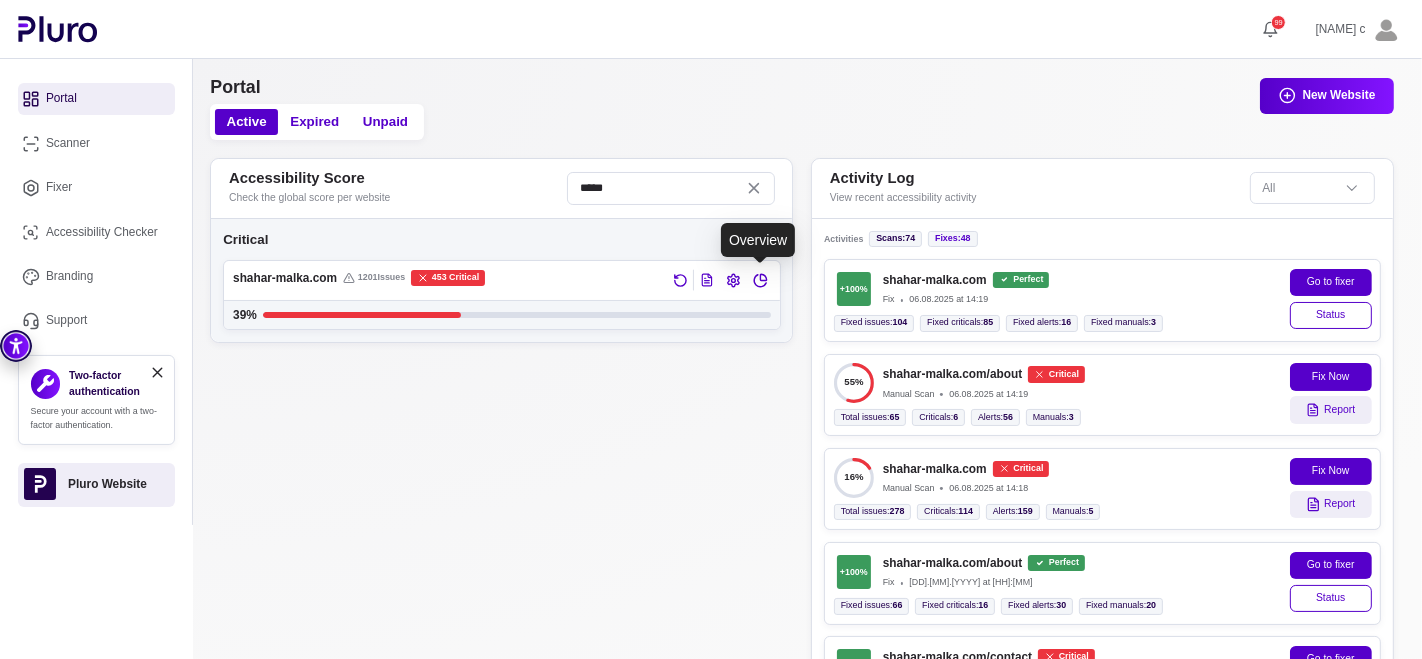 type on "*****" 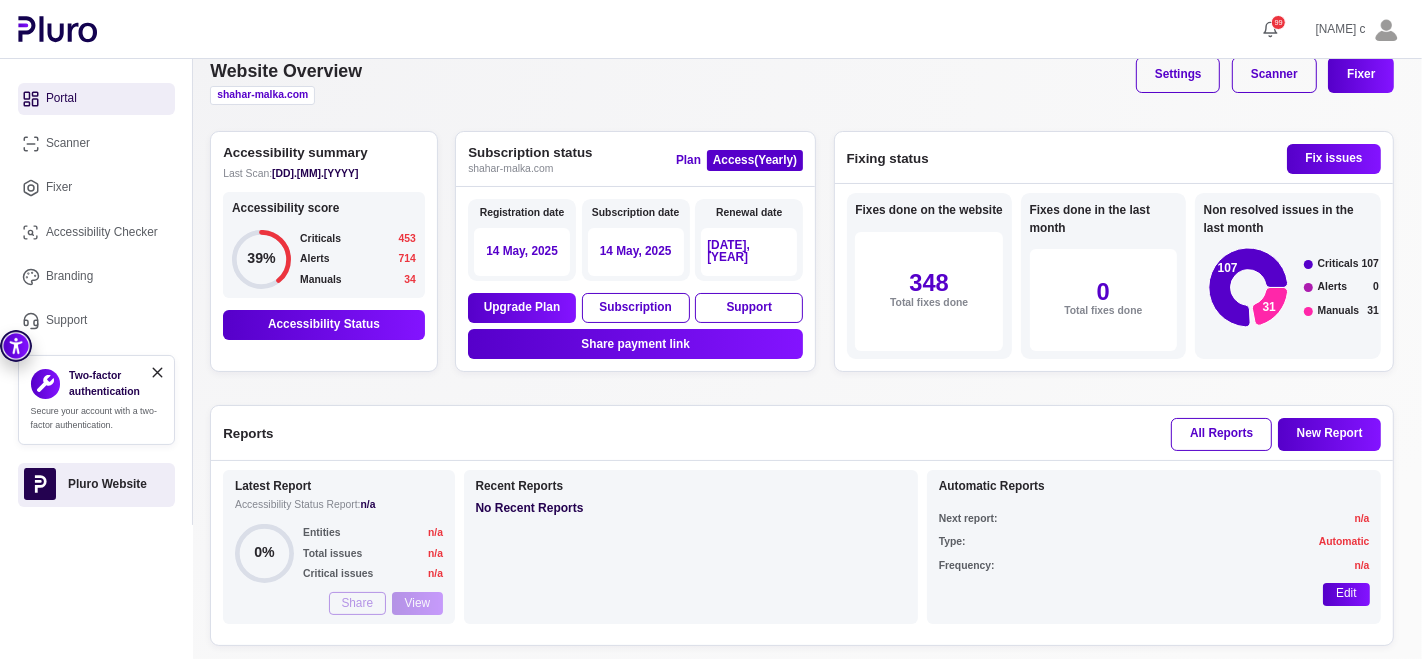 scroll, scrollTop: 0, scrollLeft: 0, axis: both 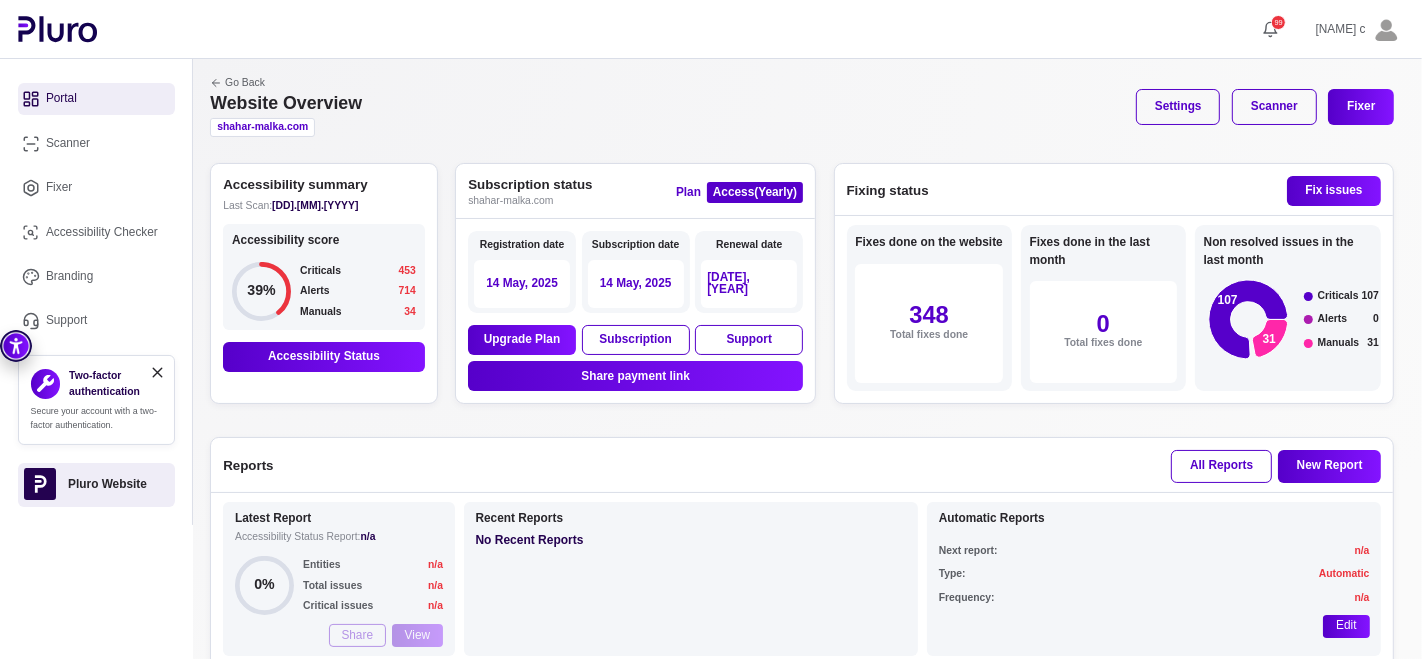 click on "Accessibility Status" at bounding box center (324, 357) 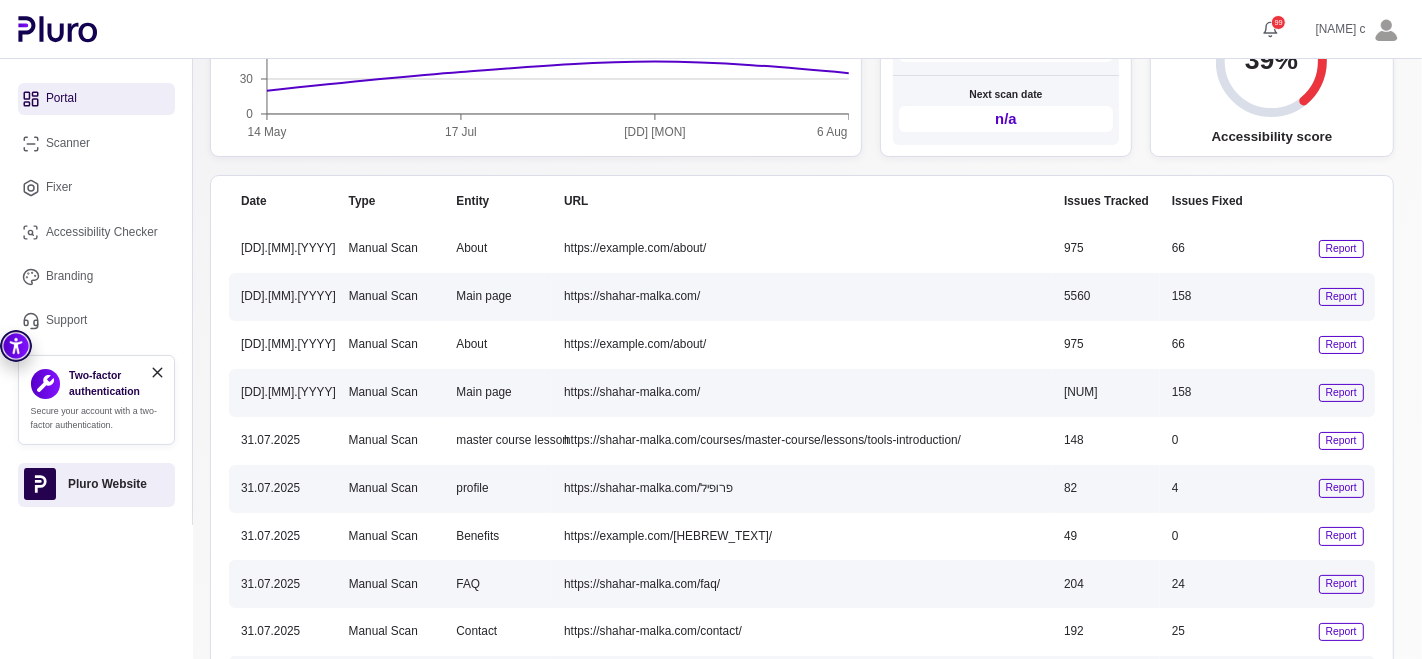 scroll, scrollTop: 0, scrollLeft: 0, axis: both 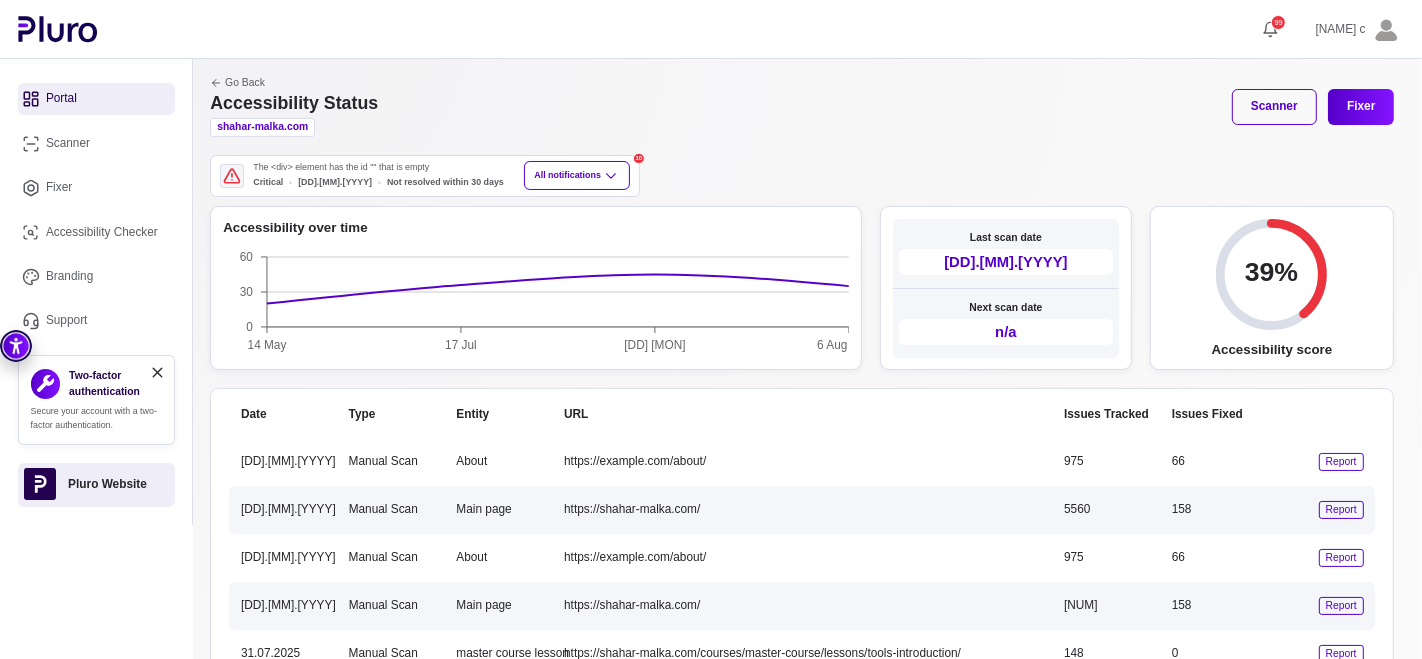 click on "Go Back Scanner shahar-malka.com Auto-Scanner Manual scanner New Entity Entities available: 11  /    25 Sort by Main page URL:  https://shahar-malka.com/ Last scan :  06.08.2025 Scan About URL:  https://shahar-malka.com/about/ Last scan :  29.07.2025 Scan courses URL:  https://shahar-malka.com/courses/ Last scan :  29.07.2025 Scan Master course URL:  https://shahar-malka.com/master-course/ Last scan :  17.07.2025 Scan Hair cut Course URL:  https://shahar-malka.com/haircut-course/ Last scan :  17.07.2025 Scan Color course URL:  https://shahar-malka.com/color-course/ Last scan :  17.07.2025 Scan Contact URL:  https://shahar-malka.com/contact/ Last scan :  31.07.2025 Scan FAQ URL:  https://shahar-malka.com/faq/ Last scan :  31.07.2025 Scan Benefits URL:  https://shahar-malka.com/%d7%94%d7%98%d7%91%d7%95%d7%aa/ Last scan :  31.07.2025 Scan profile URL:  https://shahar-malka.com/פרופיל Last scan :  31.07.2025 Scan master course lesson URL:  Last scan :  31.07.2025 Scan Your Report   PDF 16%   High :  278 :" at bounding box center (802, 106) 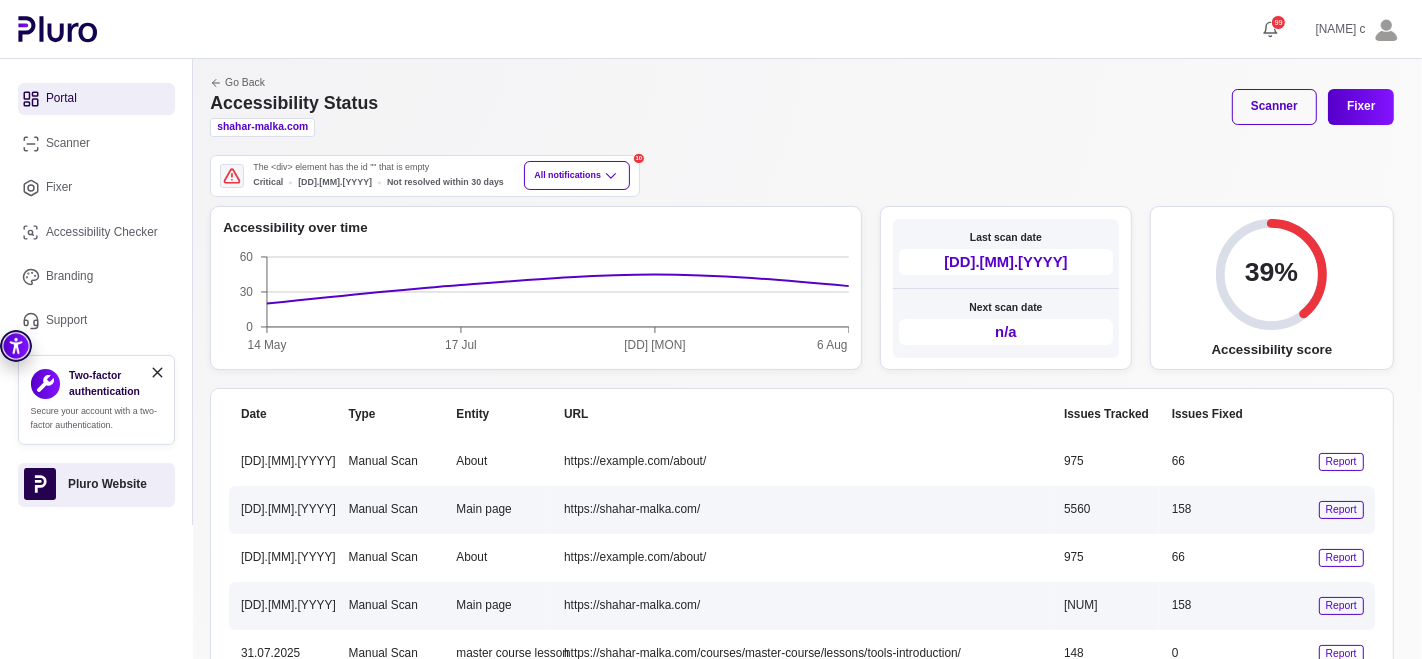 drag, startPoint x: 903, startPoint y: 123, endPoint x: 935, endPoint y: 138, distance: 35.341194 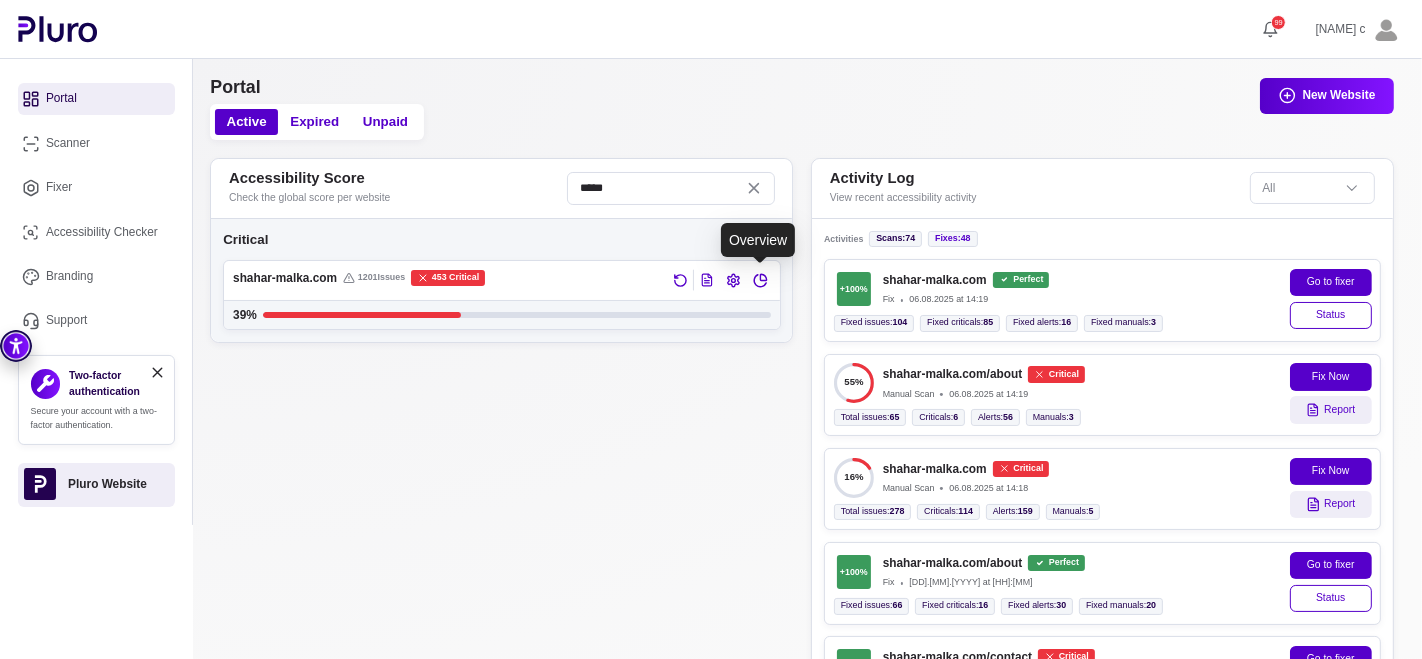 click 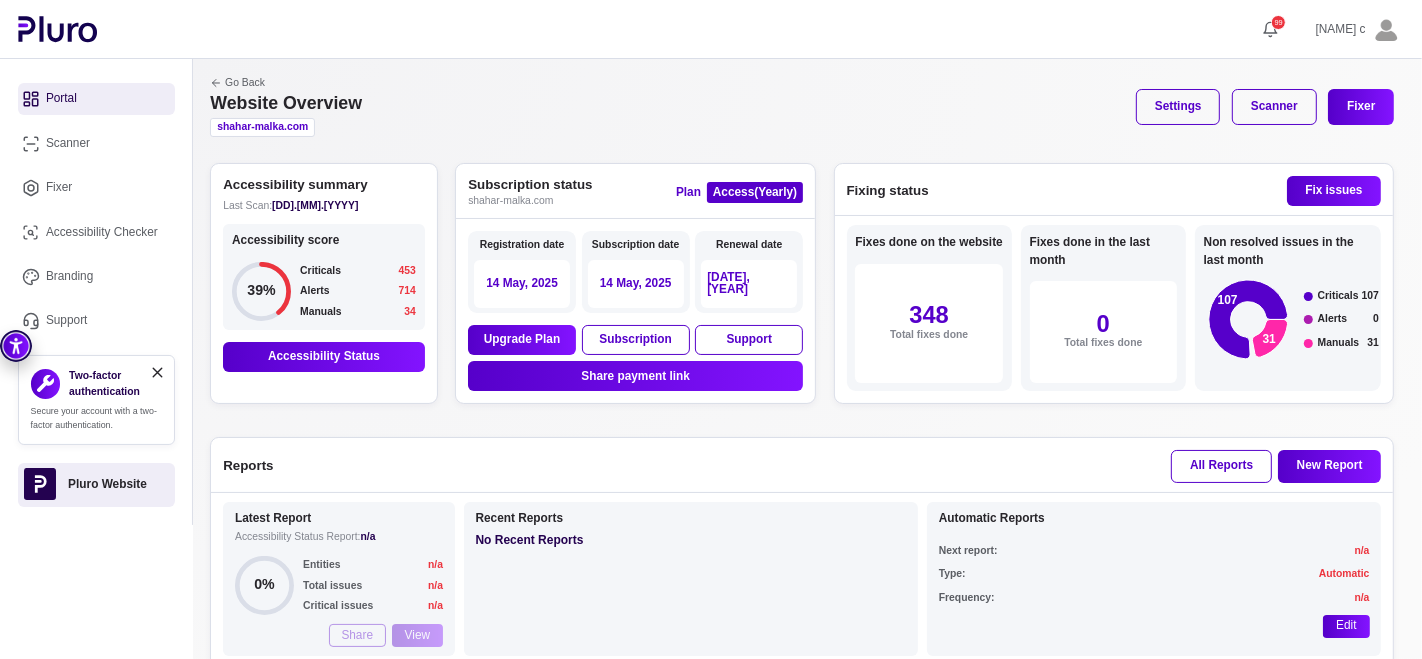 scroll, scrollTop: 32, scrollLeft: 0, axis: vertical 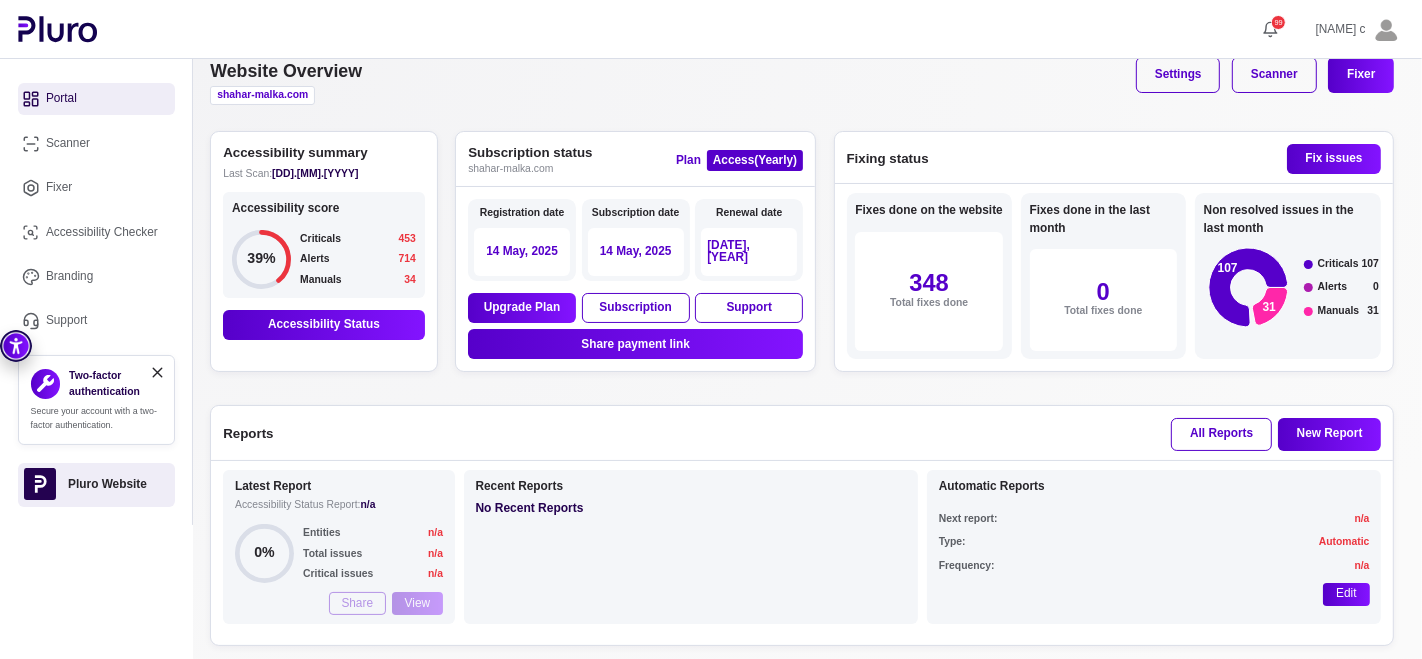 click on "All Reports" at bounding box center (1221, 434) 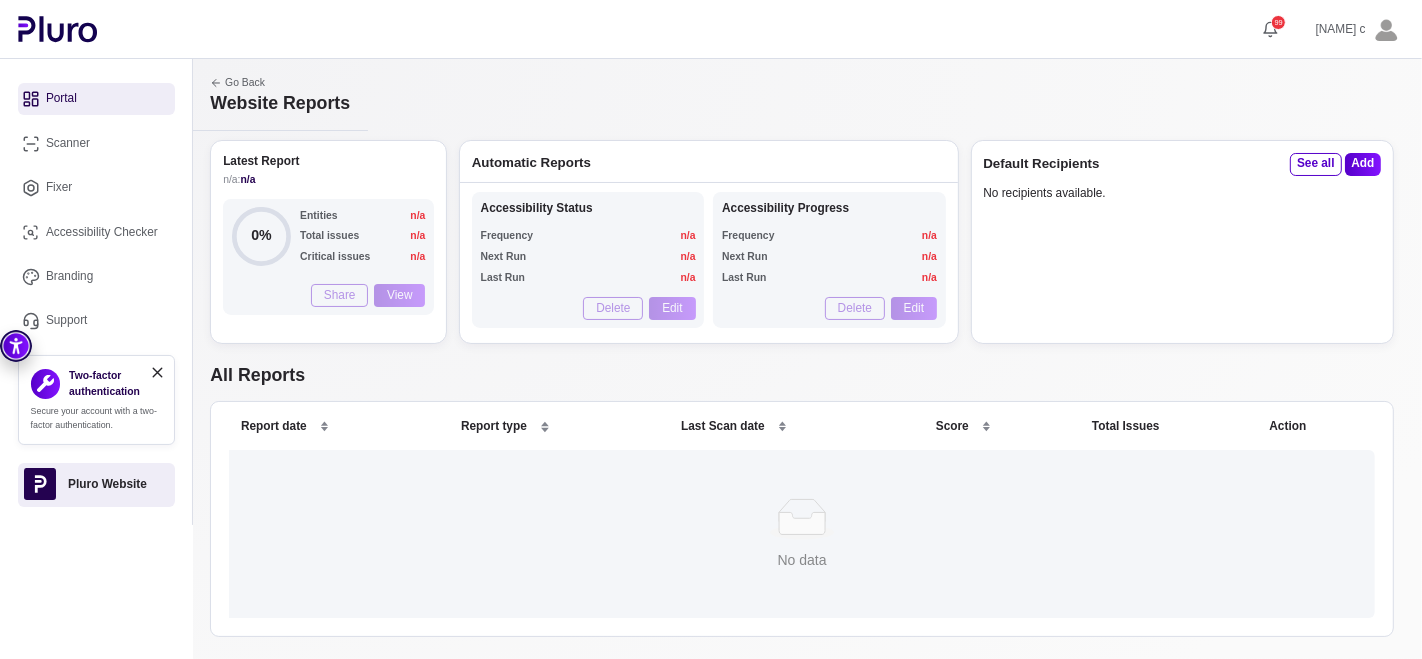 scroll, scrollTop: 0, scrollLeft: 0, axis: both 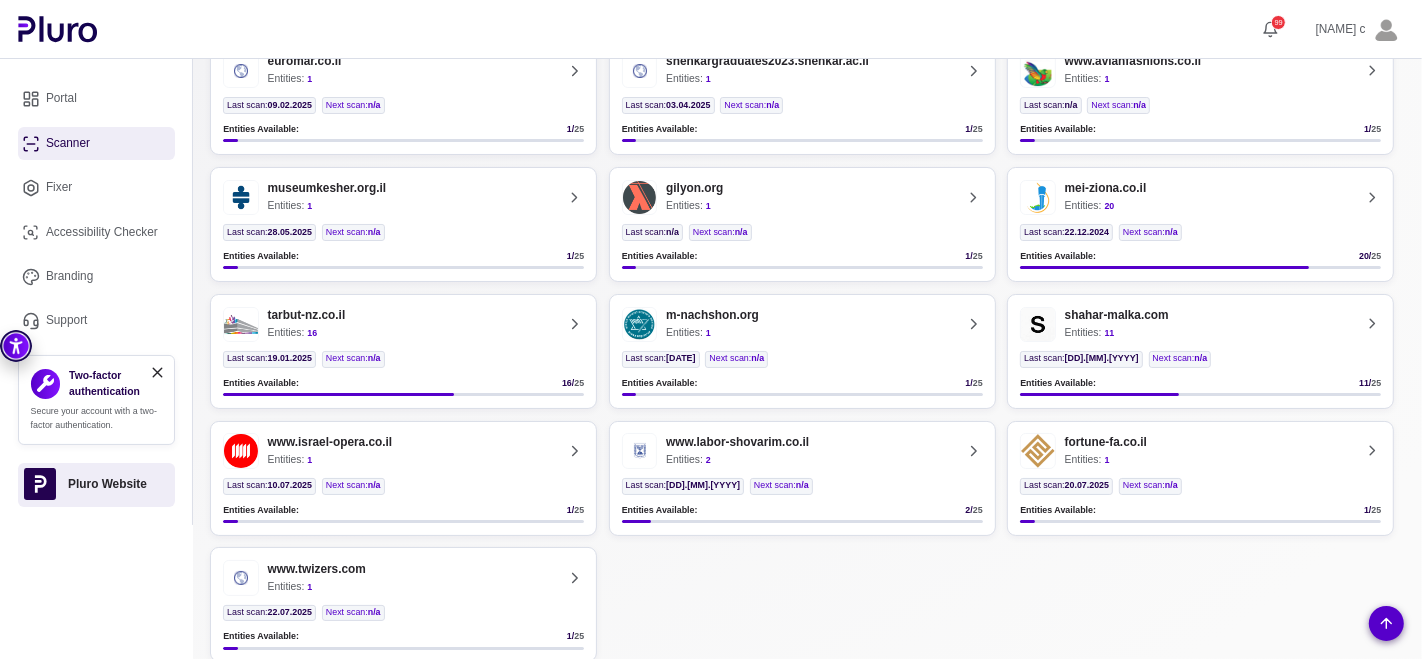 click on "shahar-malka.com" at bounding box center (1117, 315) 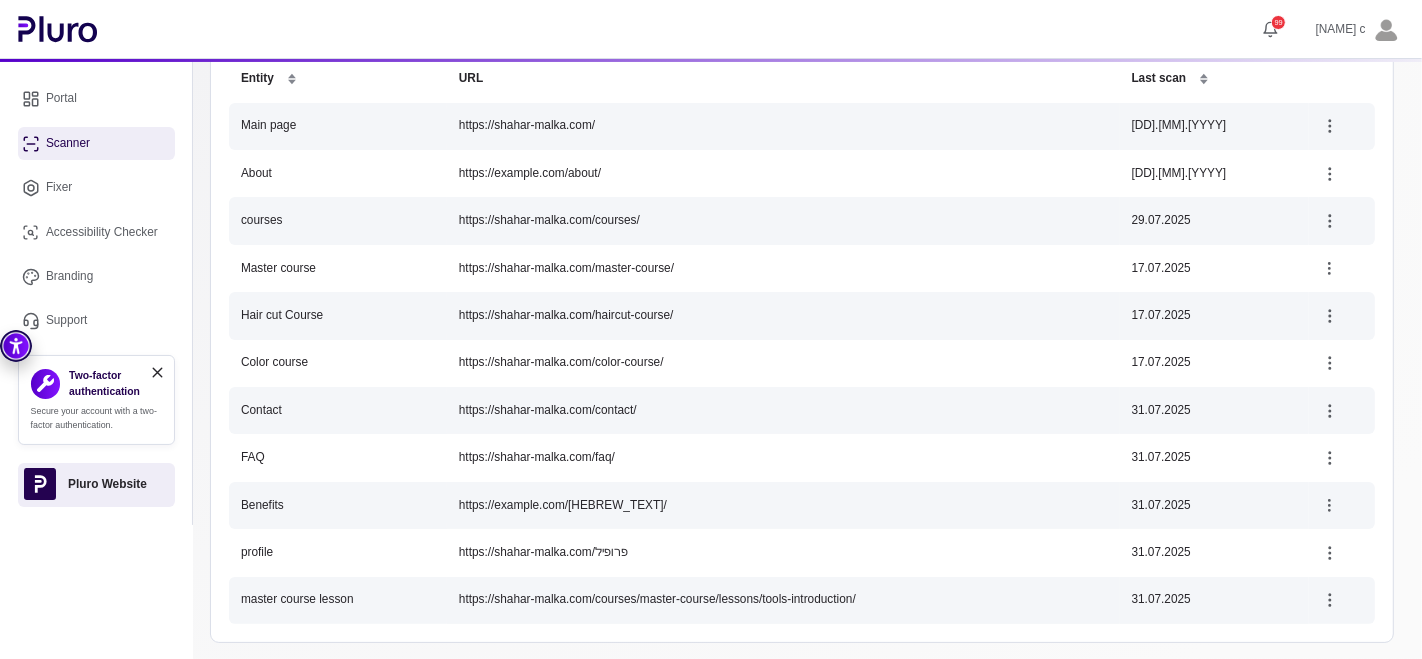 scroll, scrollTop: 22, scrollLeft: 0, axis: vertical 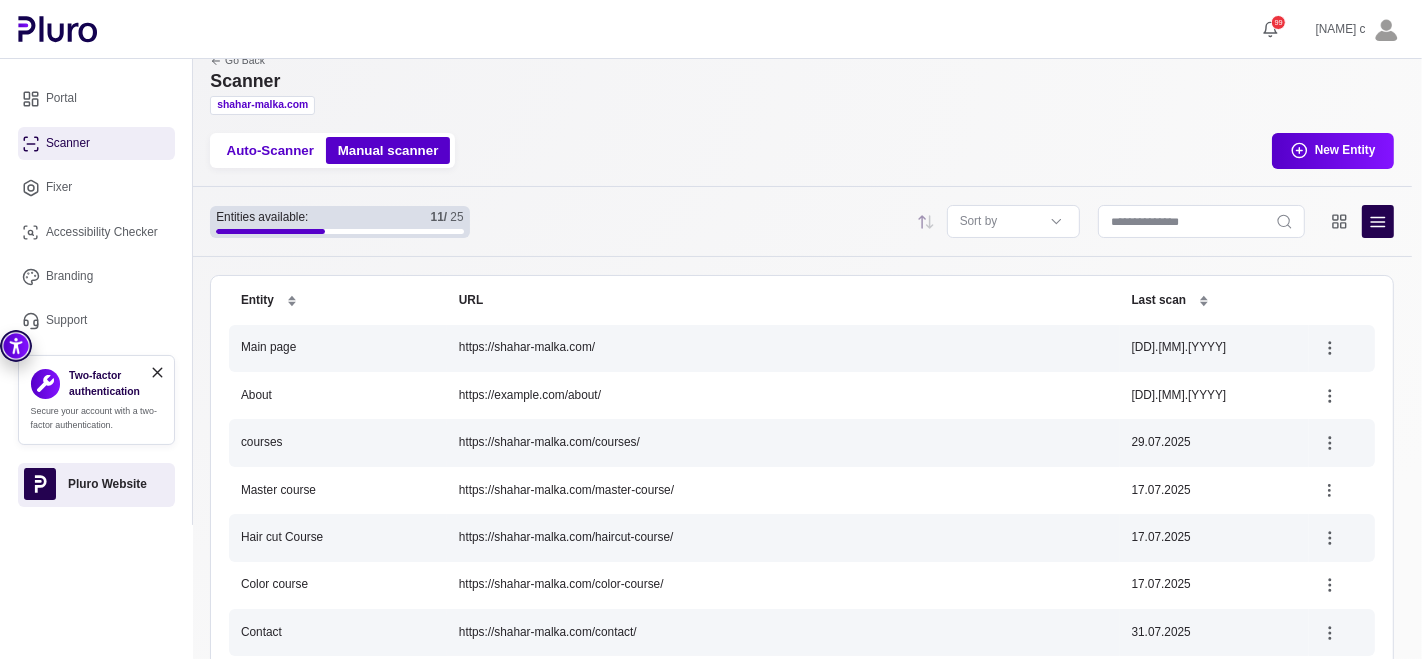 click 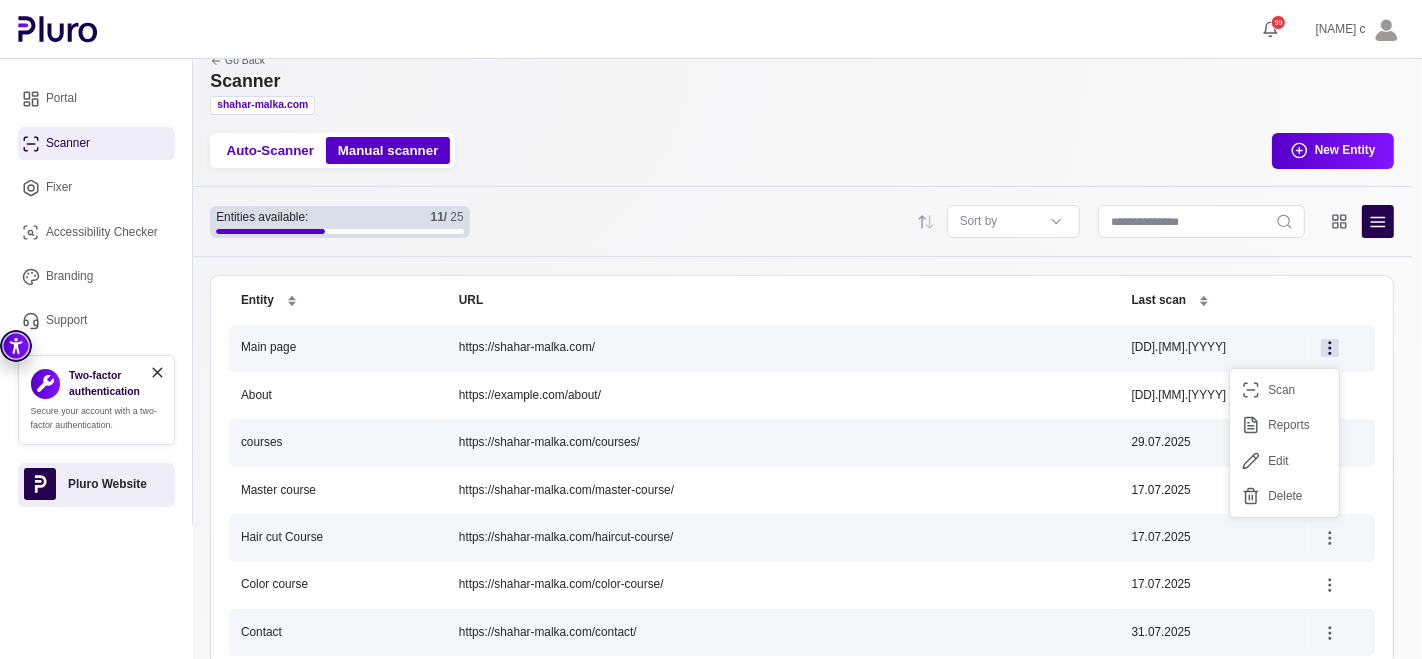 click on "Auto-Scanner Manual scanner New Entity" at bounding box center (802, 151) 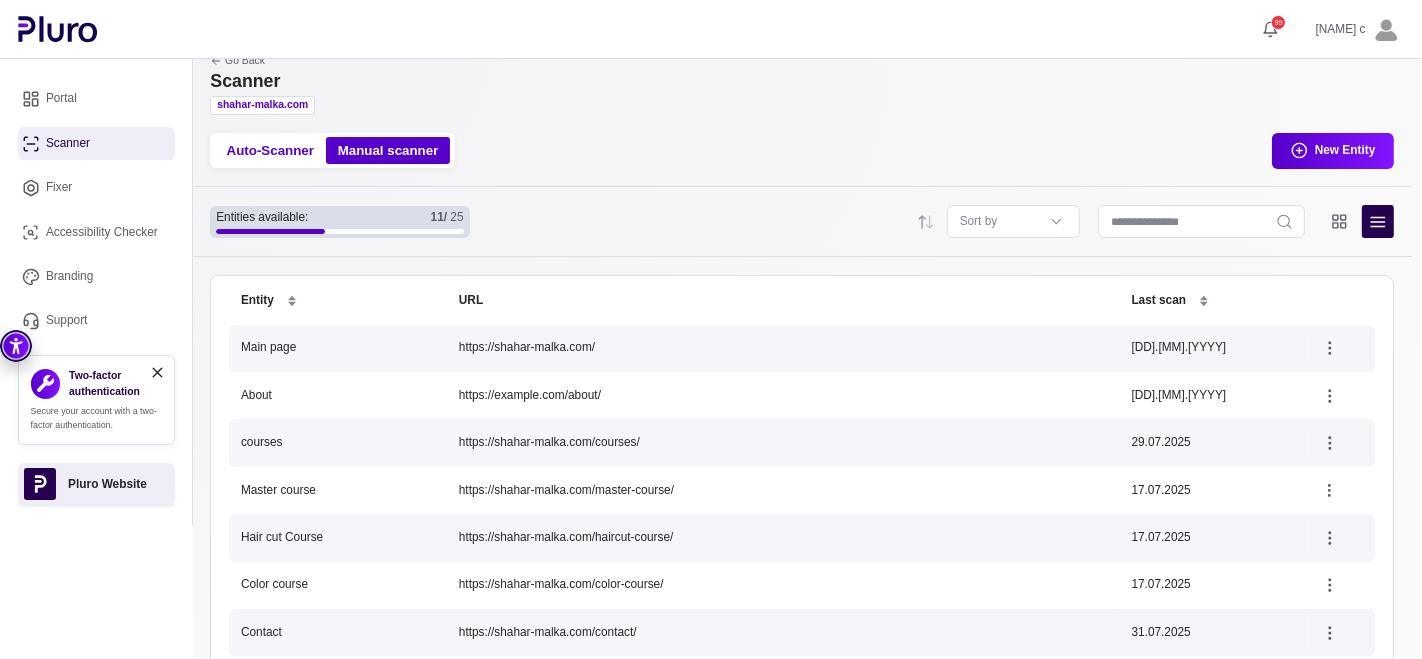 scroll, scrollTop: 133, scrollLeft: 0, axis: vertical 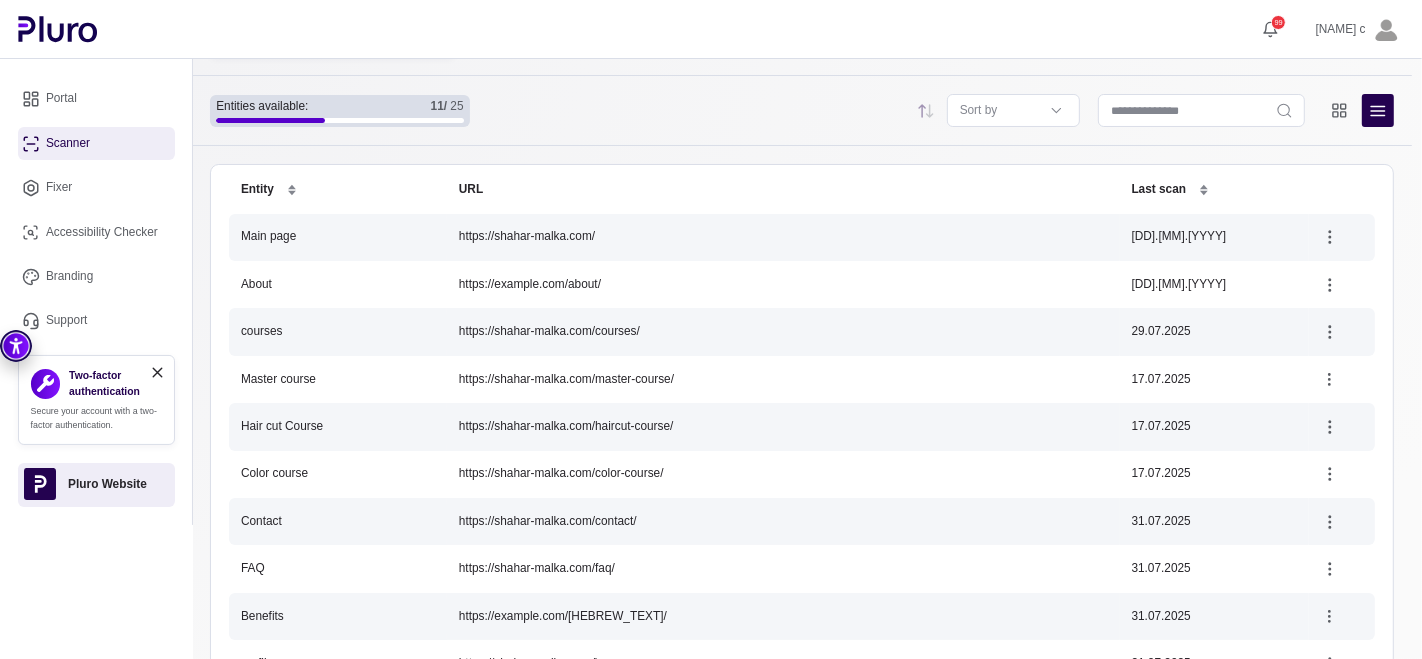 click 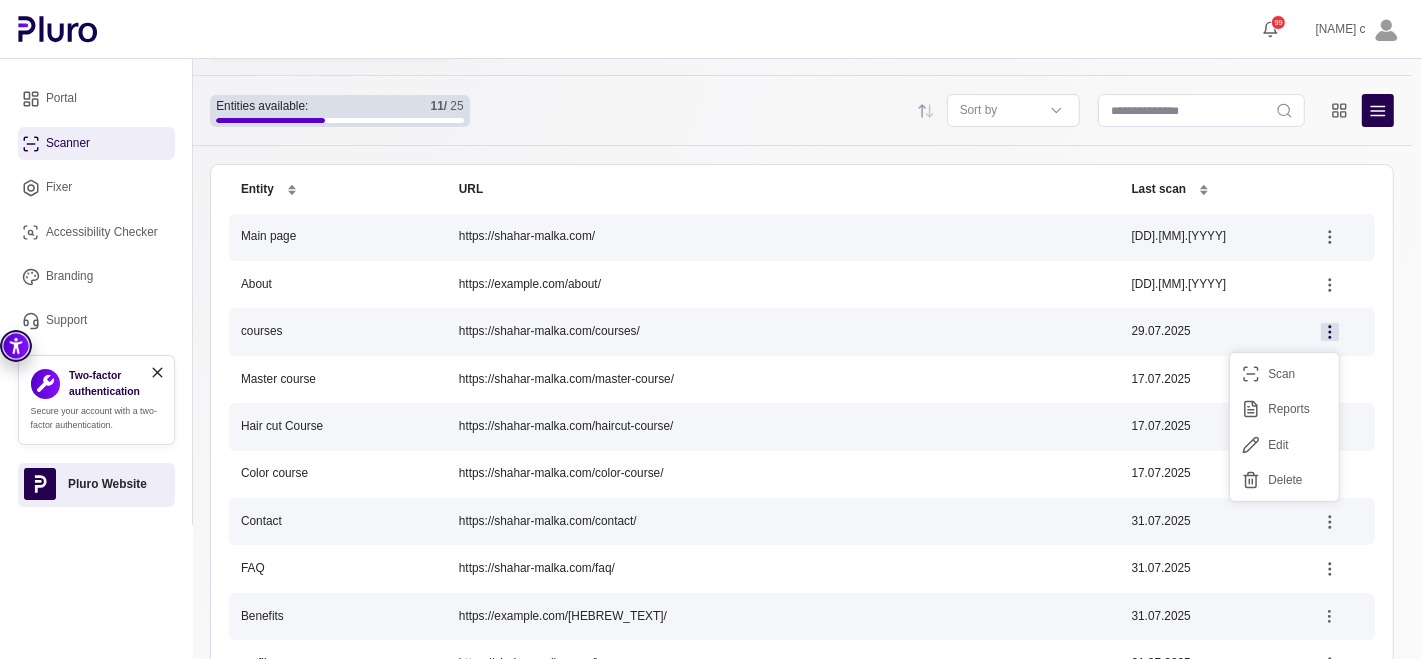 click on "Scan" at bounding box center (1284, 374) 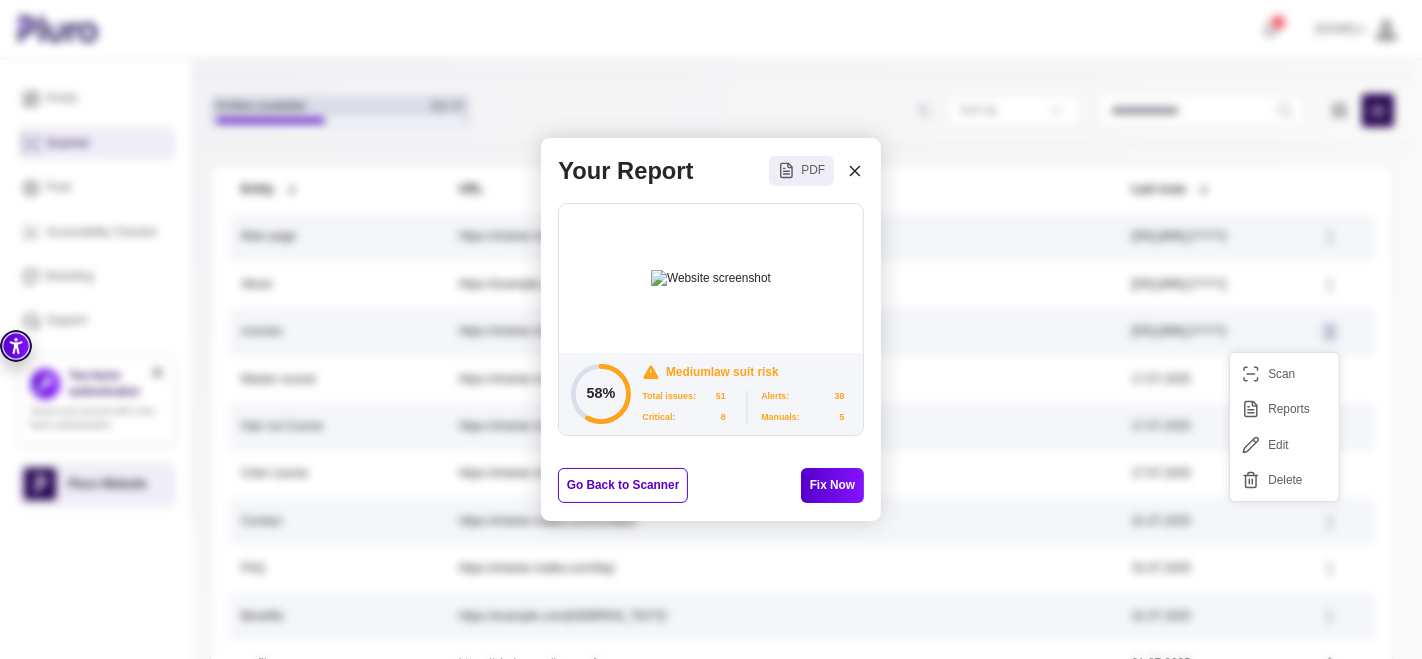 click 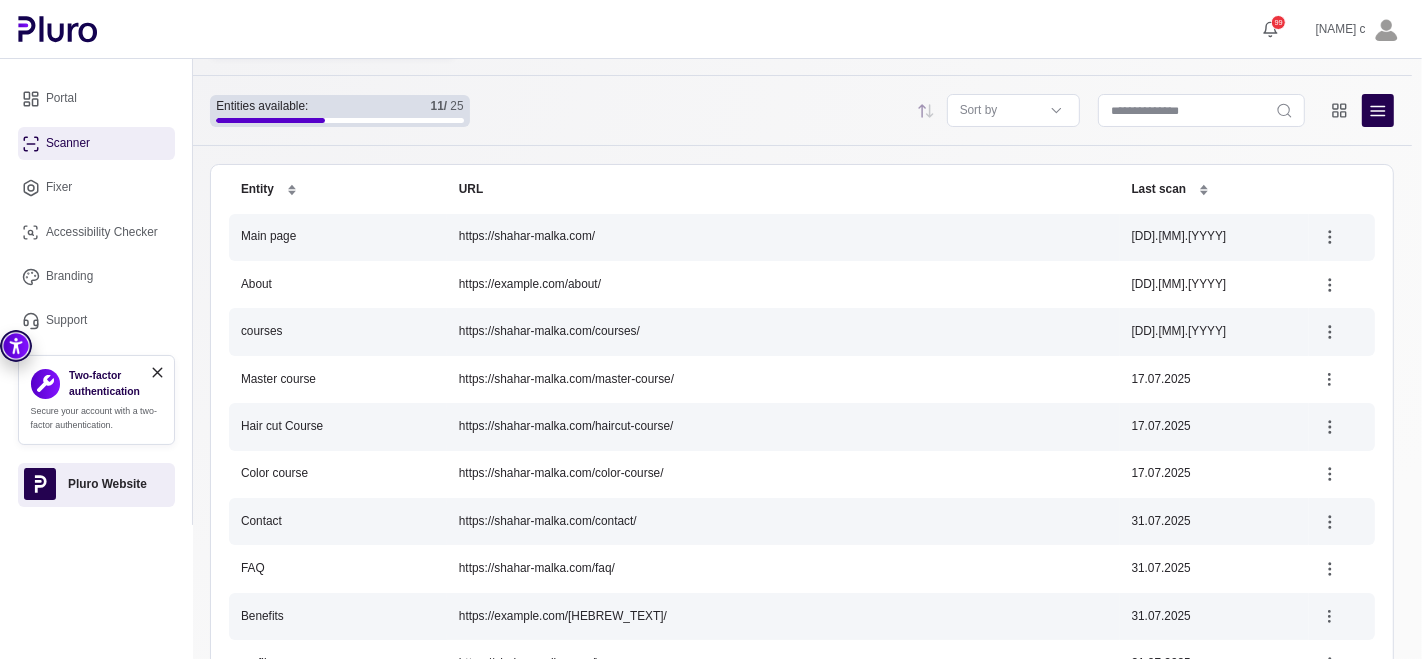click 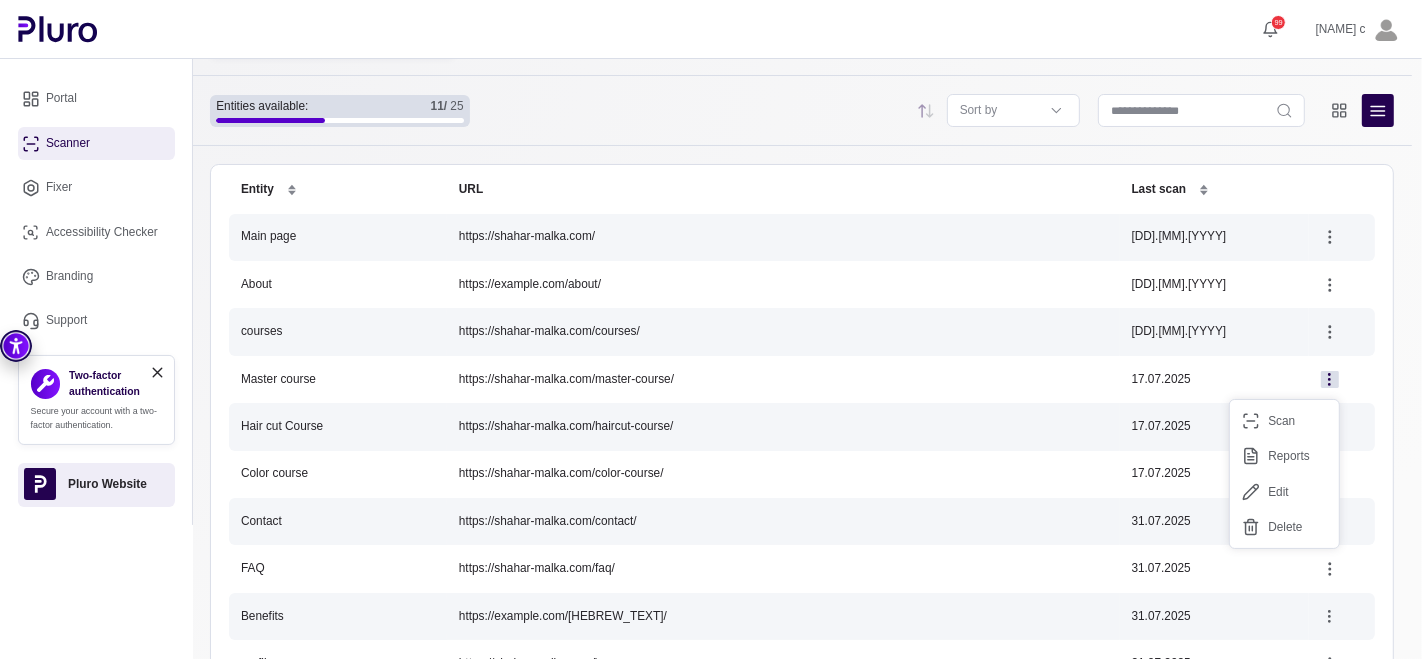 click on "Scan" at bounding box center (1284, 421) 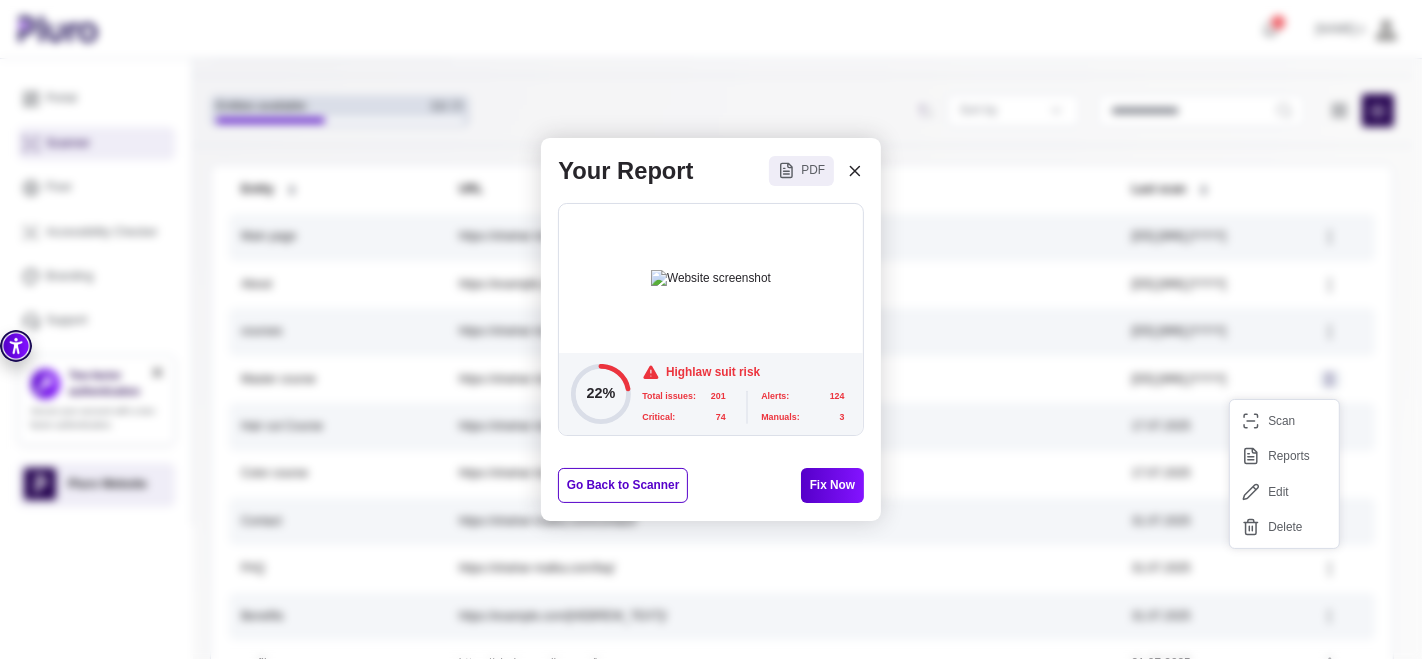 click 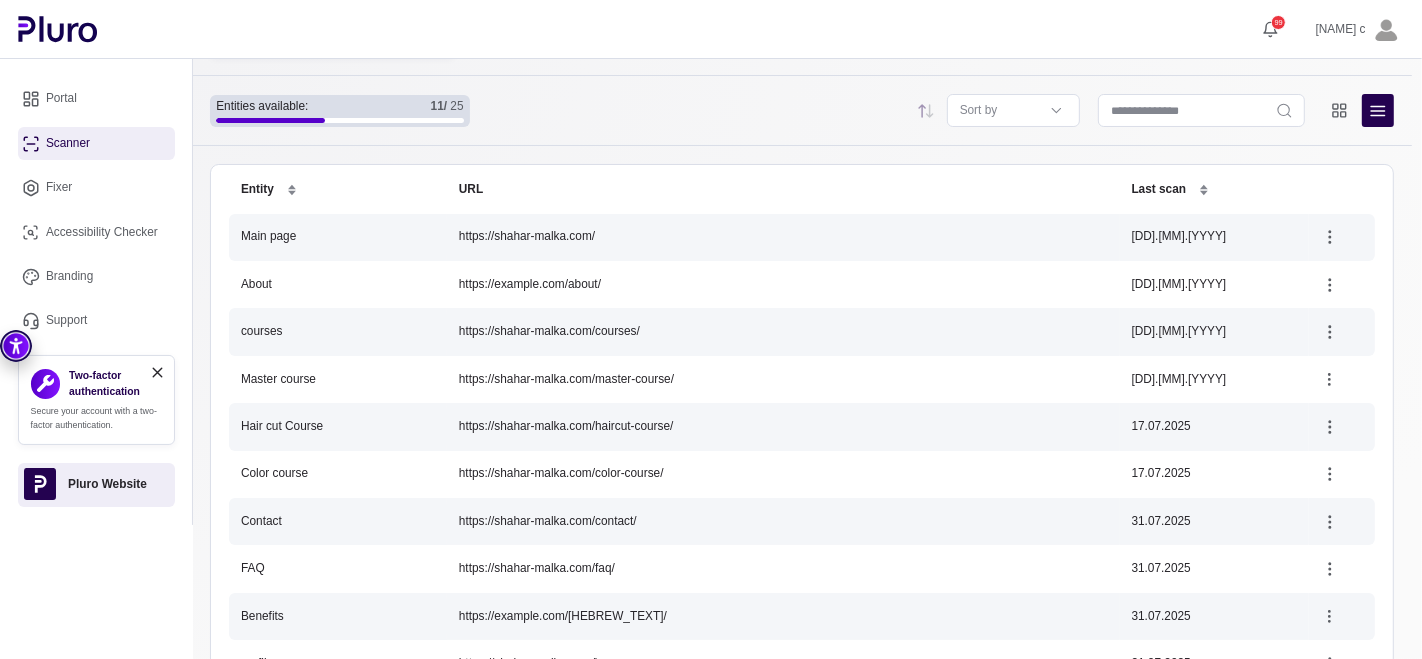click 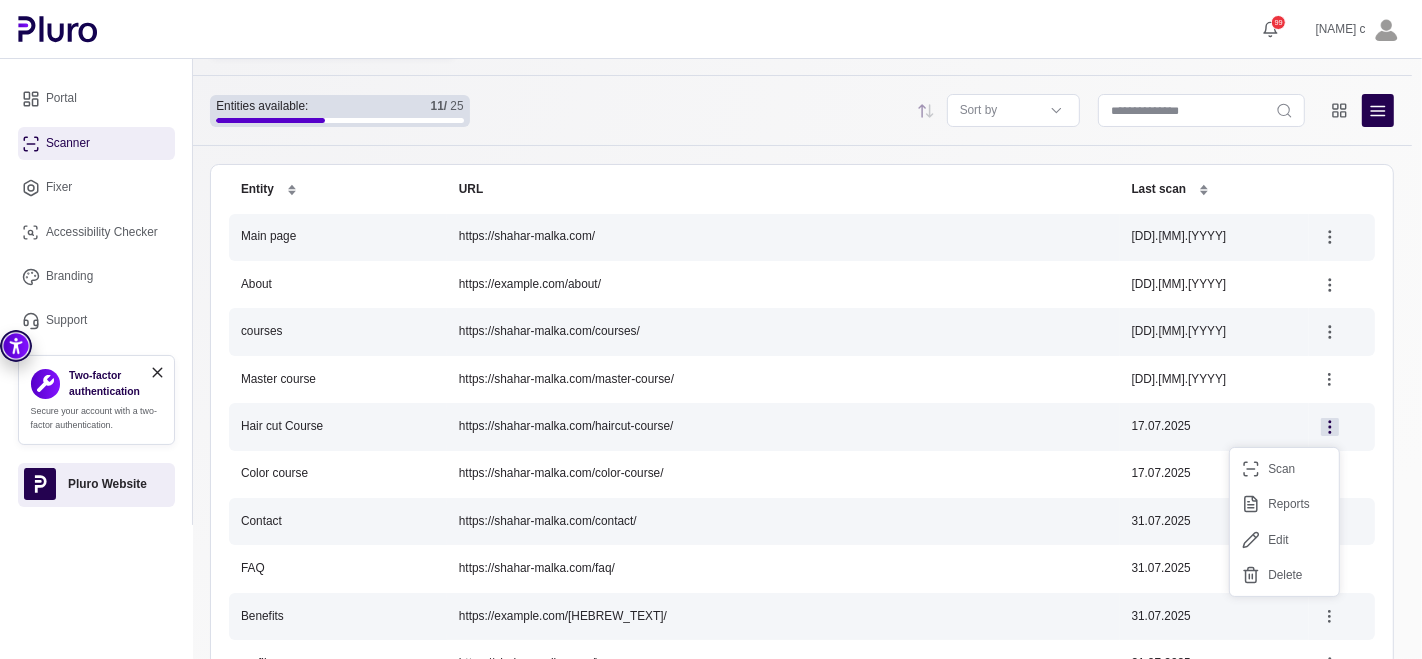 click on "Scan" at bounding box center (1284, 469) 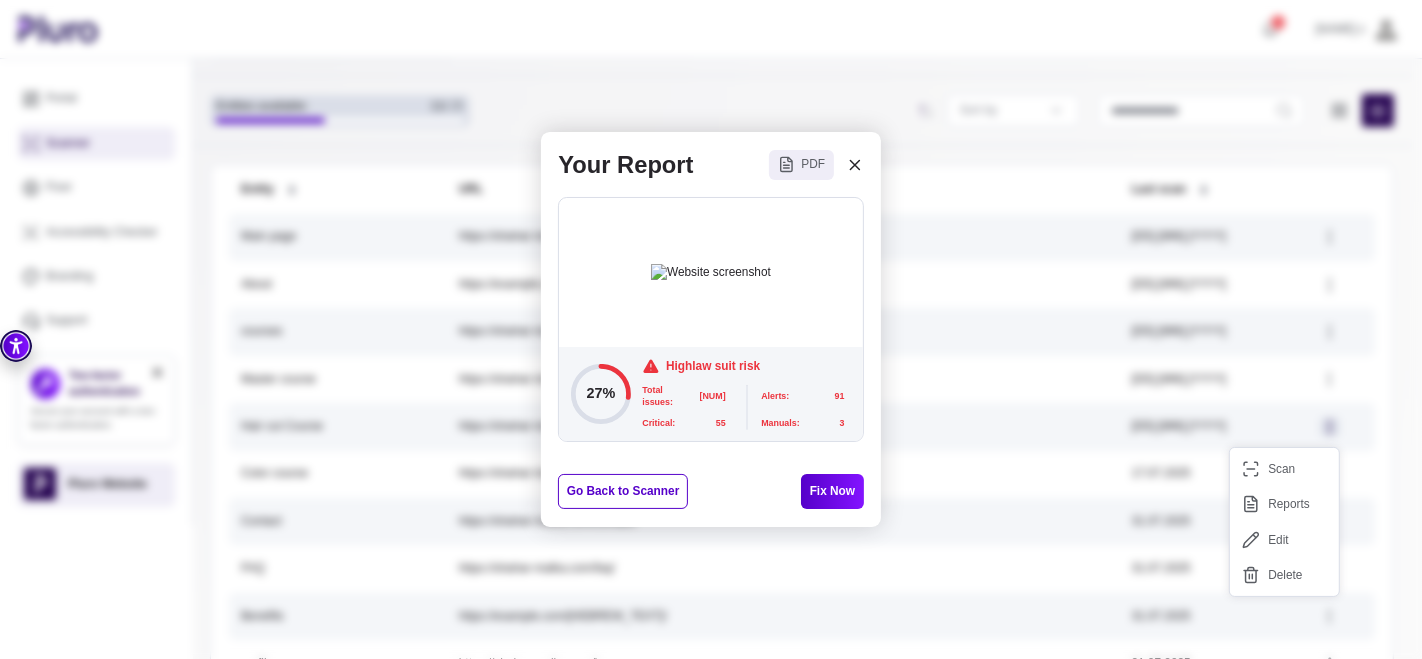 click 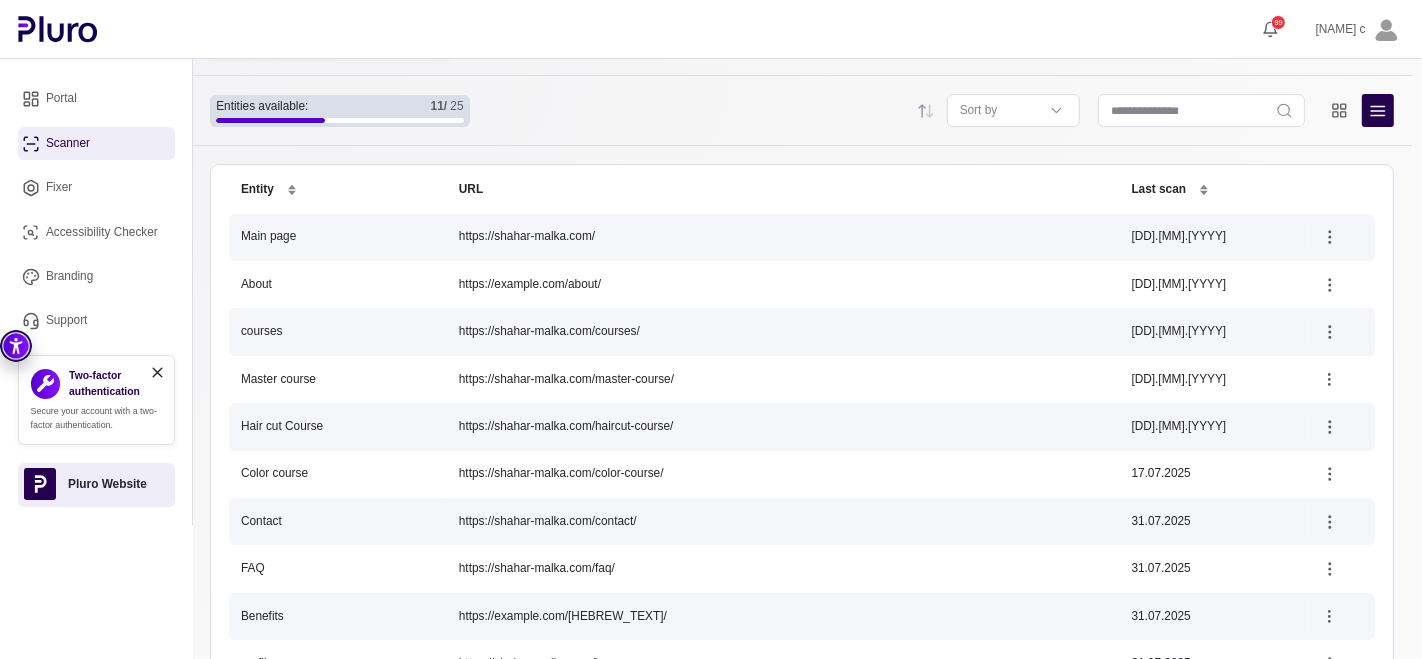 click 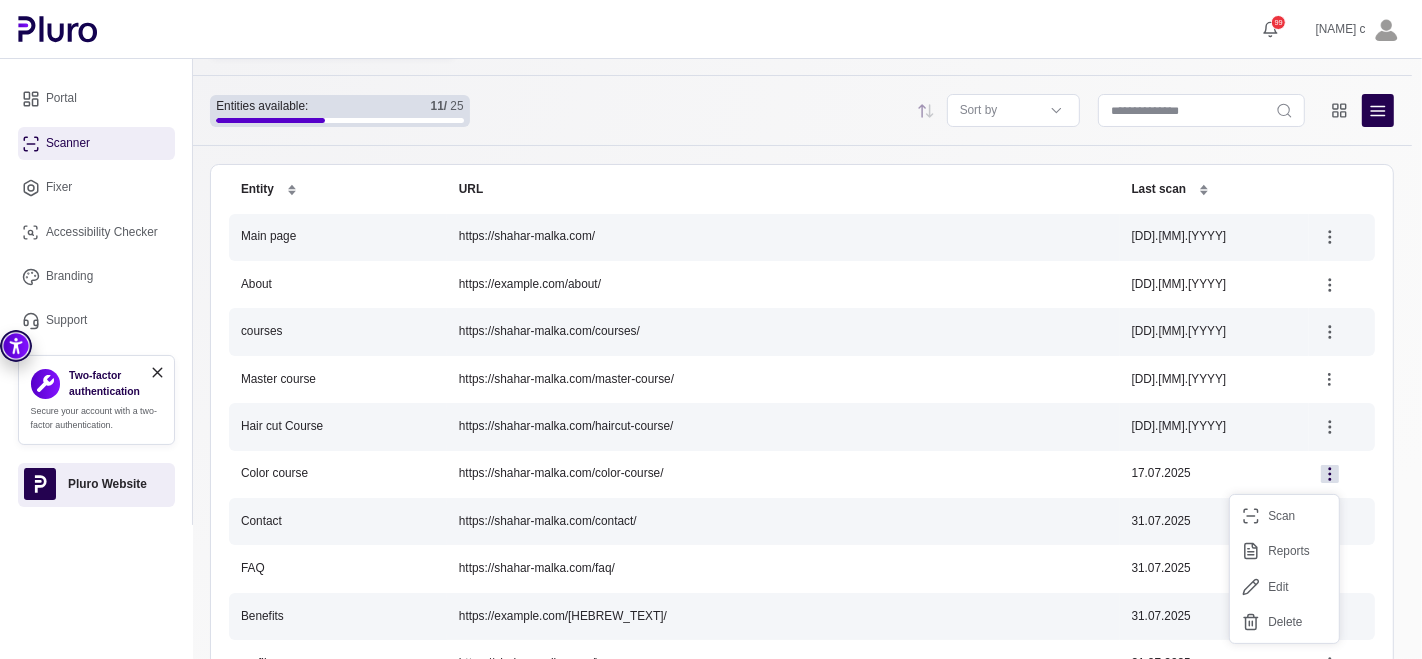 click on "Scan" at bounding box center [1284, 516] 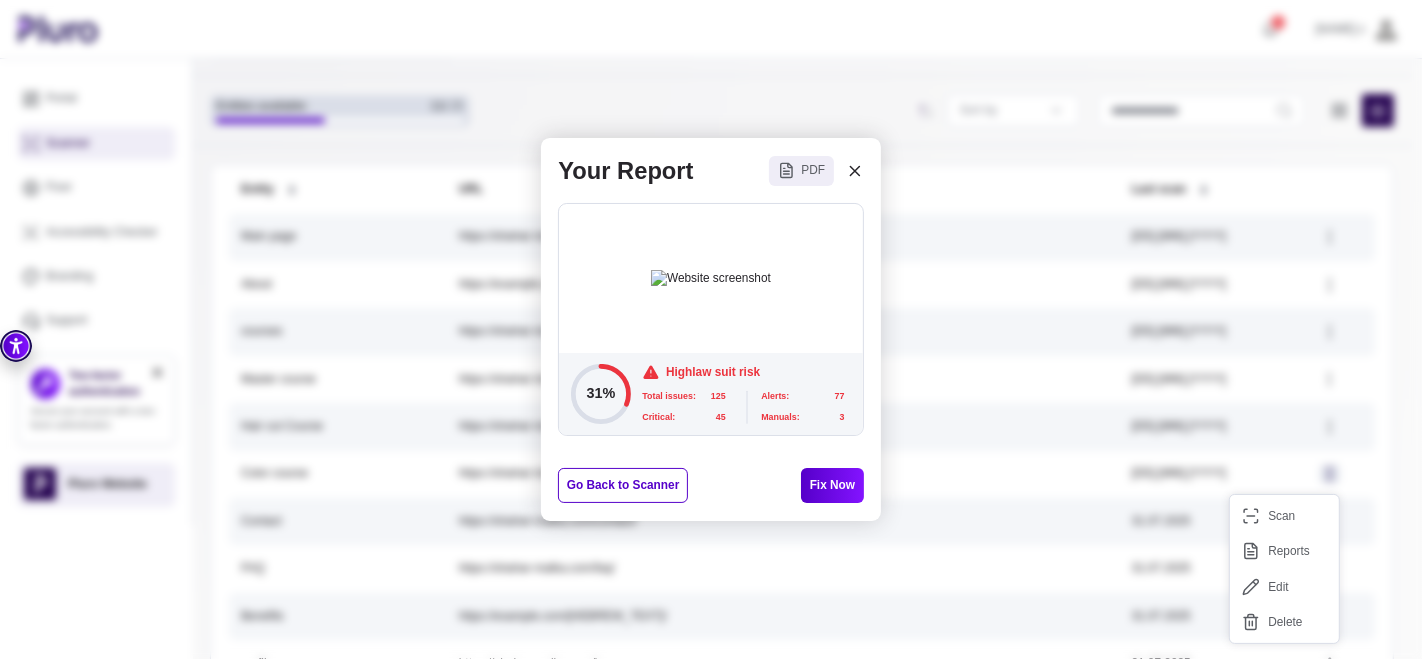 click 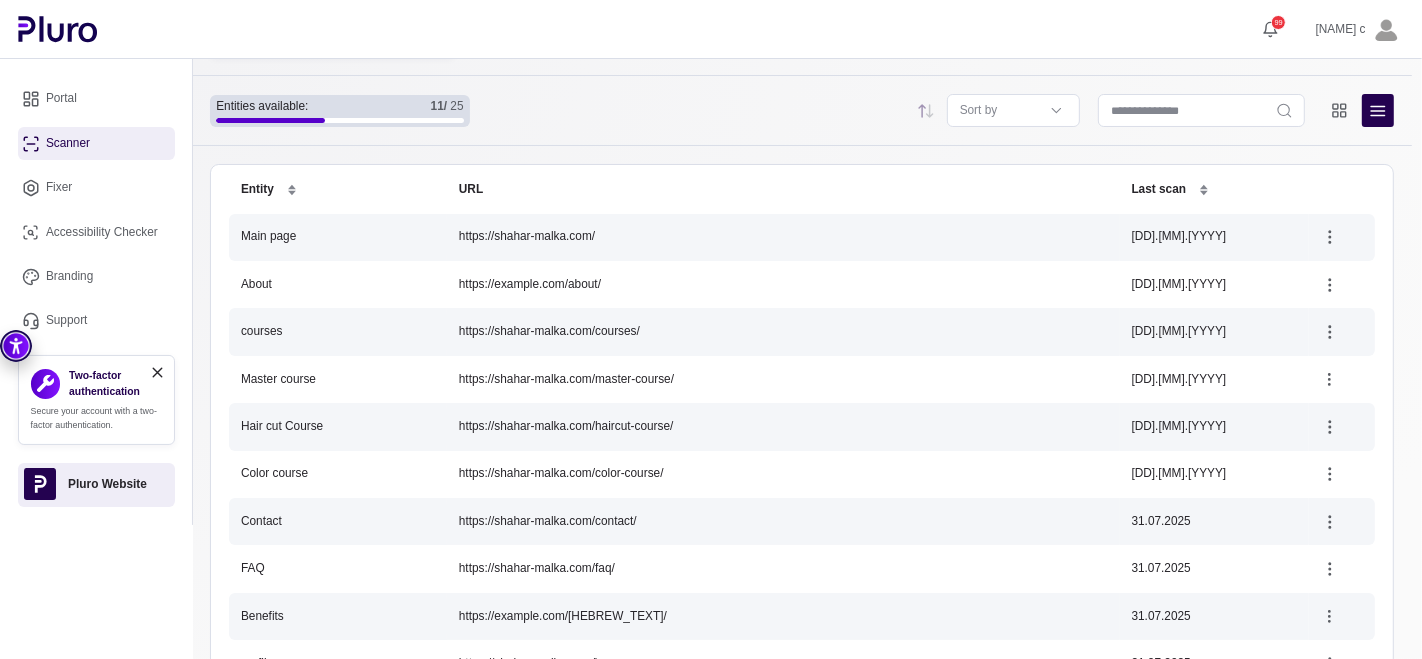 scroll, scrollTop: 244, scrollLeft: 0, axis: vertical 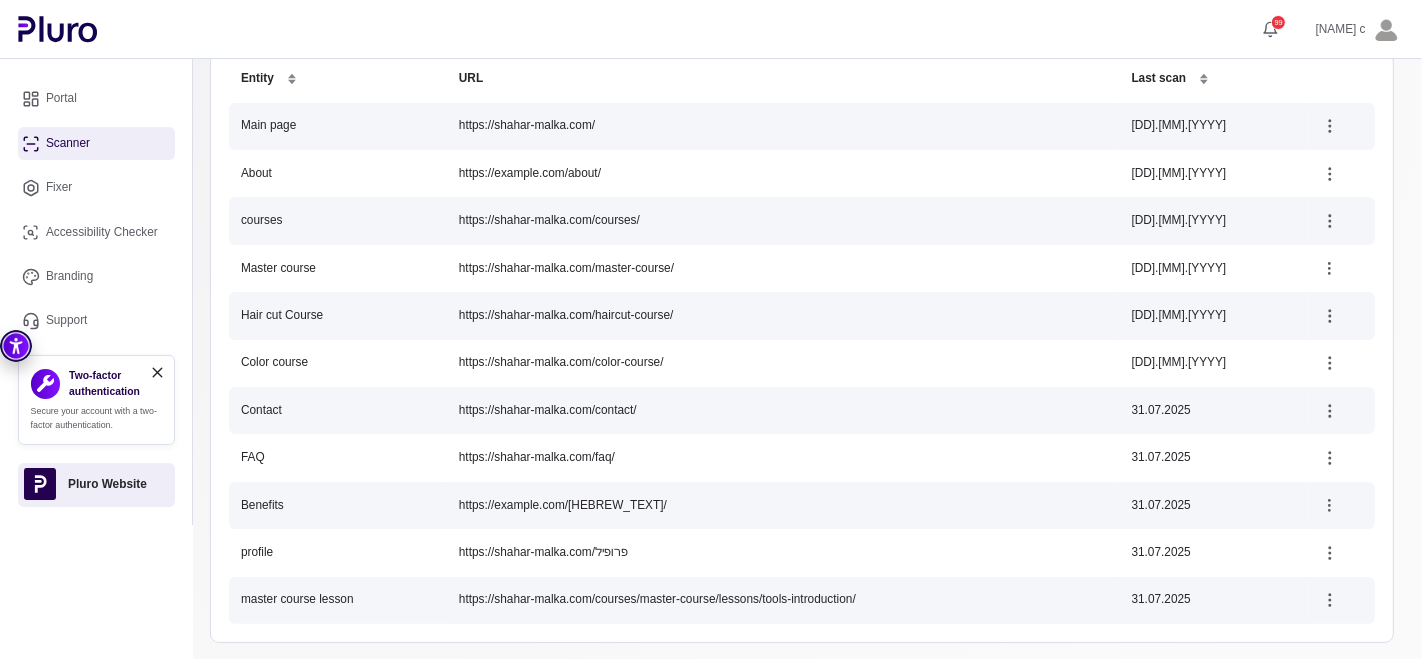 click 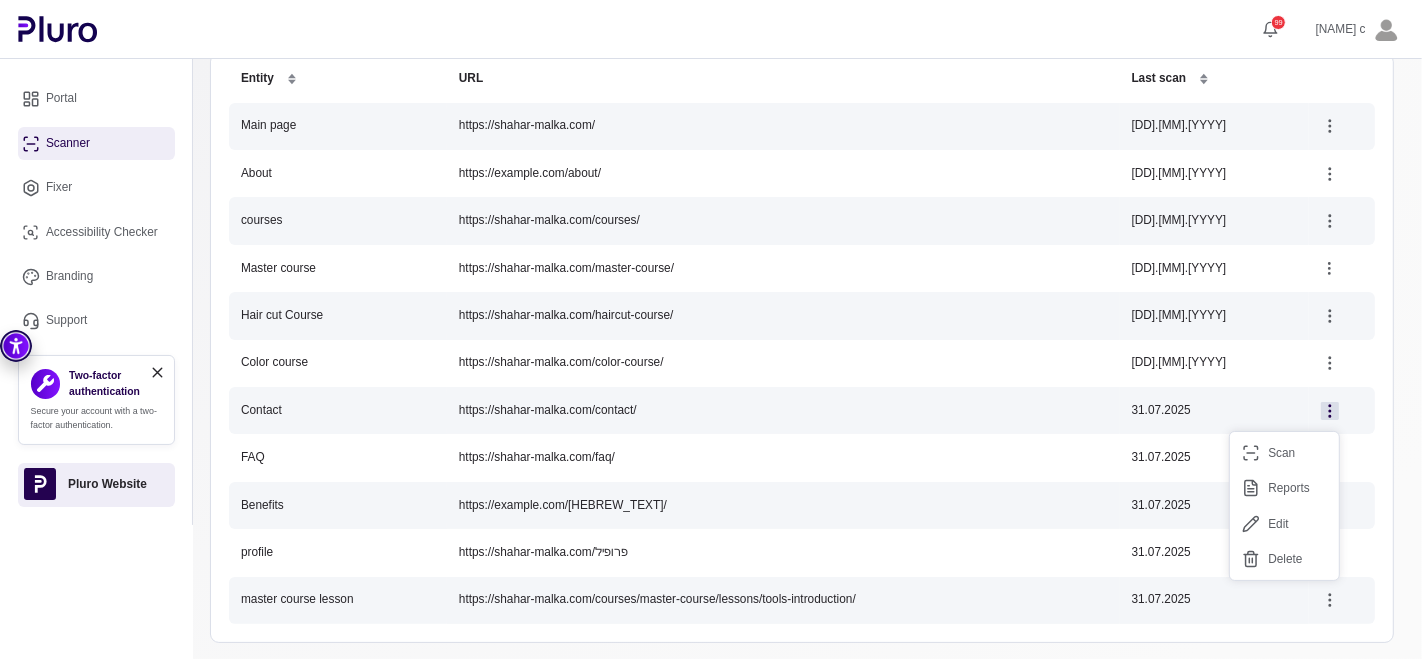 click on "Scan" at bounding box center (1284, 453) 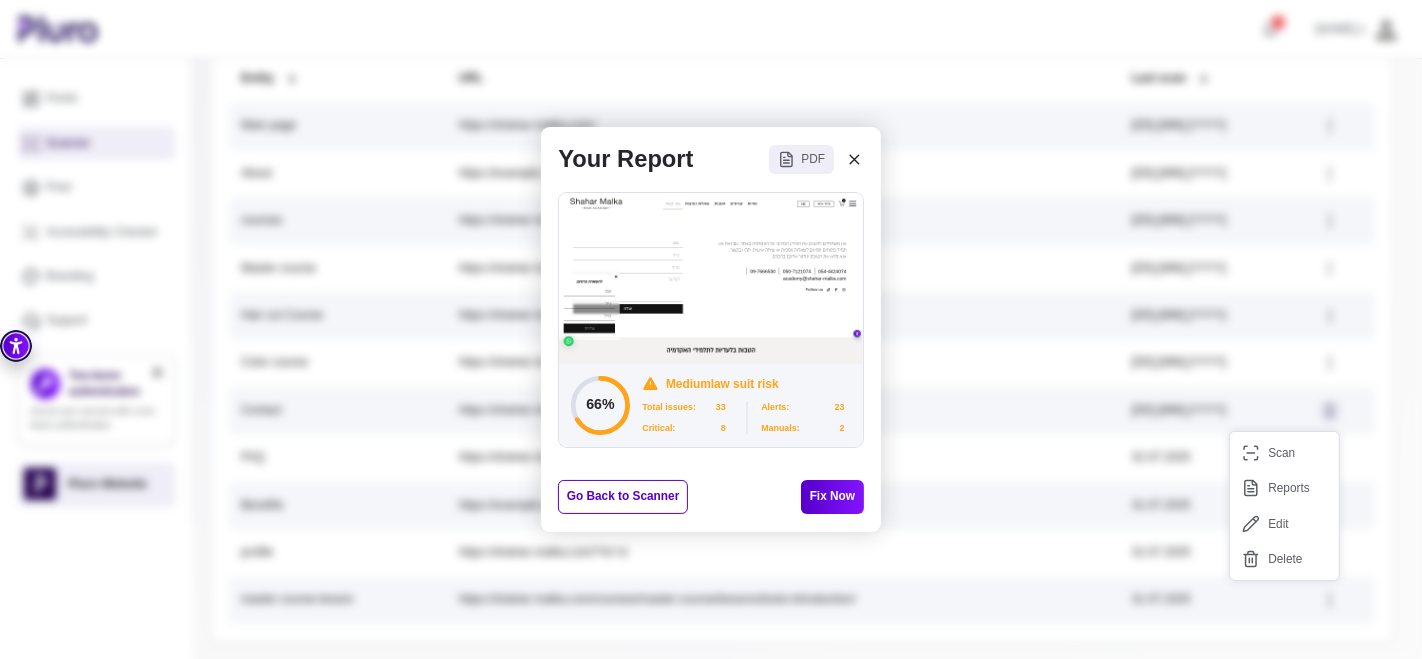 click 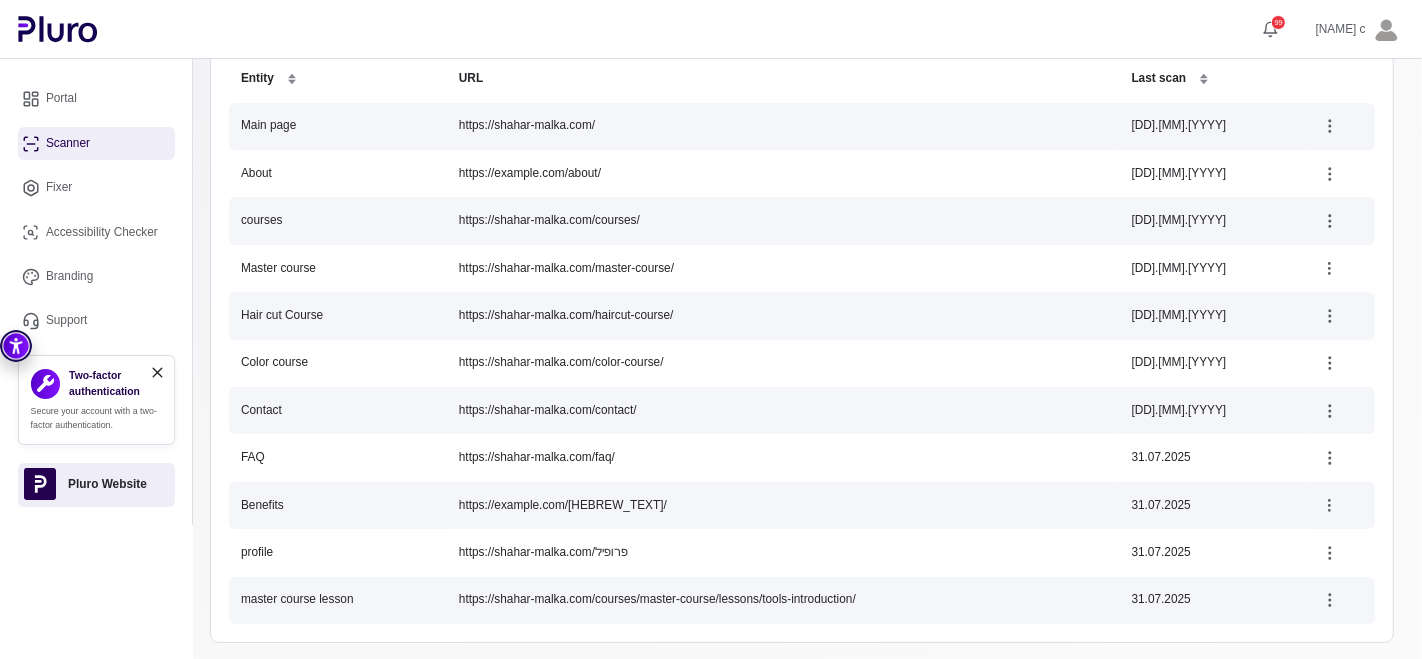click 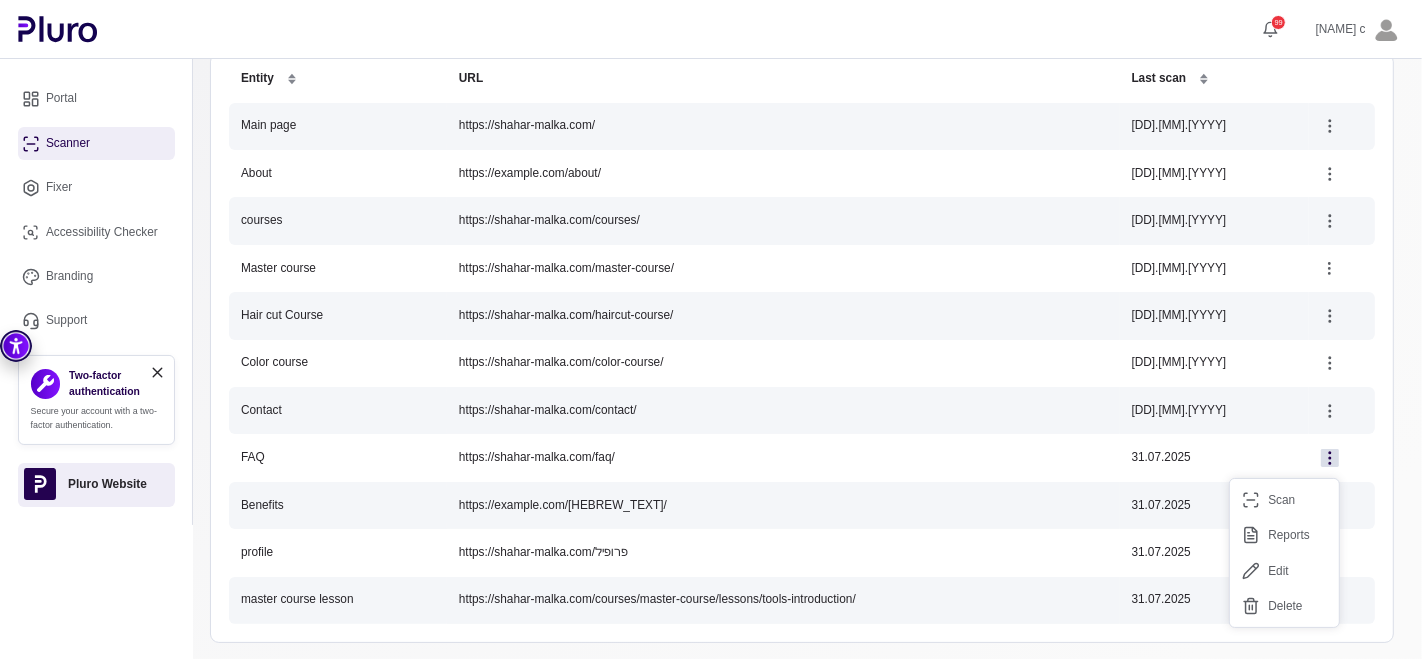 click on "Scan" at bounding box center (1284, 500) 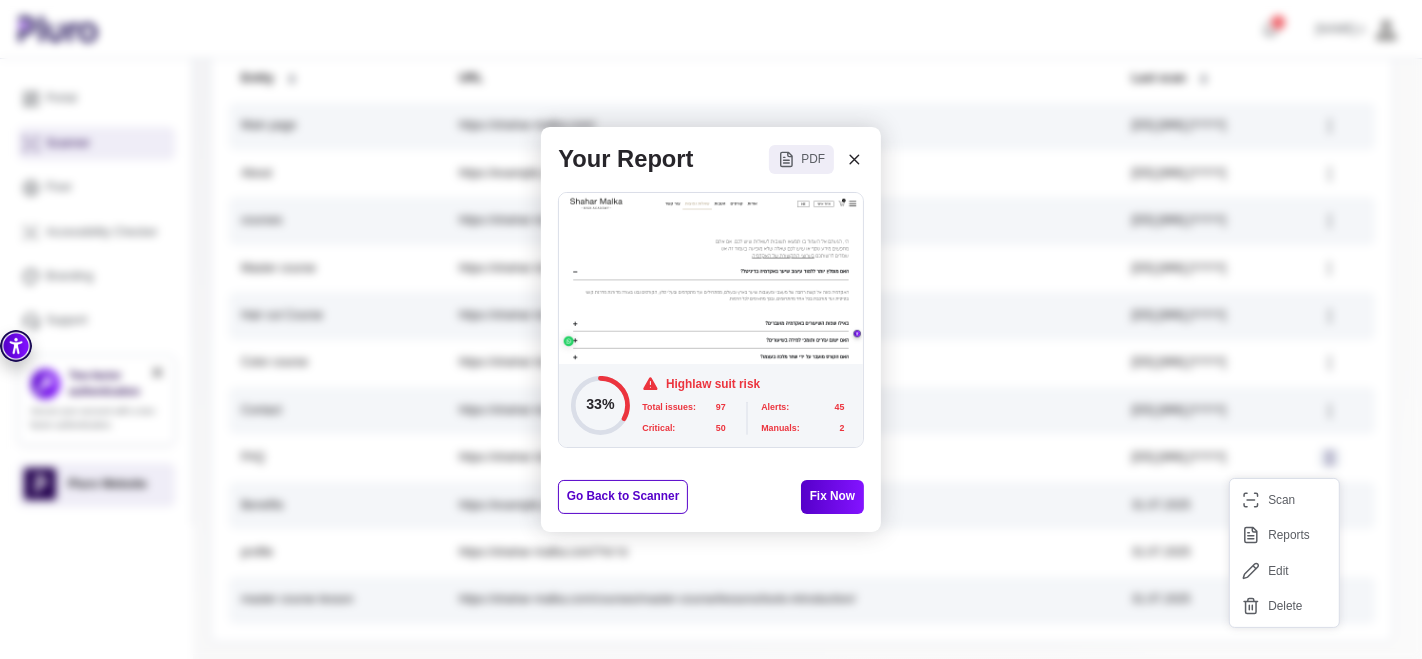 click 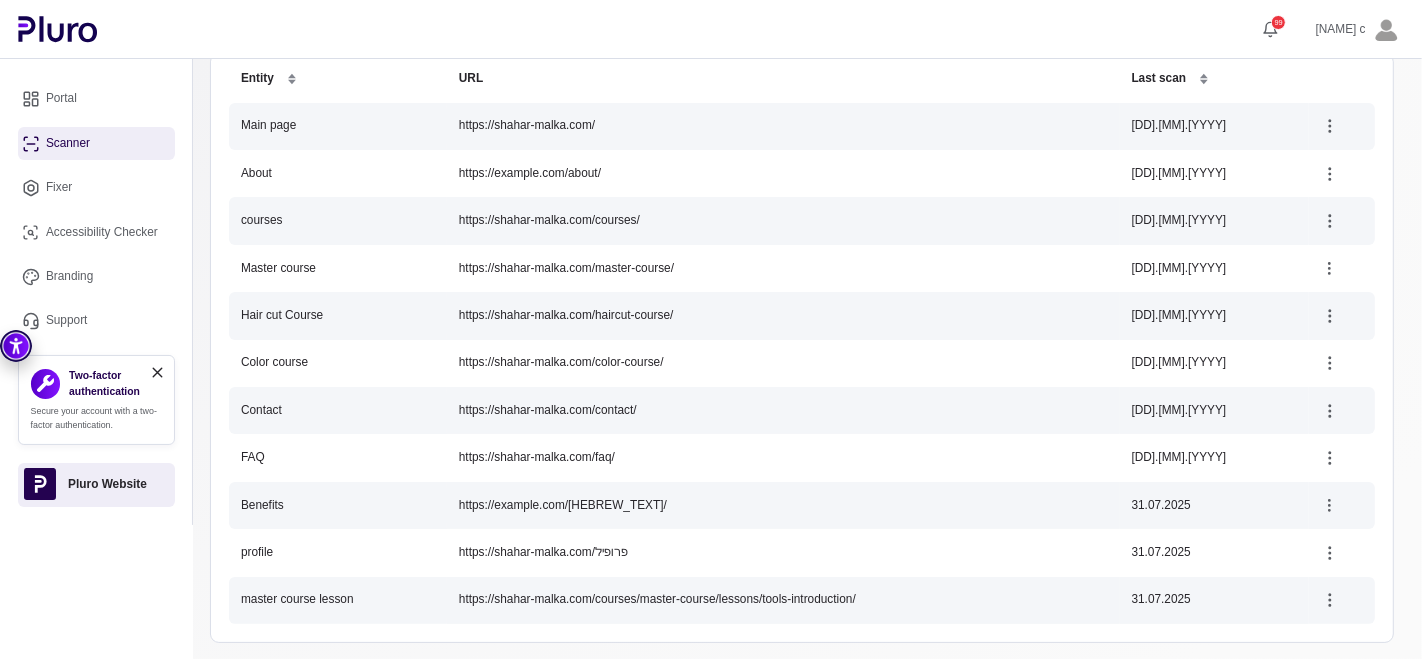 click 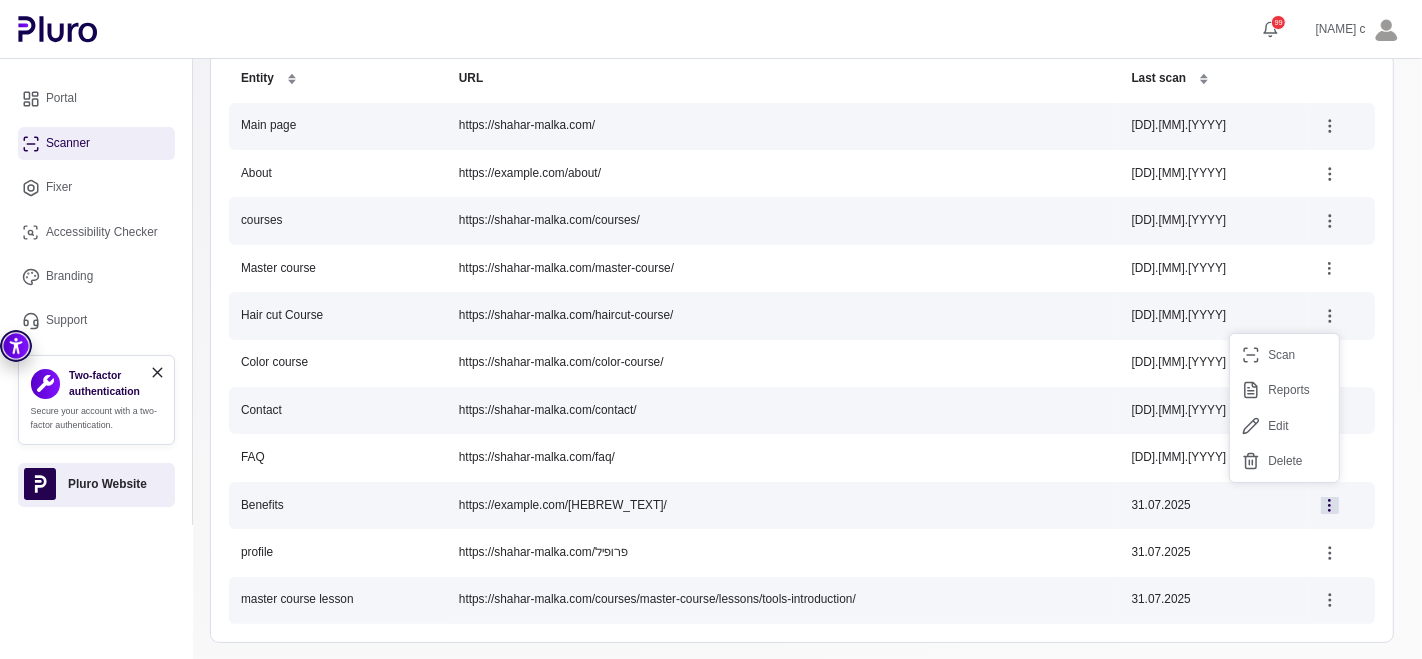 click on "Scan" at bounding box center [1284, 355] 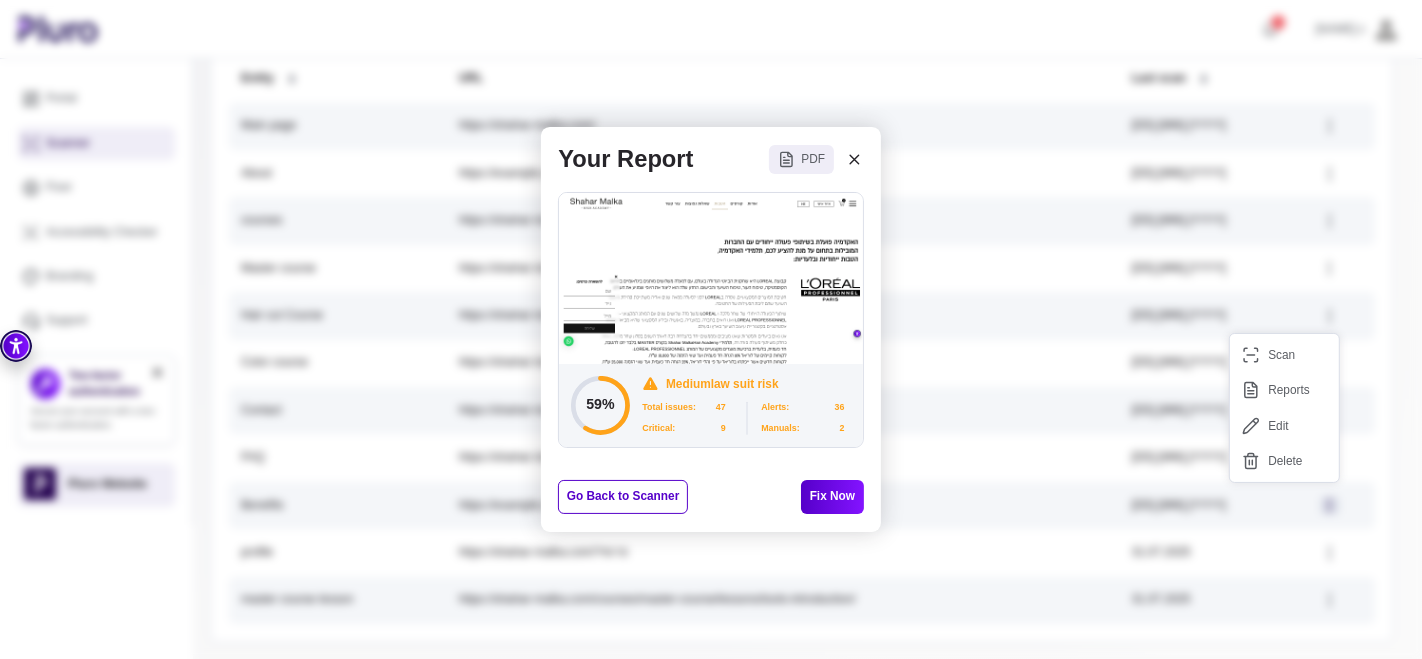 click 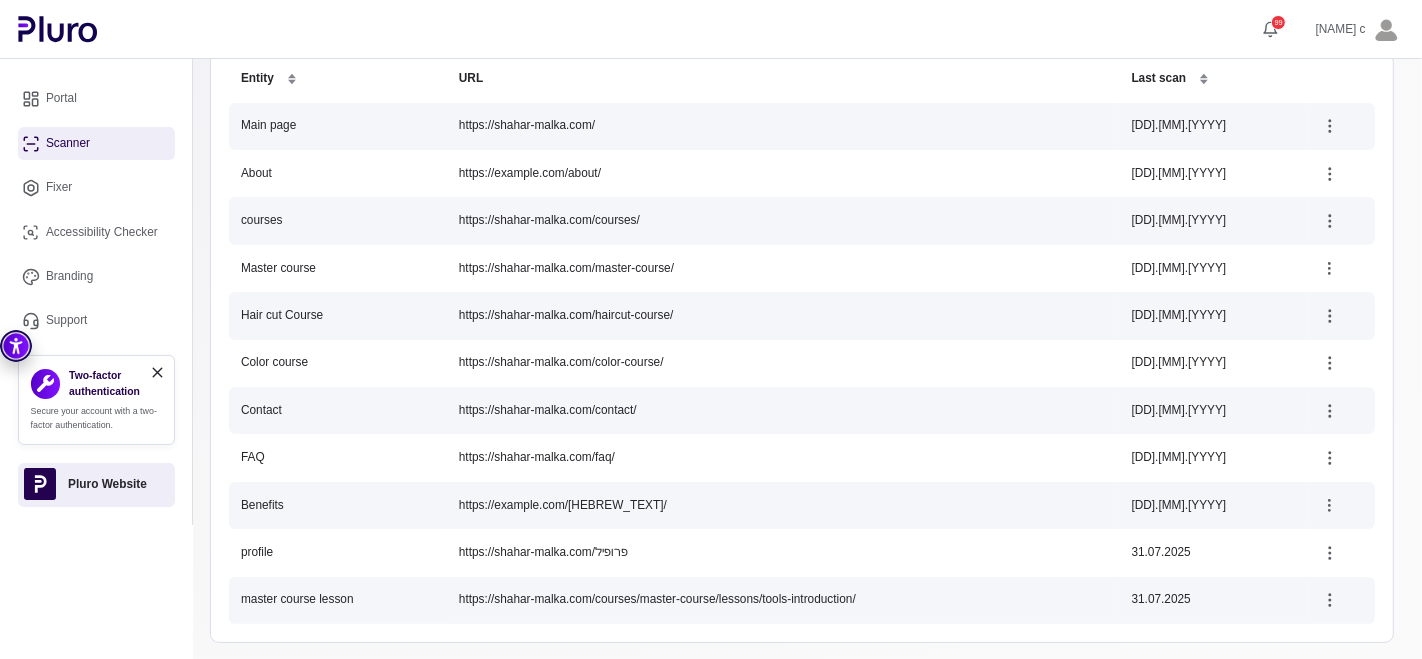 click 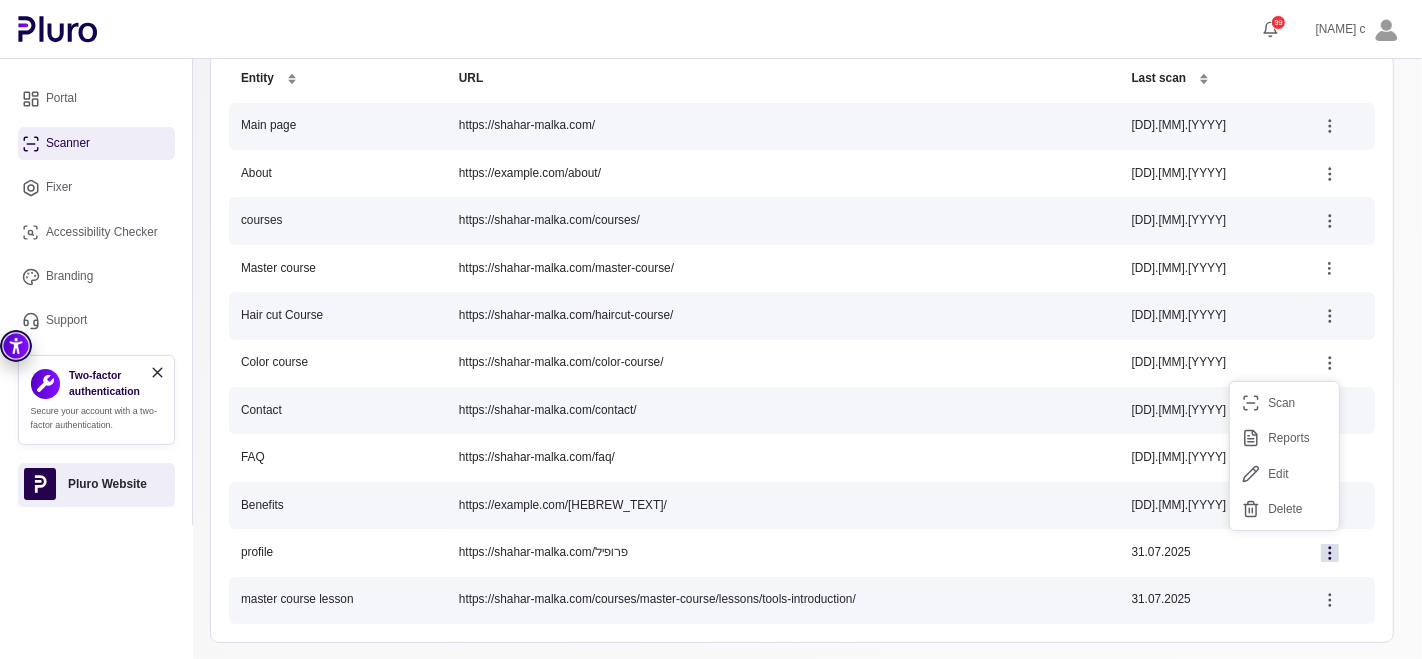 click on "Scan" at bounding box center [1284, 403] 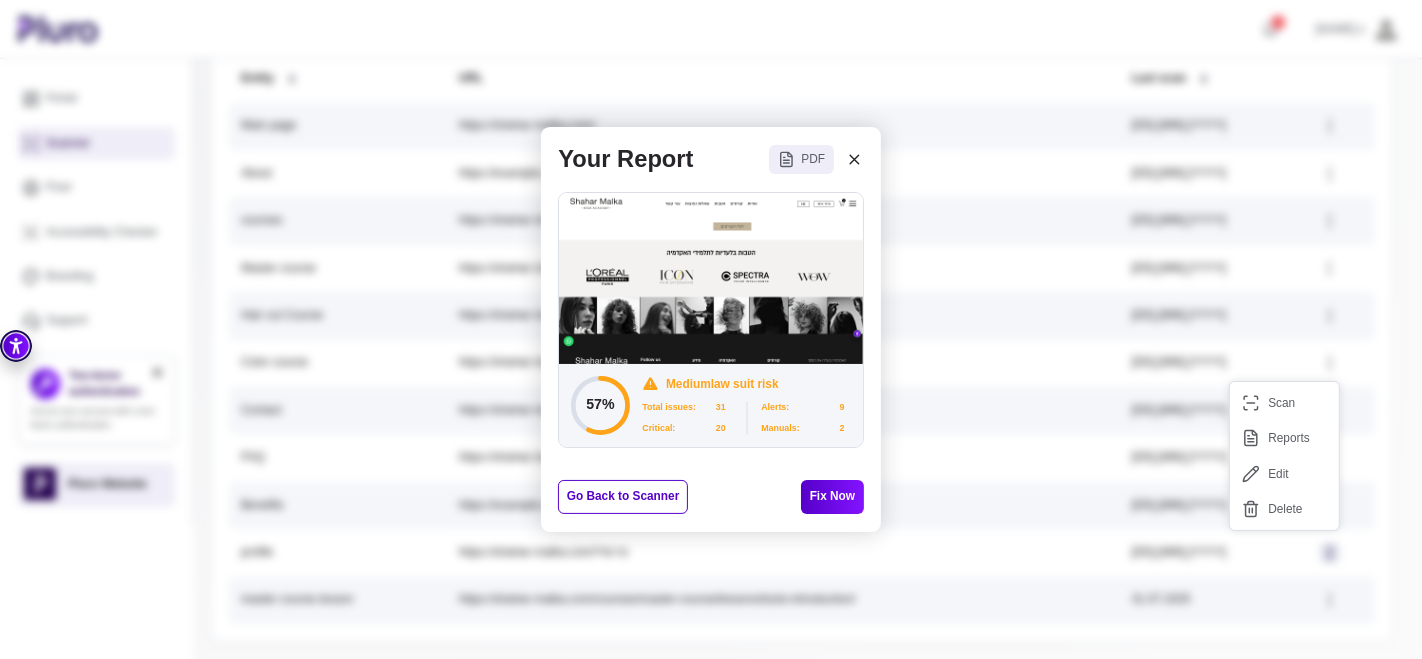 click 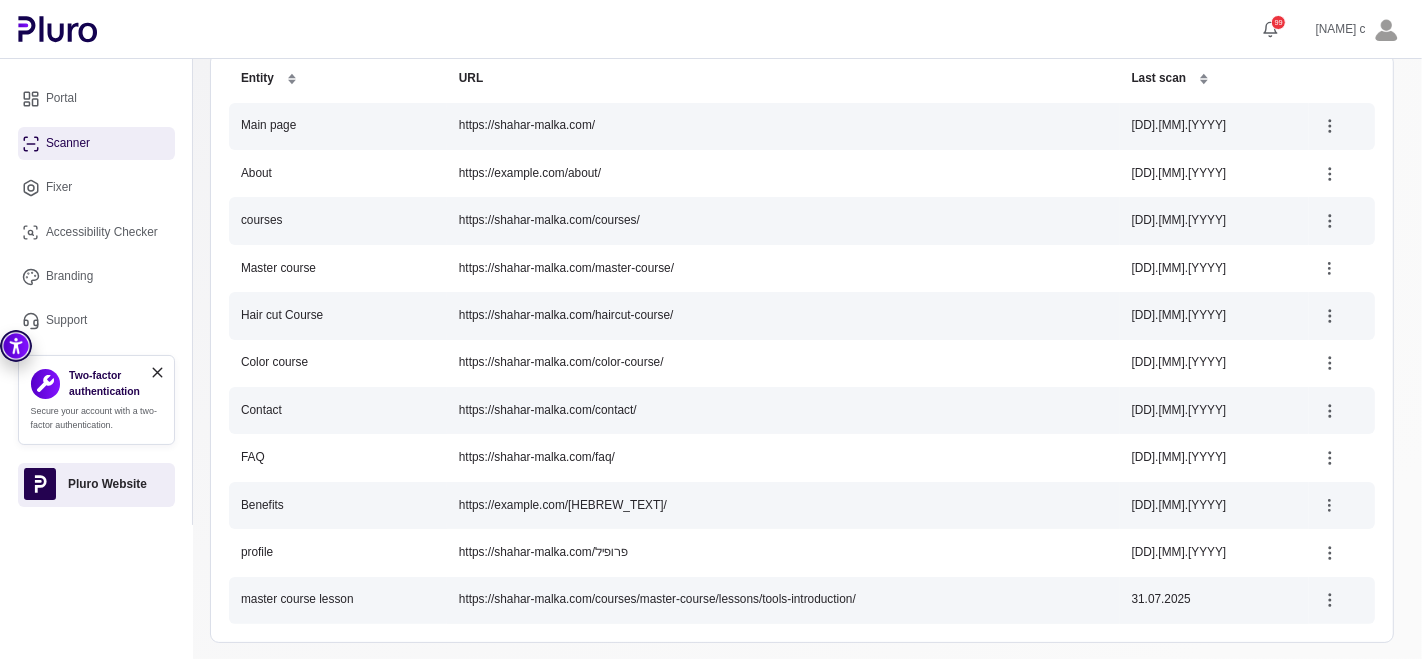 click 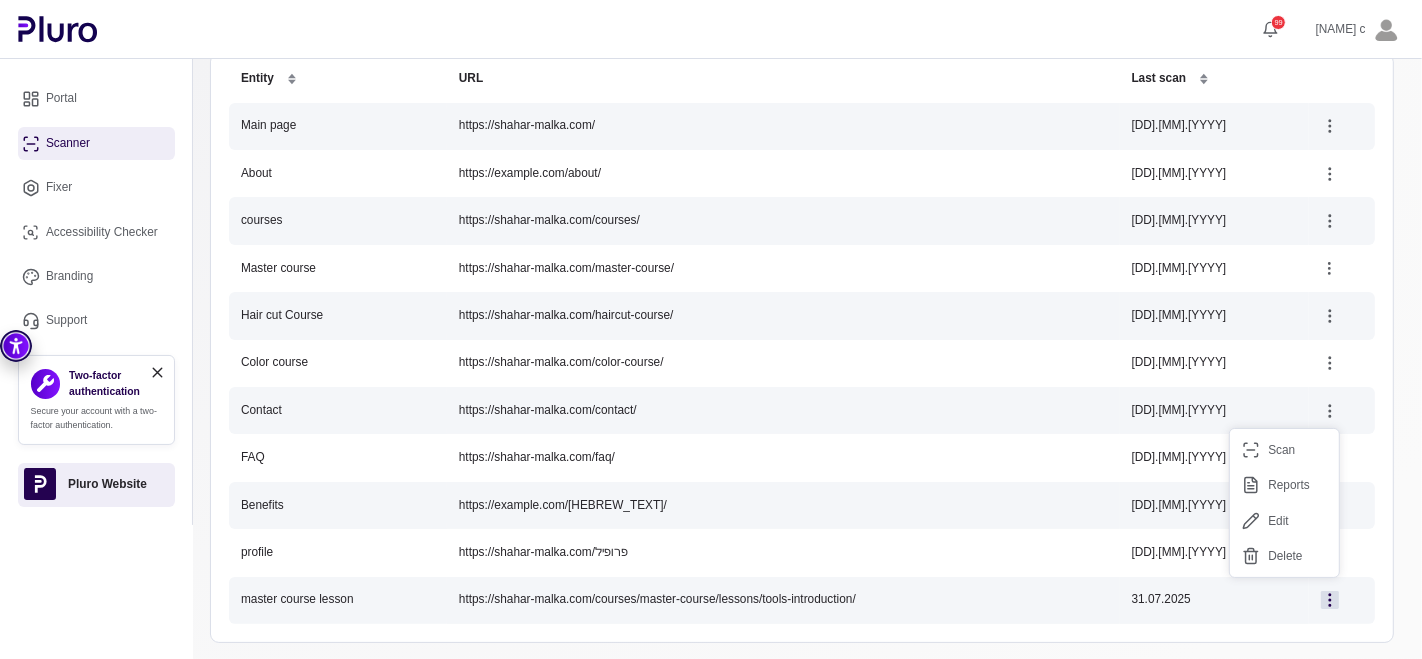 click on "Scan" at bounding box center [1284, 450] 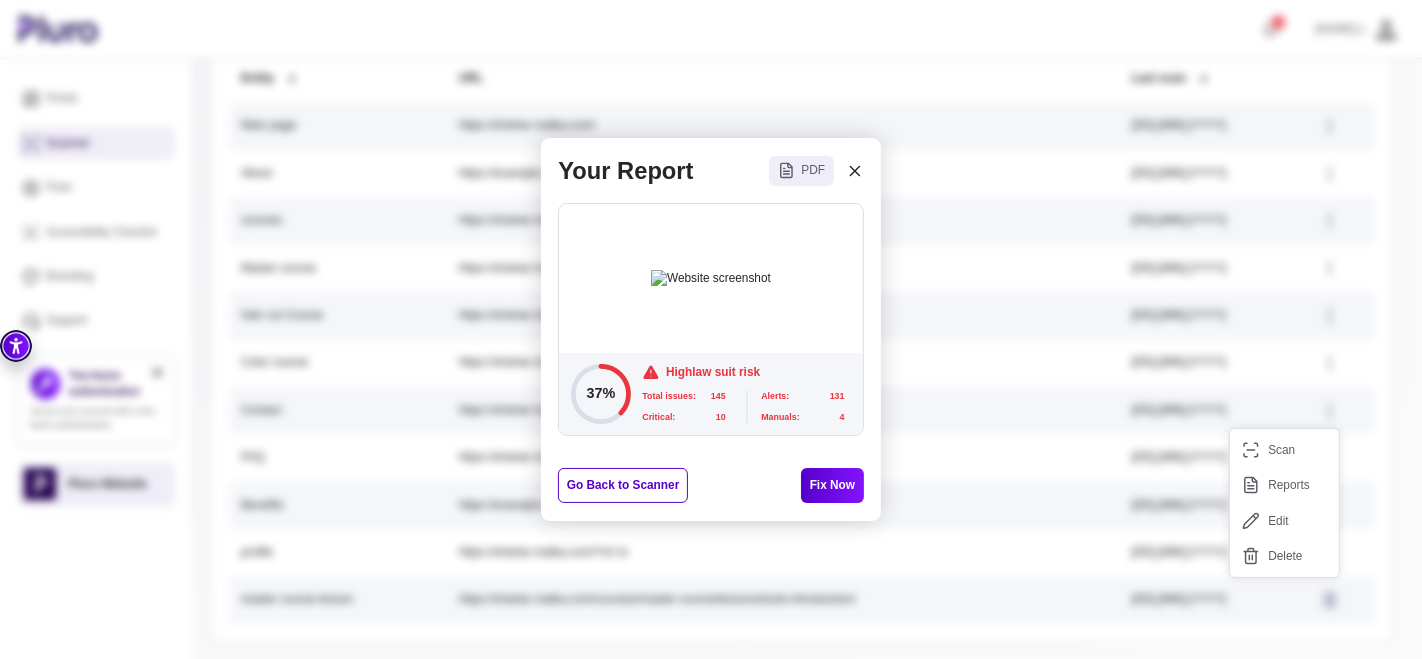 click 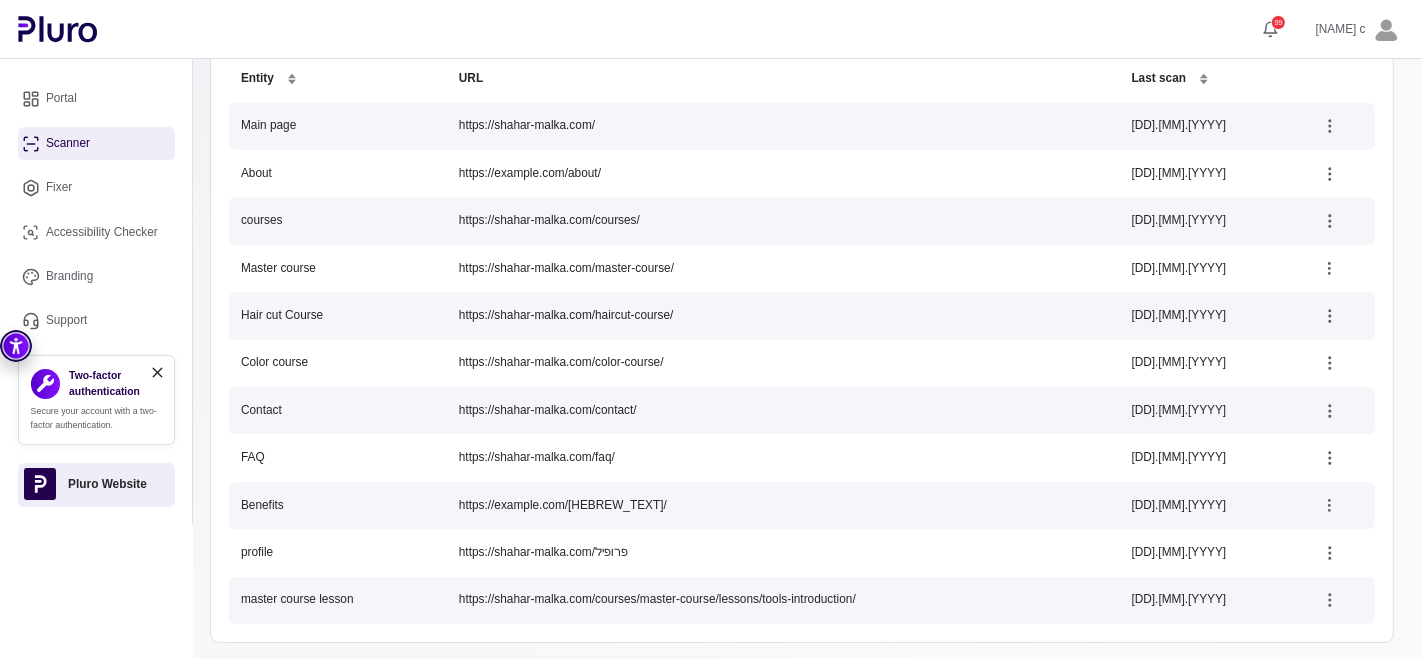 scroll, scrollTop: 0, scrollLeft: 0, axis: both 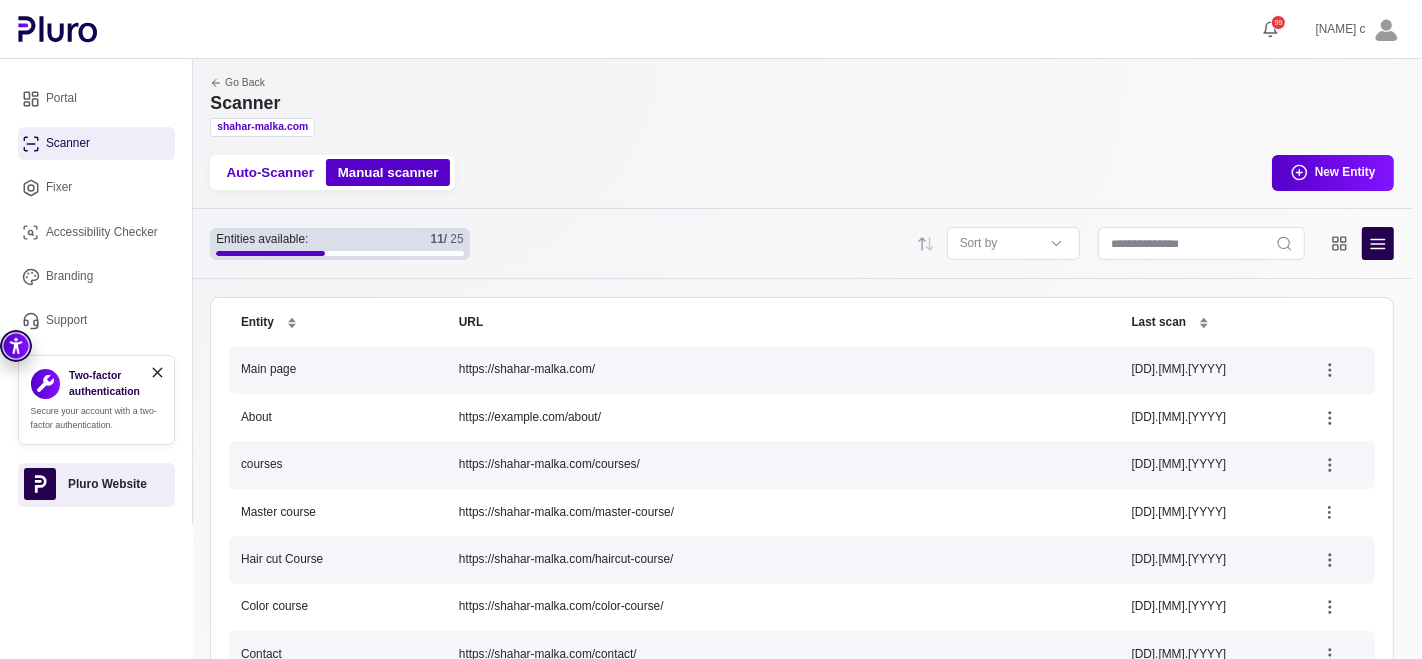 click on "Portal" at bounding box center (96, 99) 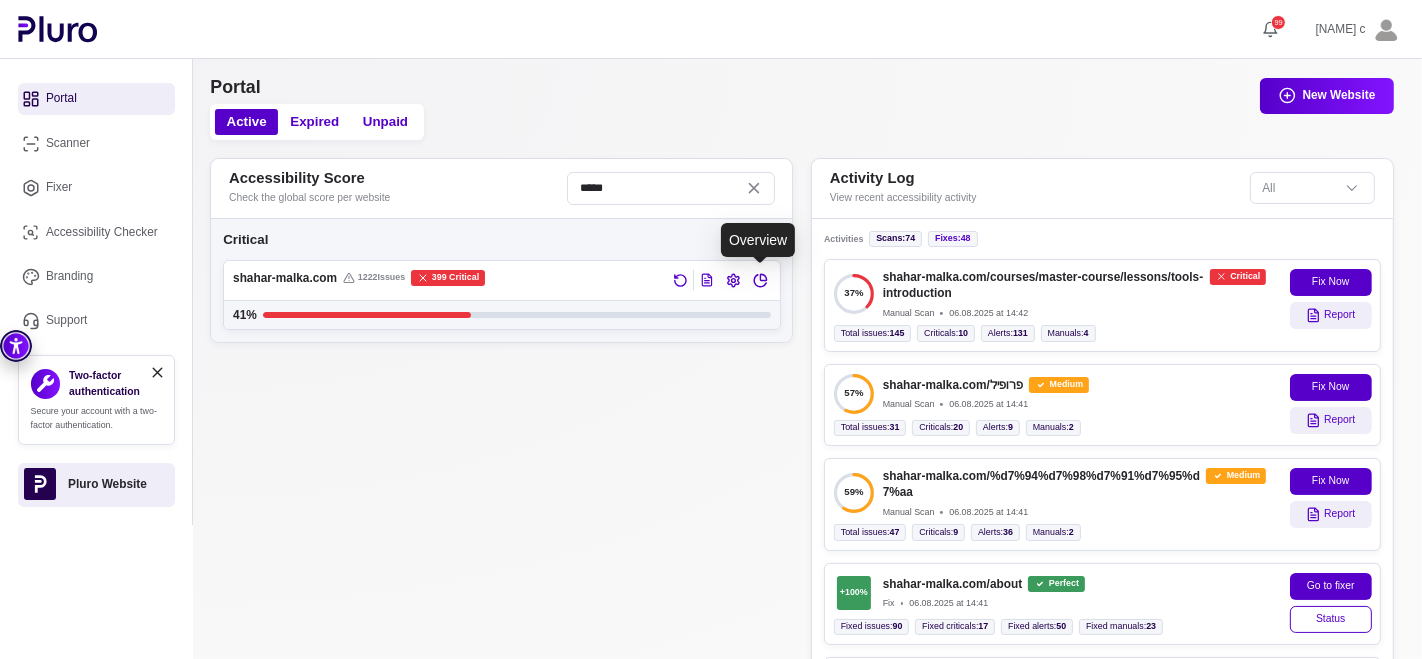 click 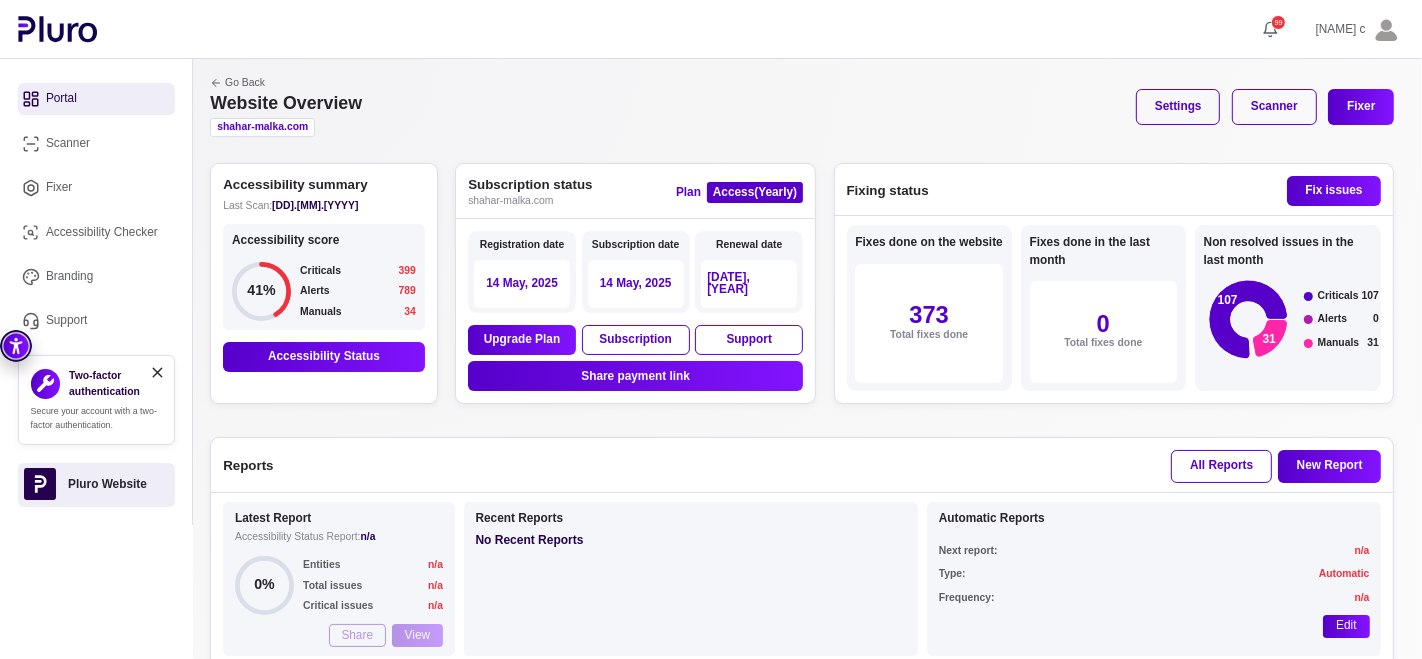 click on "Accessibility Status" at bounding box center [324, 357] 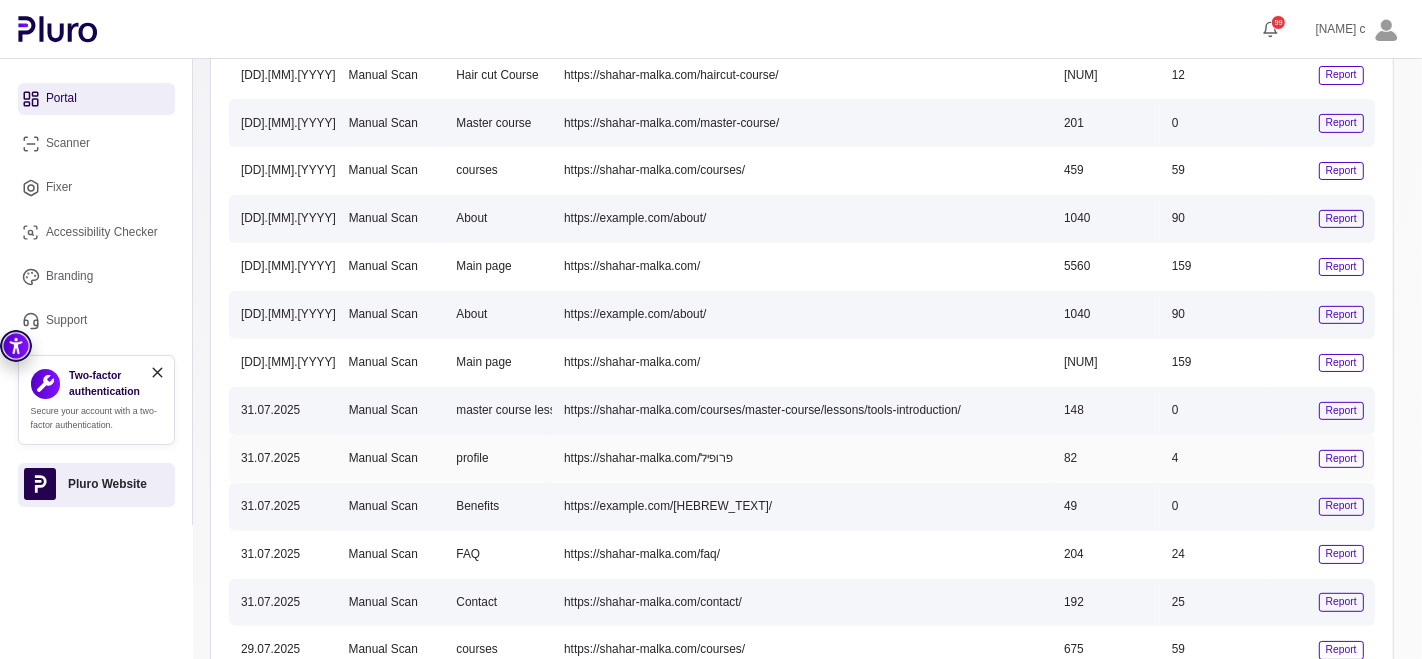 scroll, scrollTop: 785, scrollLeft: 0, axis: vertical 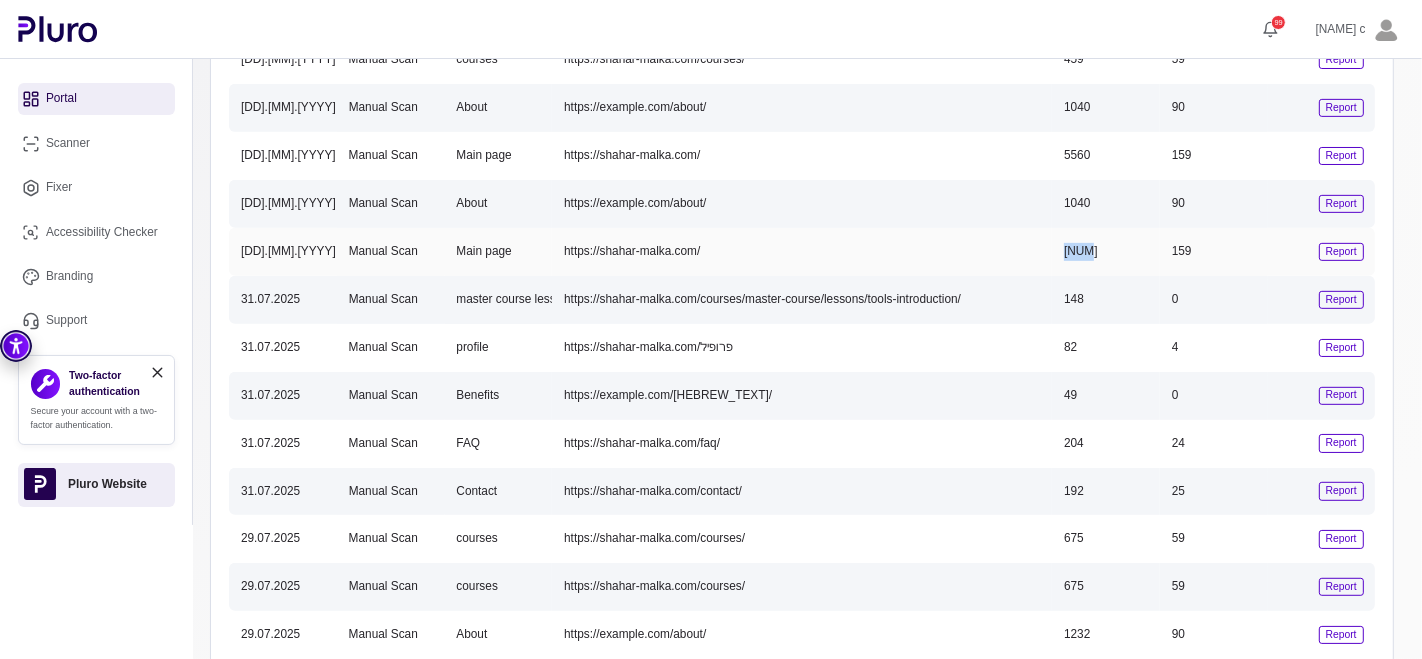 drag, startPoint x: 1098, startPoint y: 242, endPoint x: 1060, endPoint y: 244, distance: 38.052597 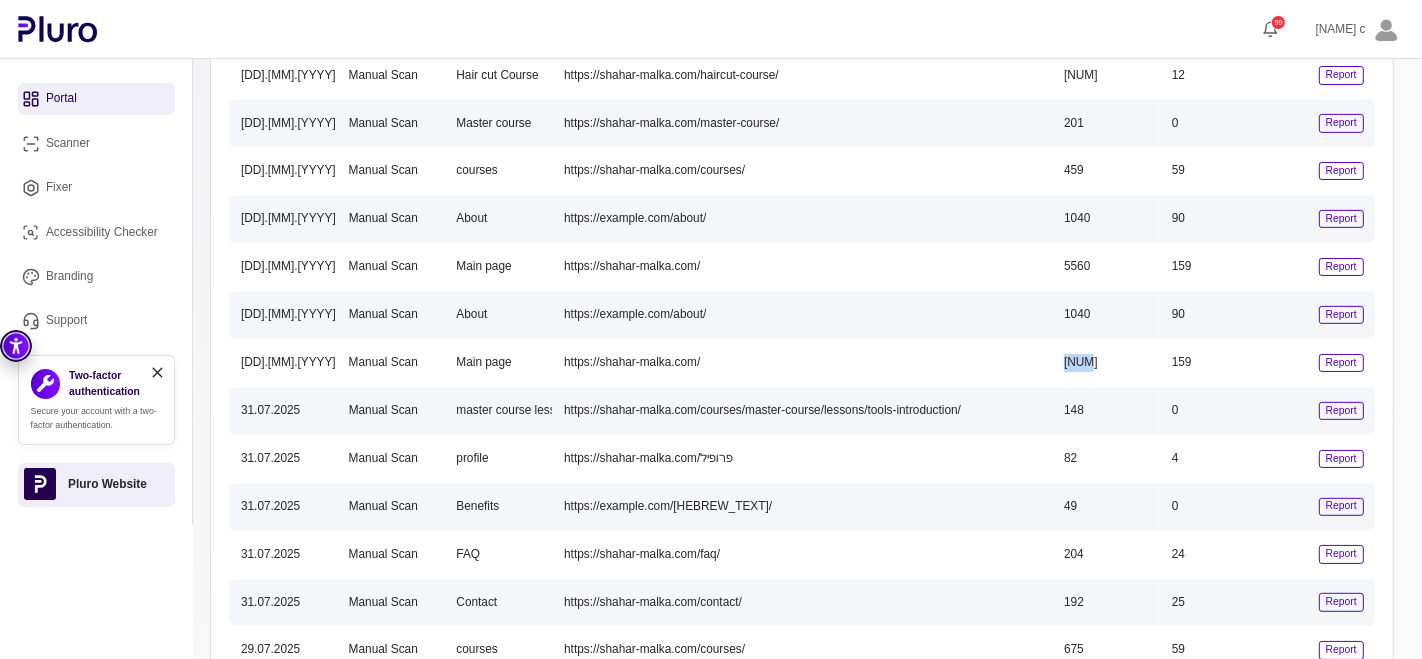 scroll, scrollTop: 562, scrollLeft: 0, axis: vertical 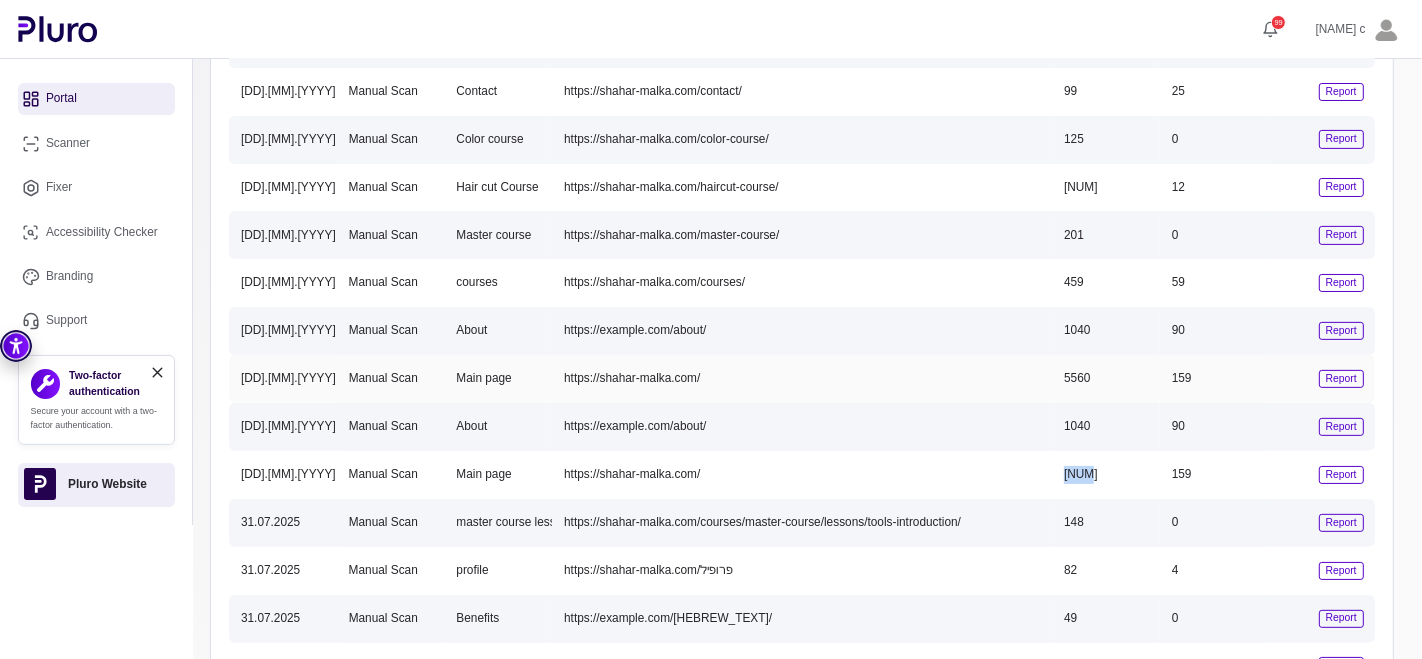 click on "Report" at bounding box center (1341, 379) 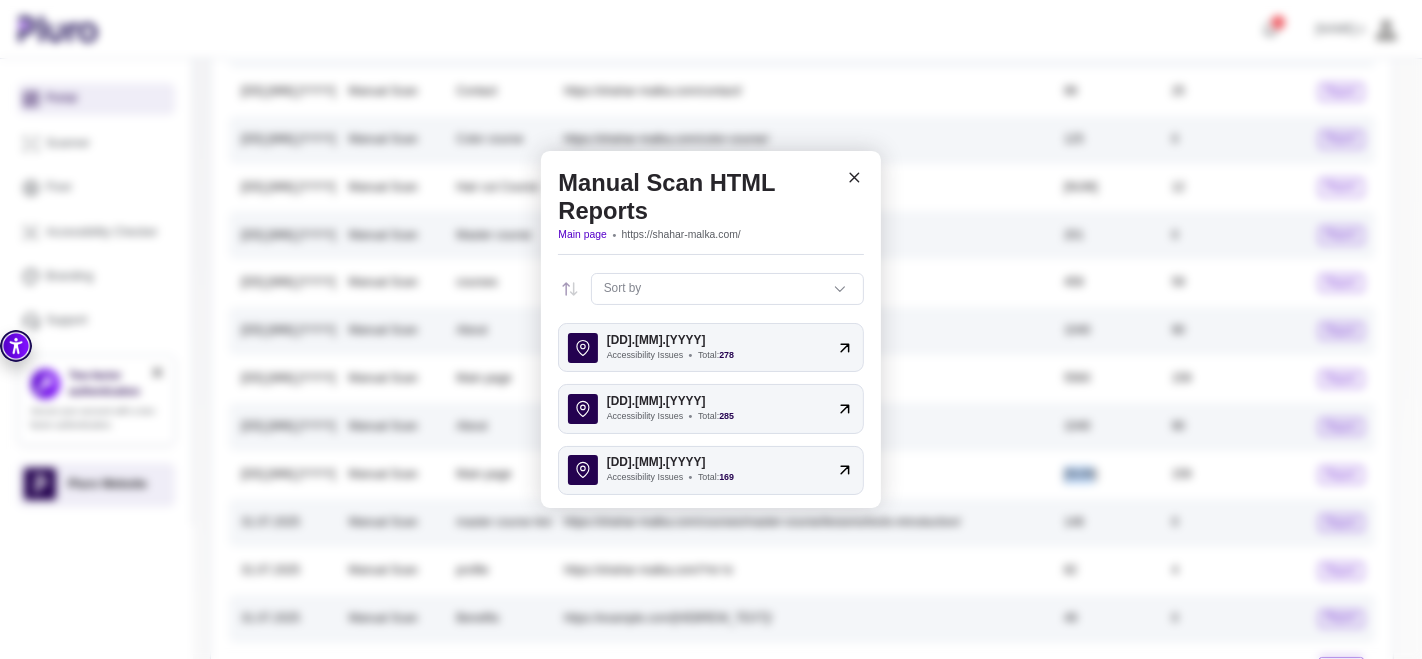 click on "[DATE] Accessibility Issues Total: [NUMBER]" at bounding box center [710, 347] 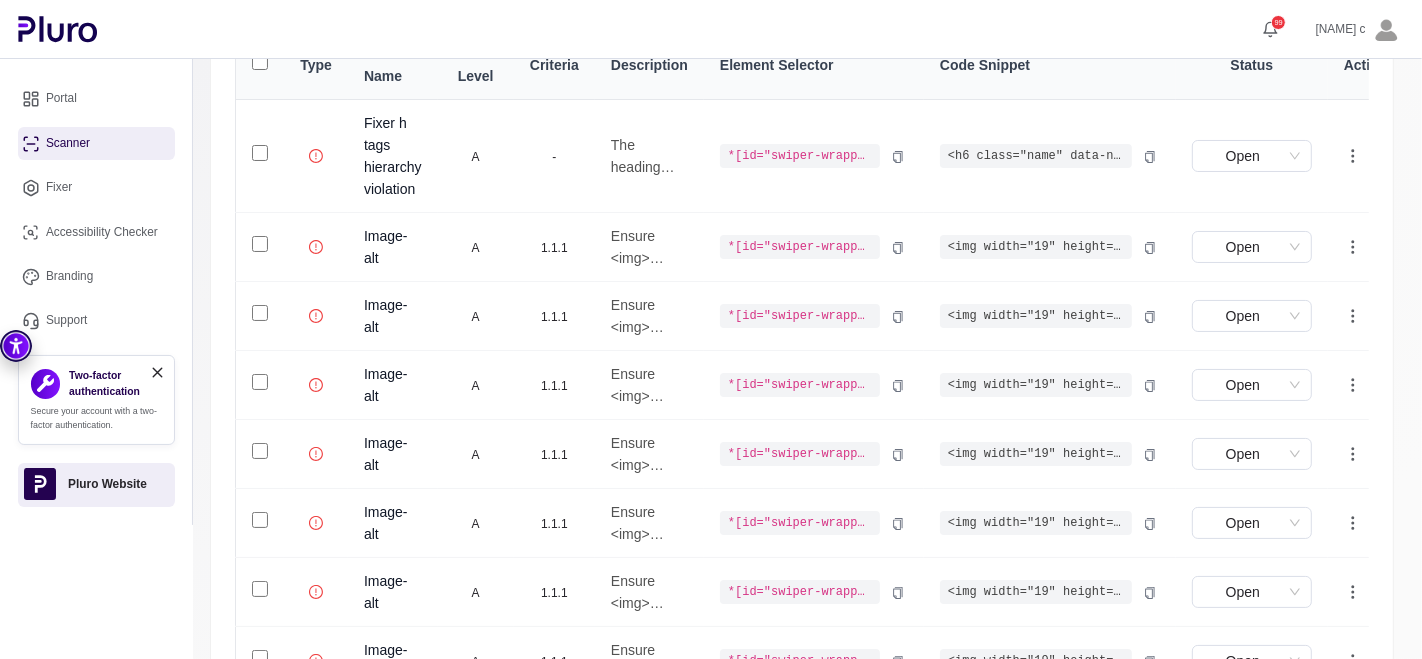 scroll, scrollTop: 0, scrollLeft: 0, axis: both 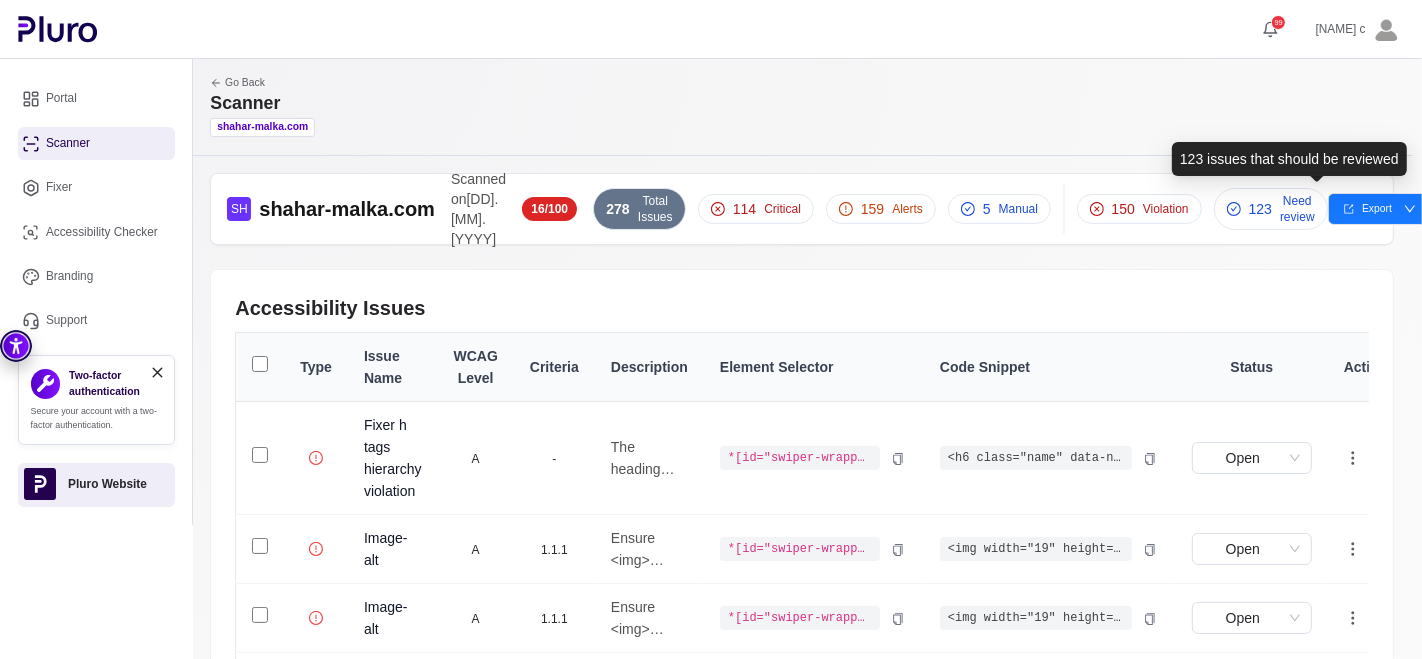click on "123" at bounding box center [1260, 209] 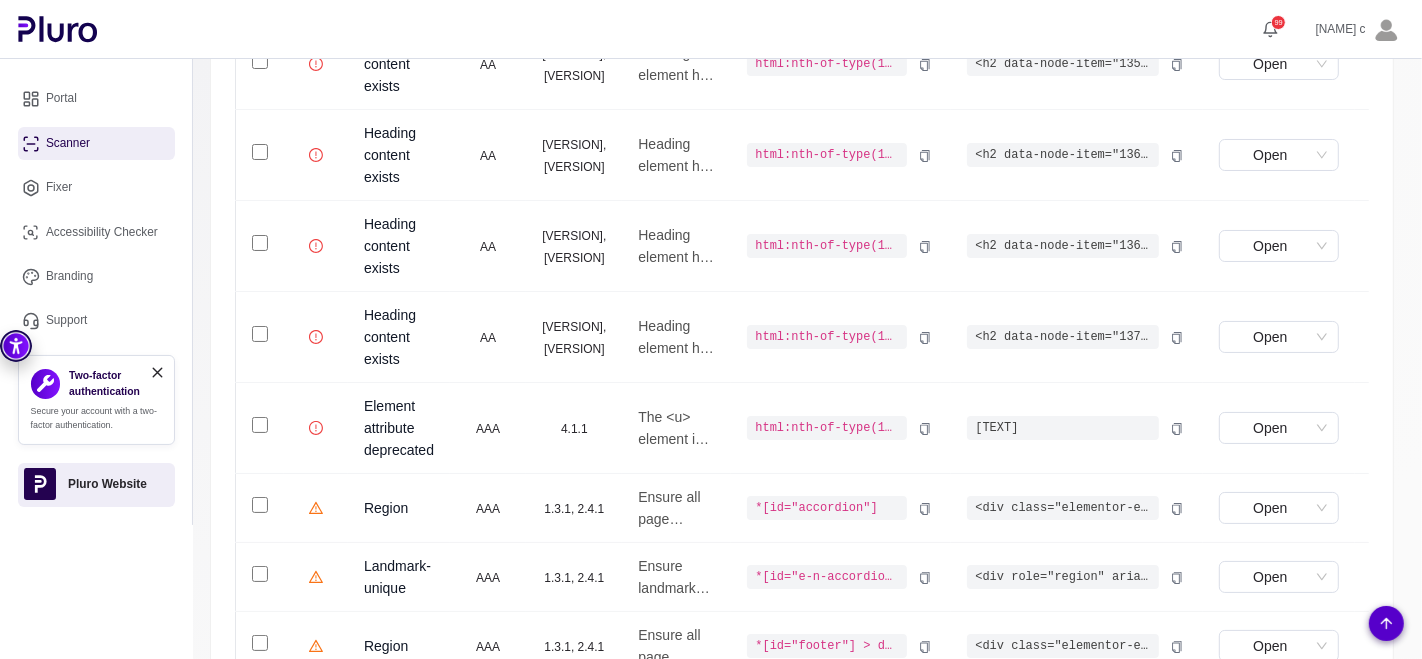 scroll, scrollTop: 1544, scrollLeft: 0, axis: vertical 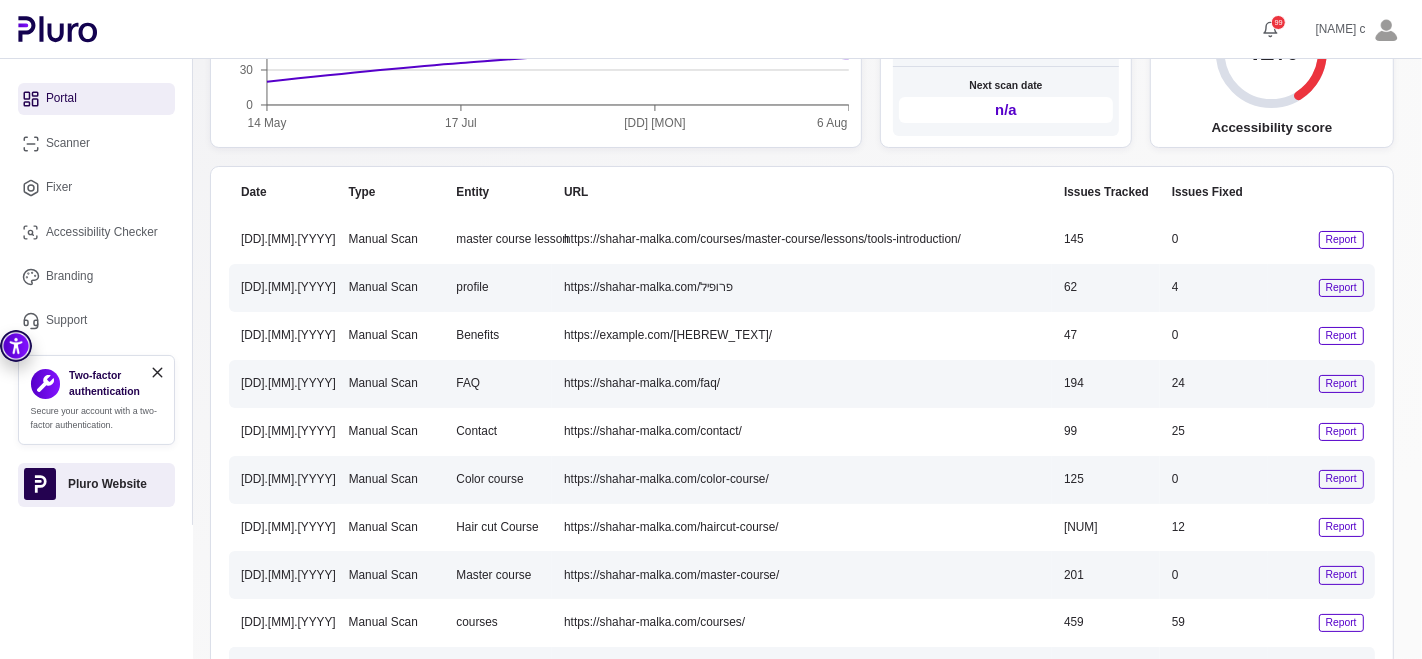 drag, startPoint x: 1421, startPoint y: 304, endPoint x: 1386, endPoint y: 379, distance: 82.764725 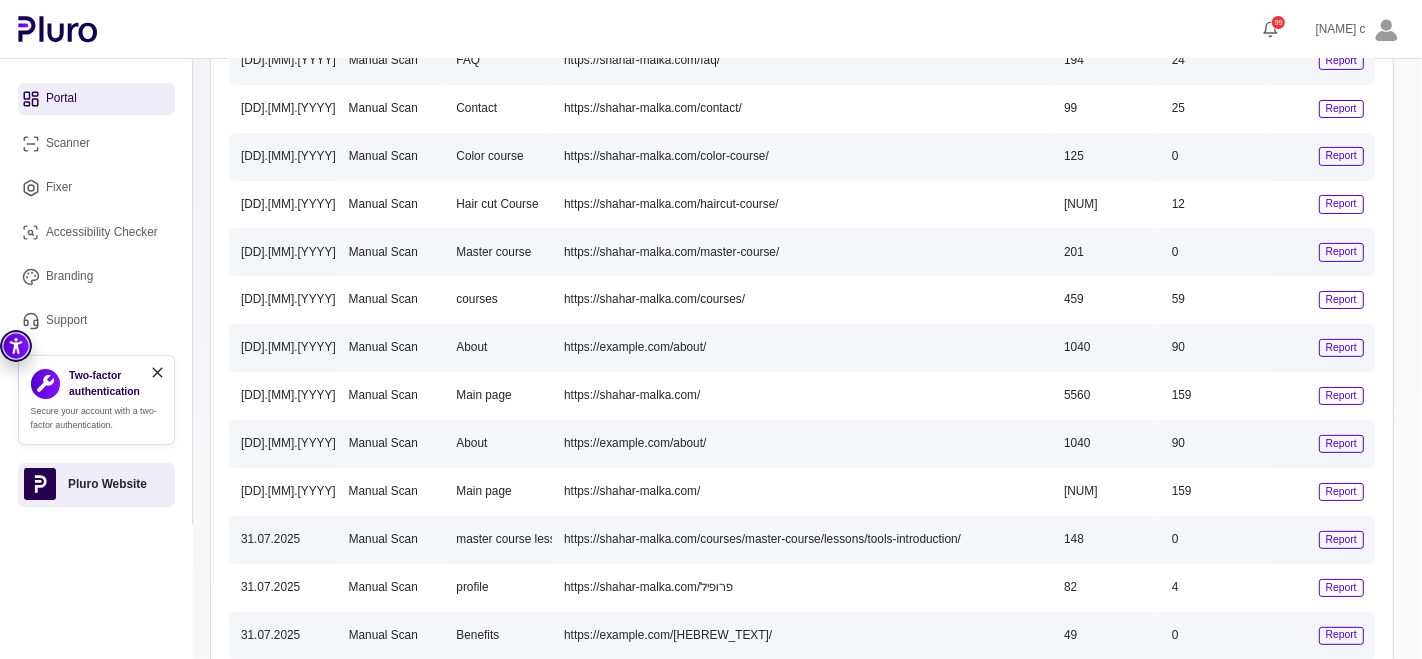 scroll, scrollTop: 499, scrollLeft: 0, axis: vertical 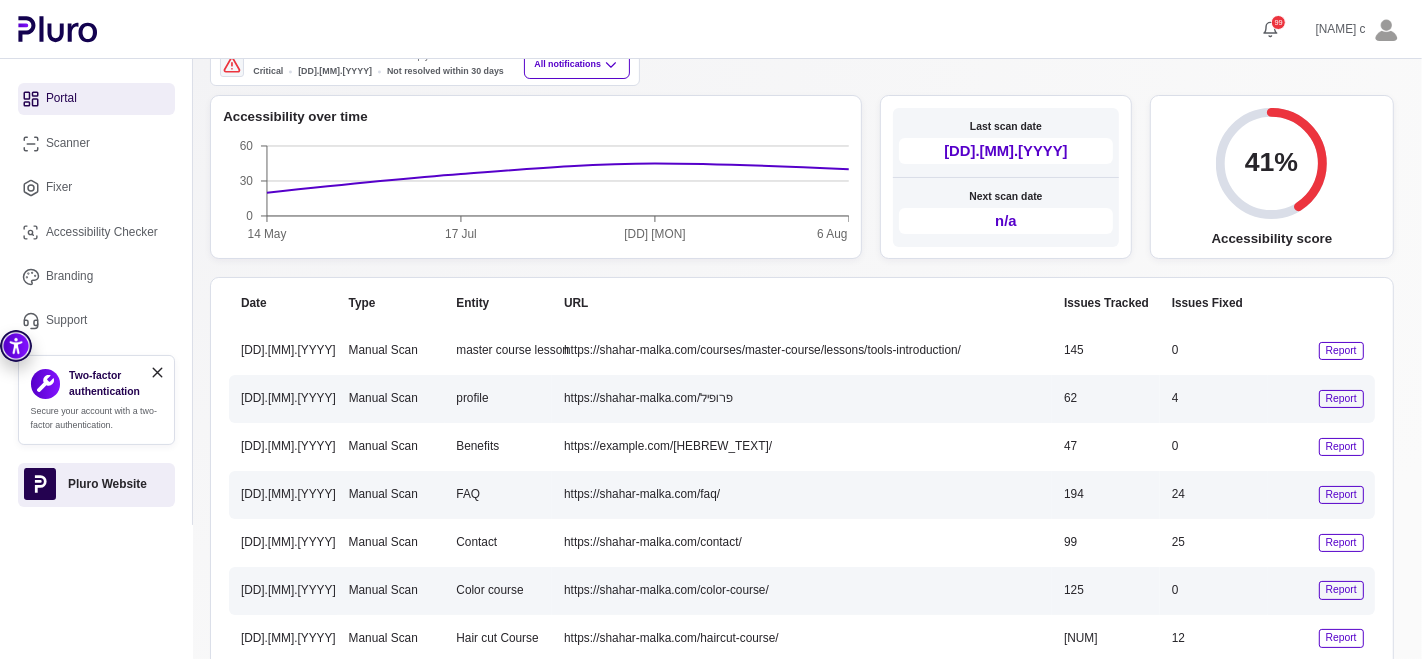 click on "Scanner" at bounding box center [96, 143] 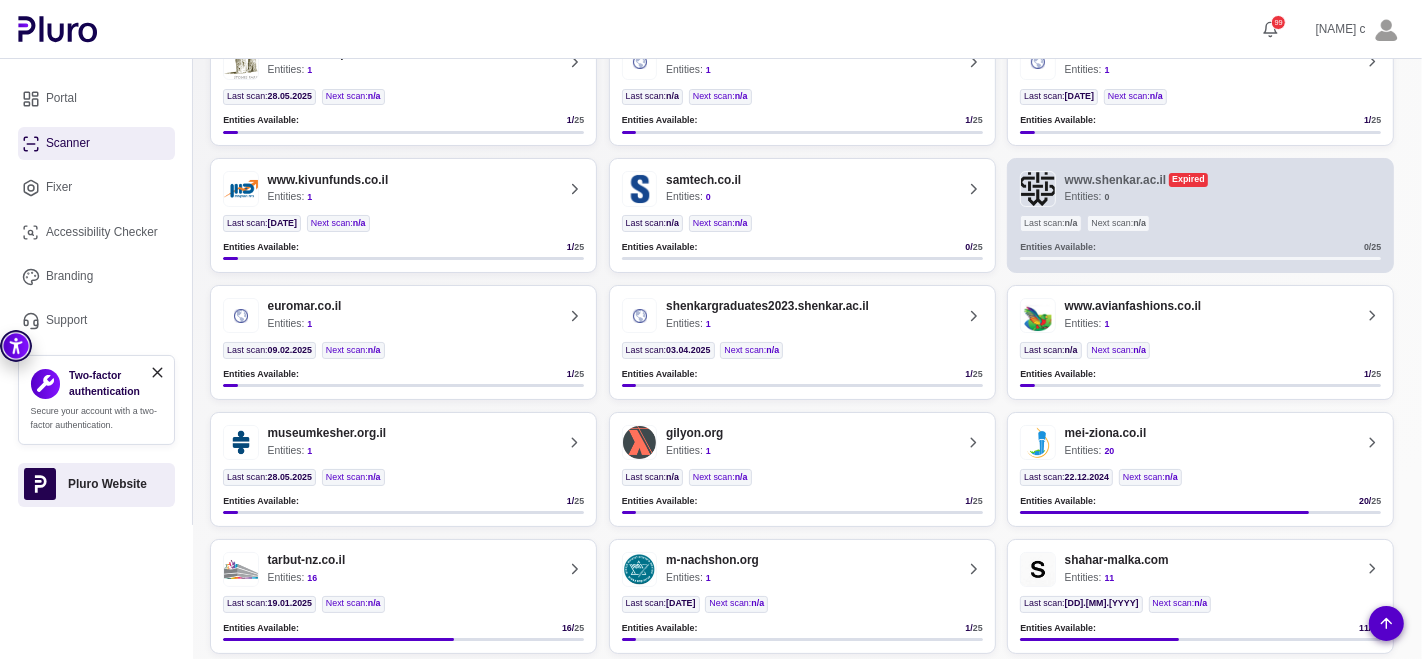 scroll, scrollTop: 1266, scrollLeft: 0, axis: vertical 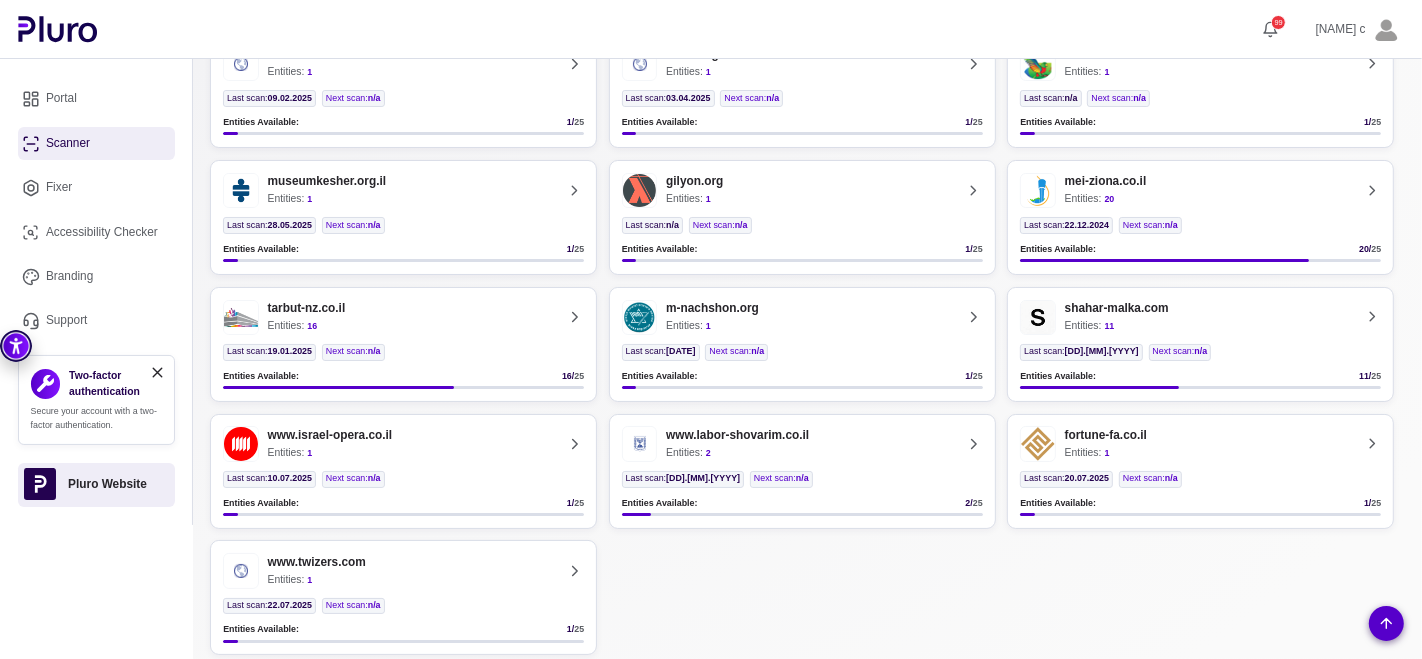 click on "shahar-malka.com Entities:  11" at bounding box center (1185, 318) 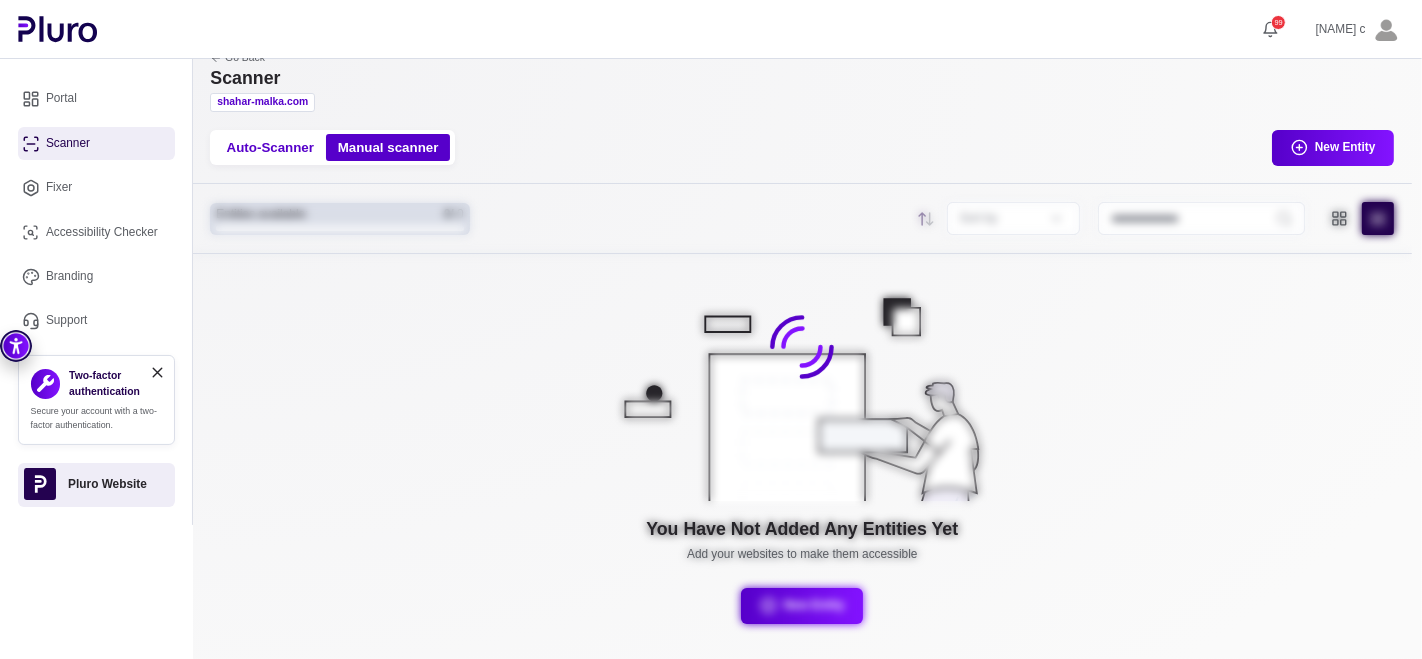 scroll, scrollTop: 25, scrollLeft: 0, axis: vertical 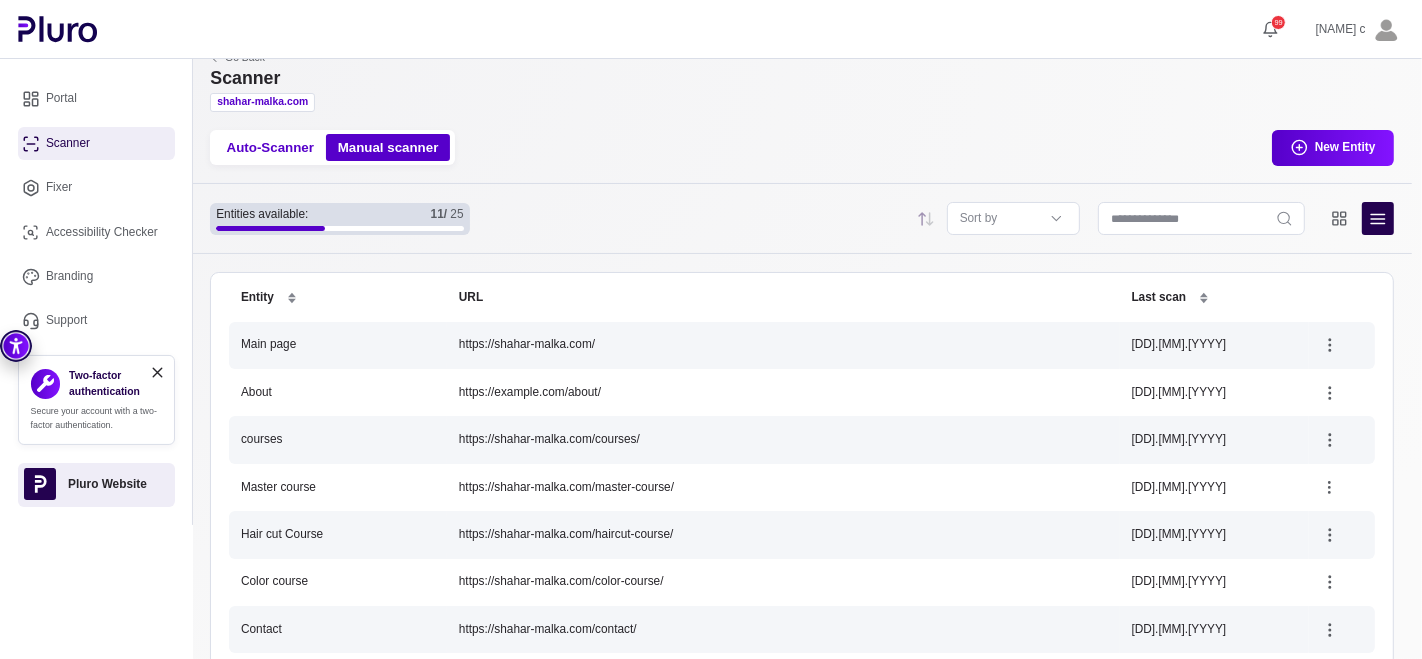 click 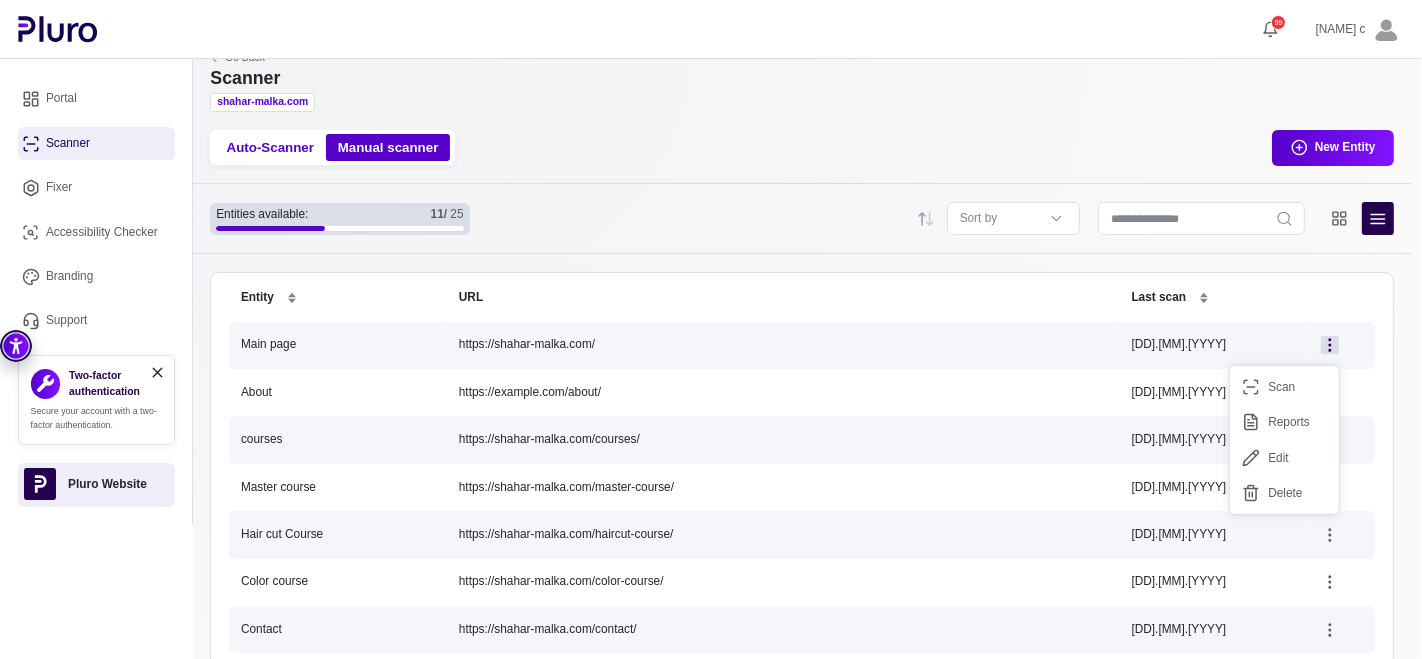 click on "Edit" at bounding box center (1284, 458) 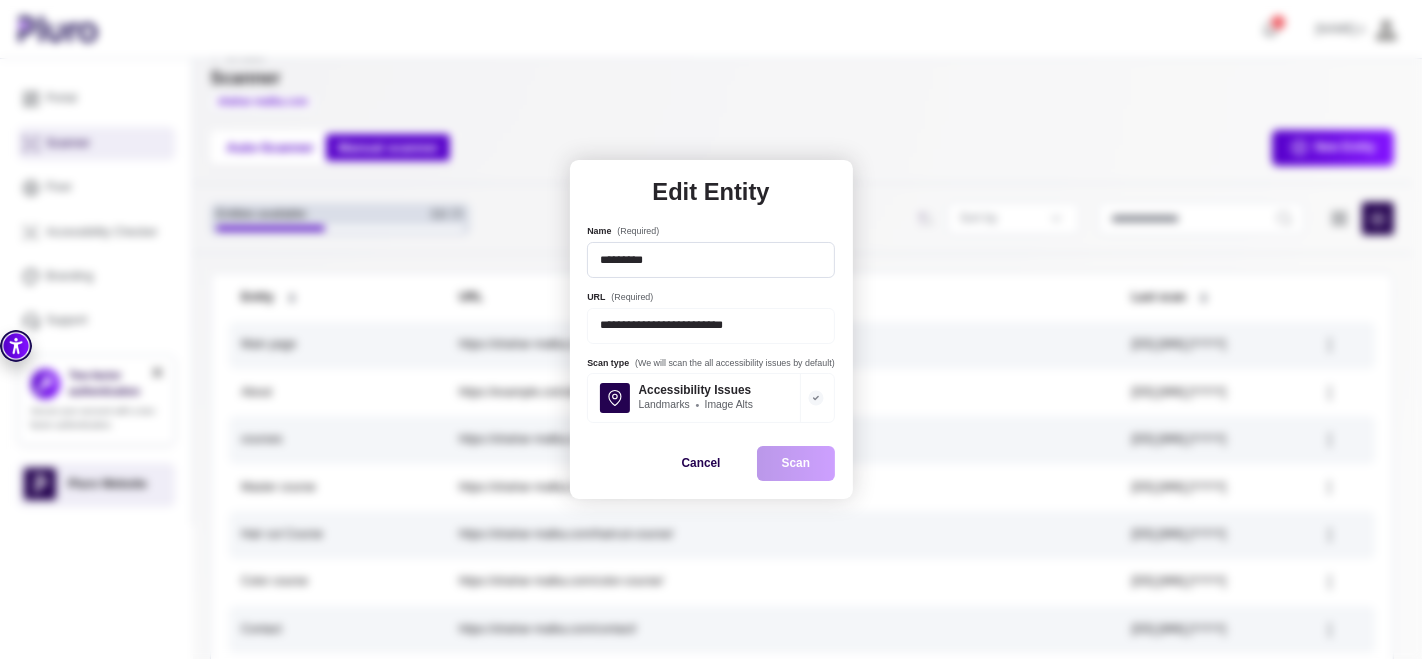 click on "Cancel" at bounding box center [701, 463] 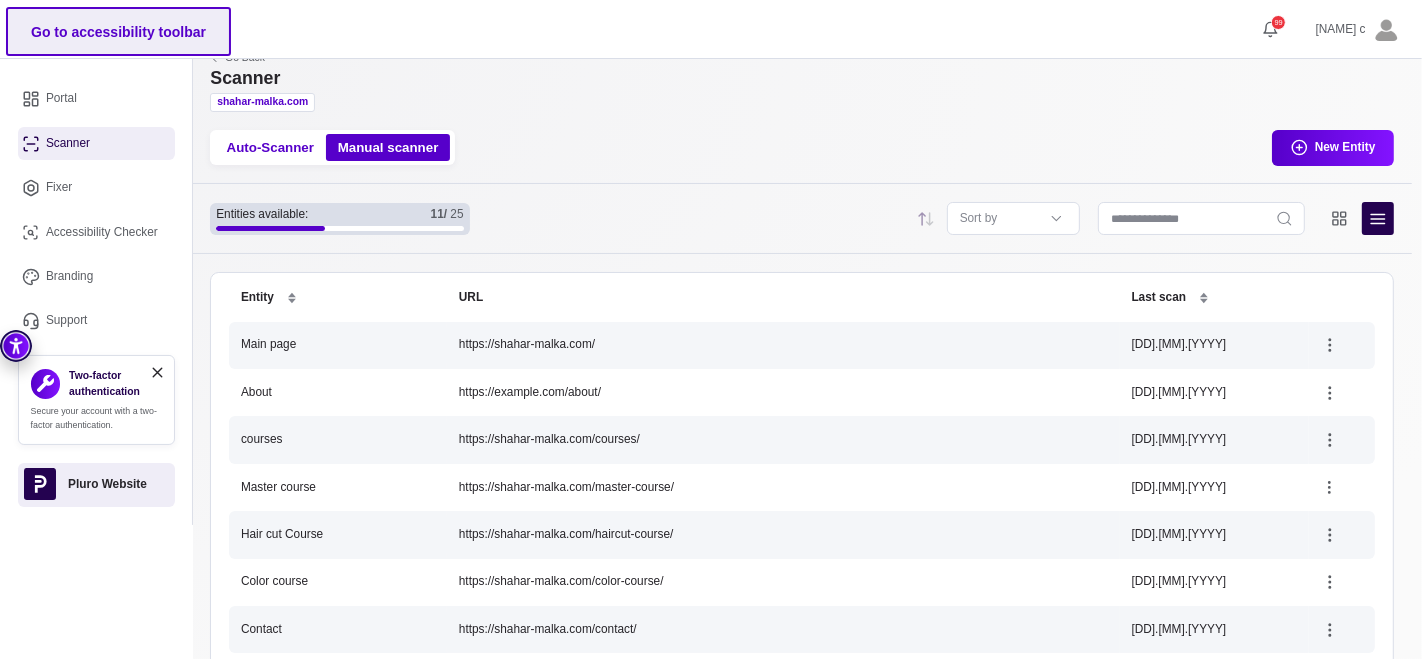 scroll, scrollTop: 0, scrollLeft: 0, axis: both 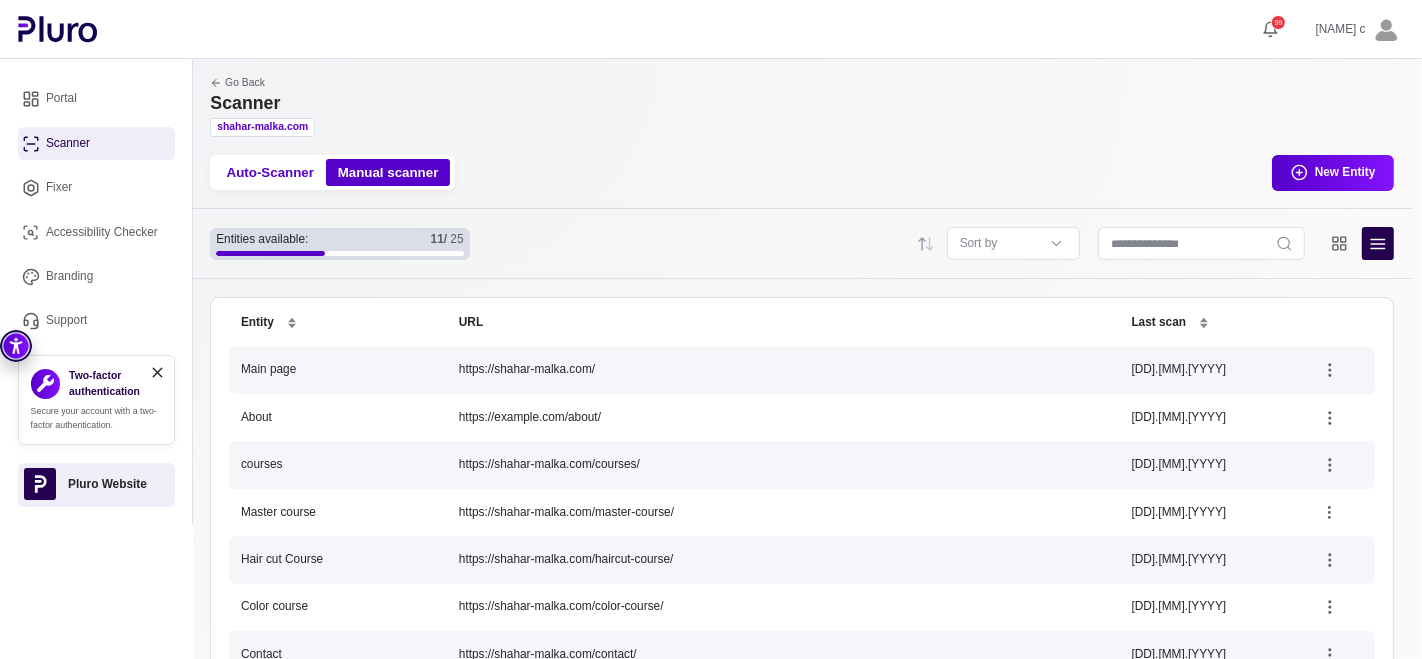 click on "Fixer" at bounding box center (96, 188) 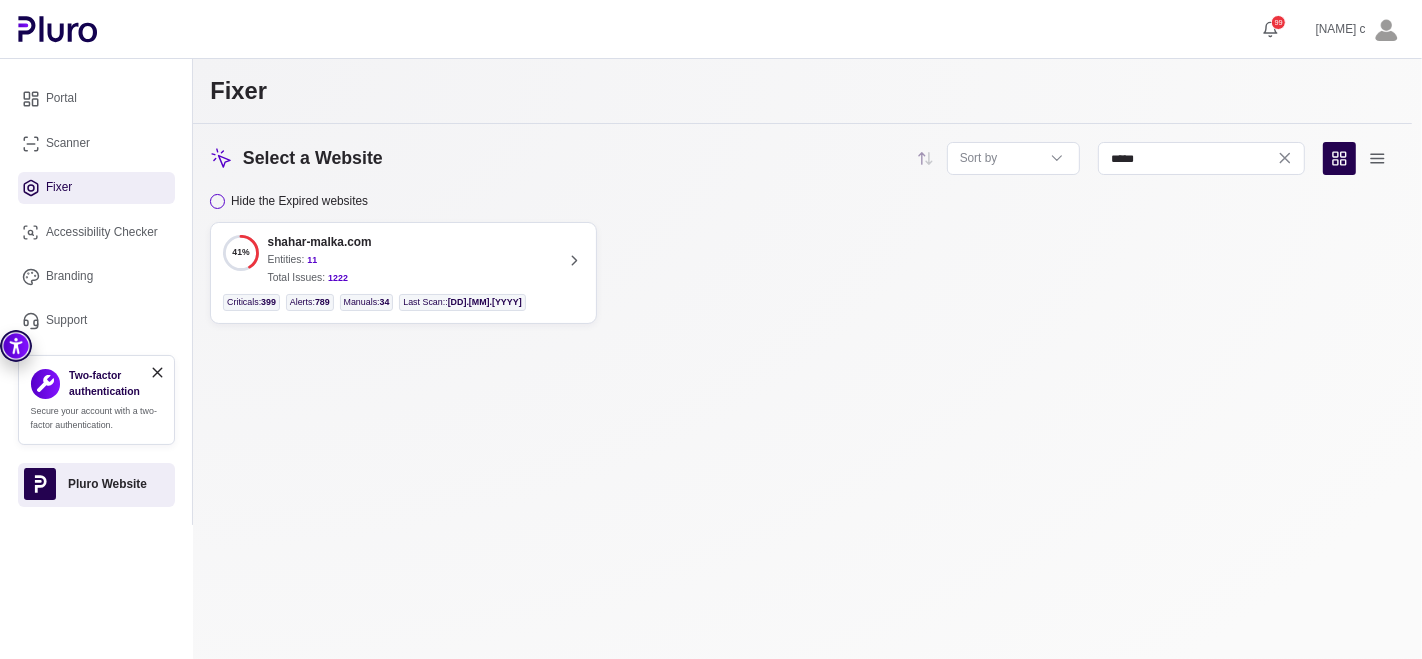 click on "41% shahar-malka.com Entities:  11 Total Issues:  1222" at bounding box center [388, 260] 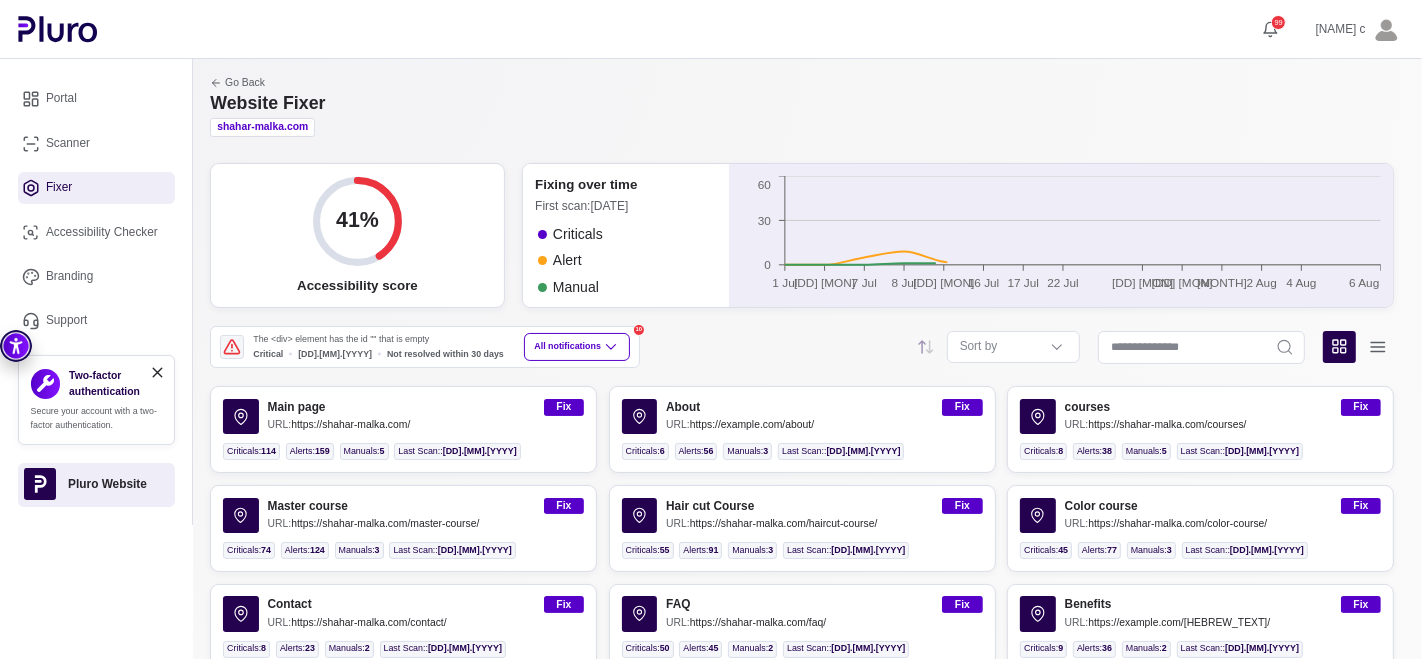 scroll, scrollTop: 150, scrollLeft: 0, axis: vertical 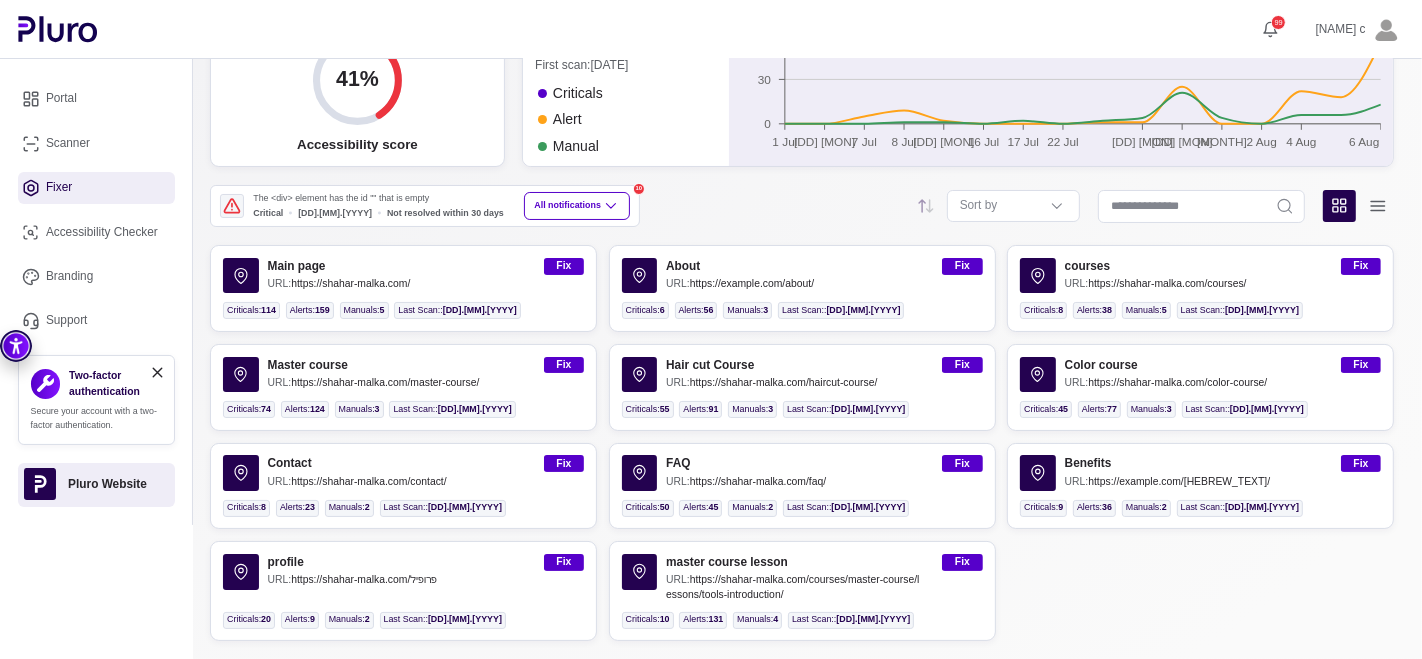 click on "Fix" at bounding box center [564, 266] 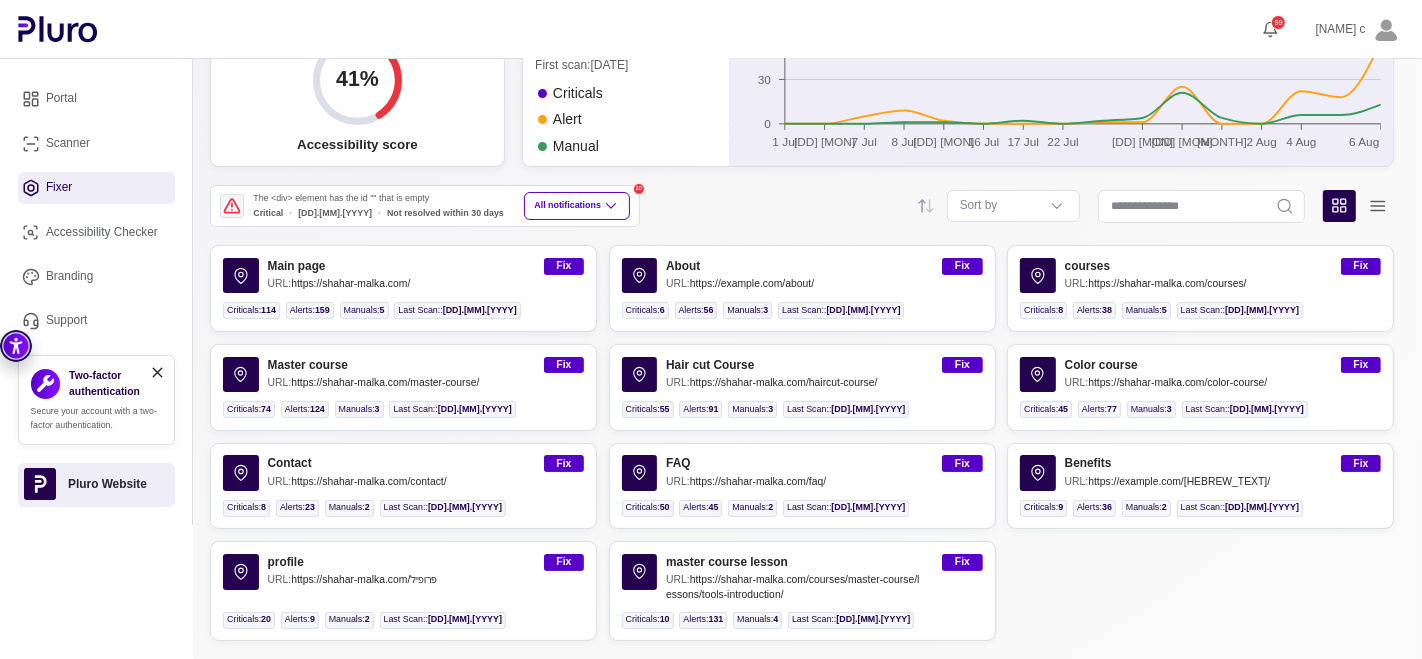 scroll, scrollTop: 0, scrollLeft: 0, axis: both 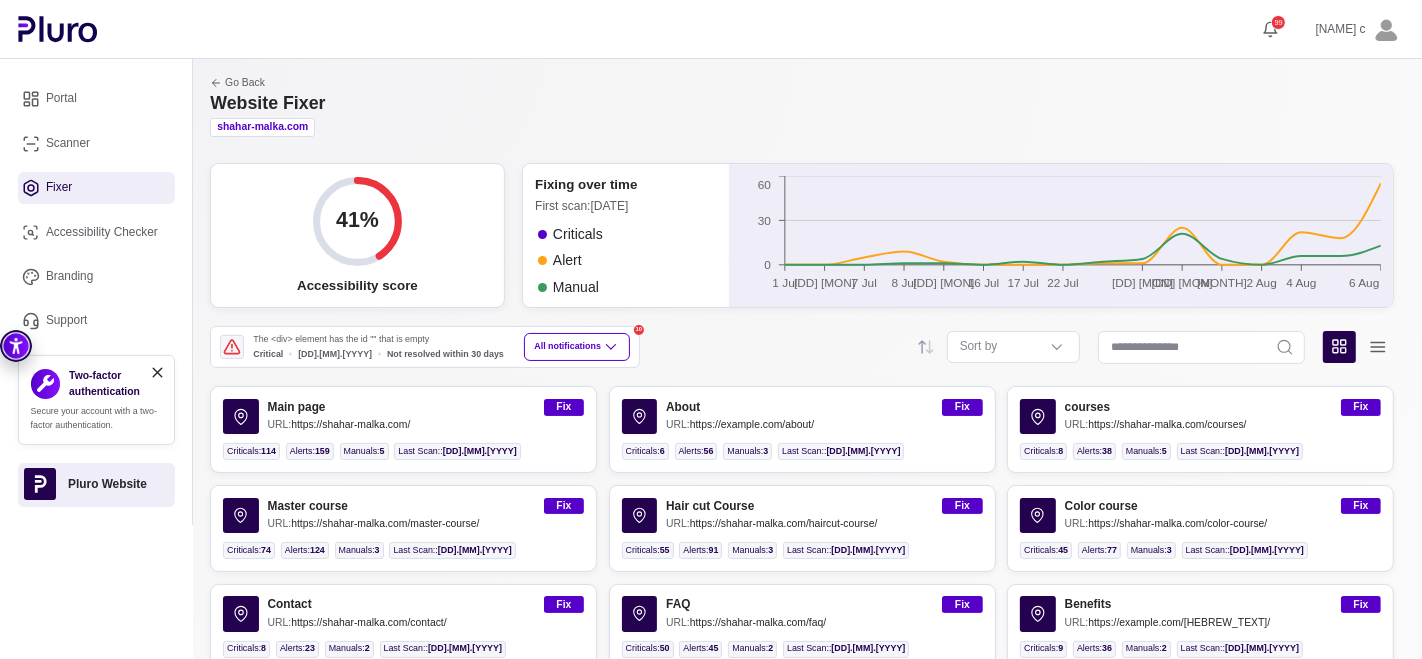 click on "Fix" at bounding box center (564, 407) 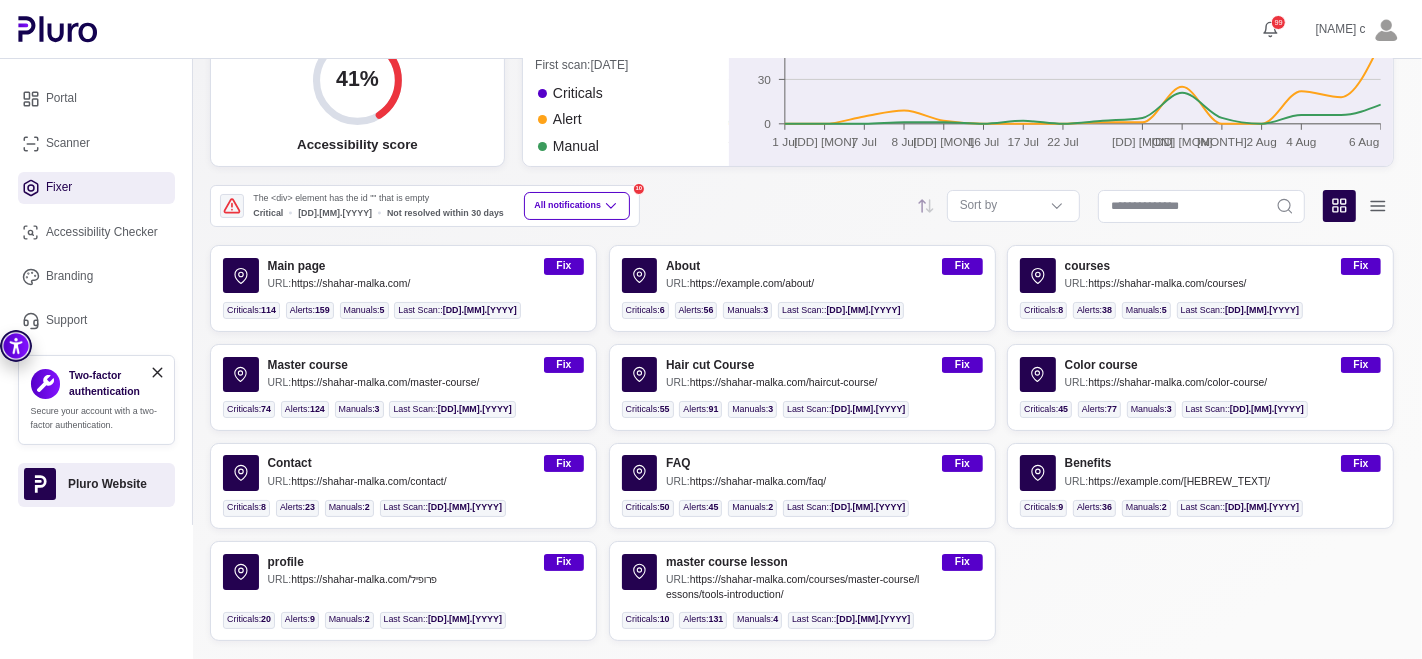 click on "Fix" at bounding box center [962, 266] 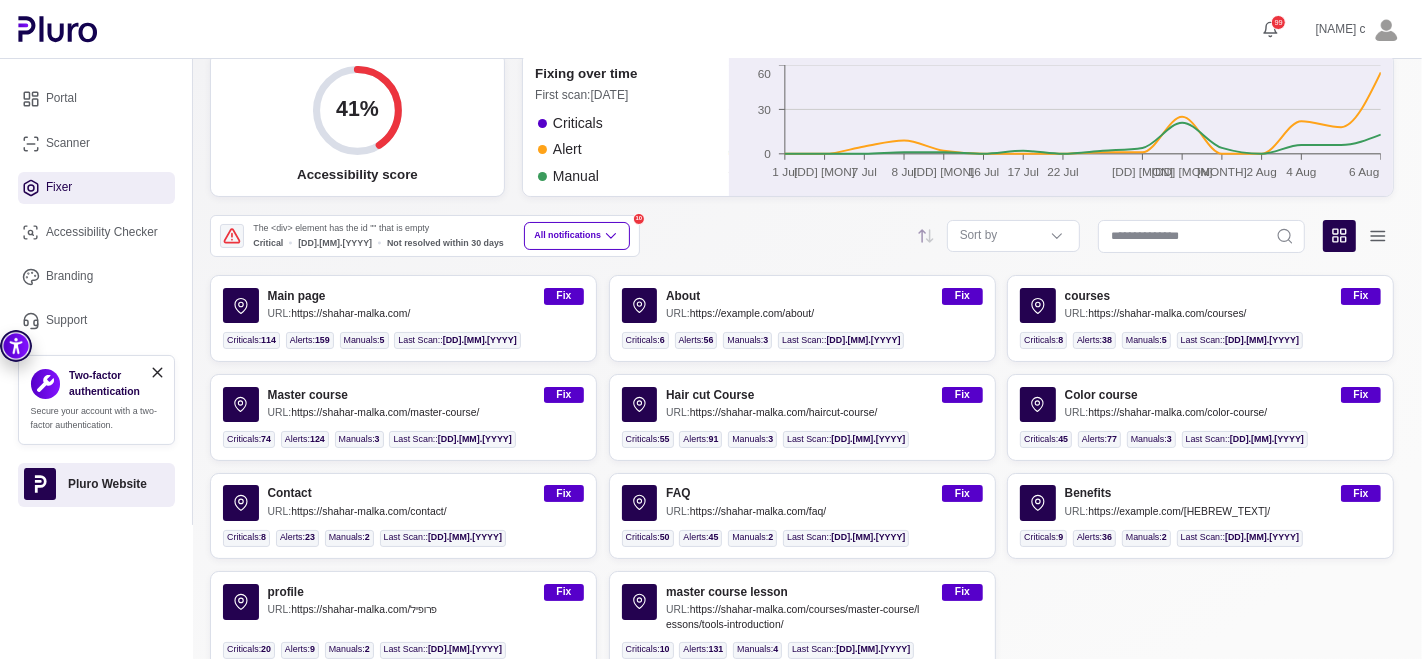 scroll, scrollTop: 0, scrollLeft: 0, axis: both 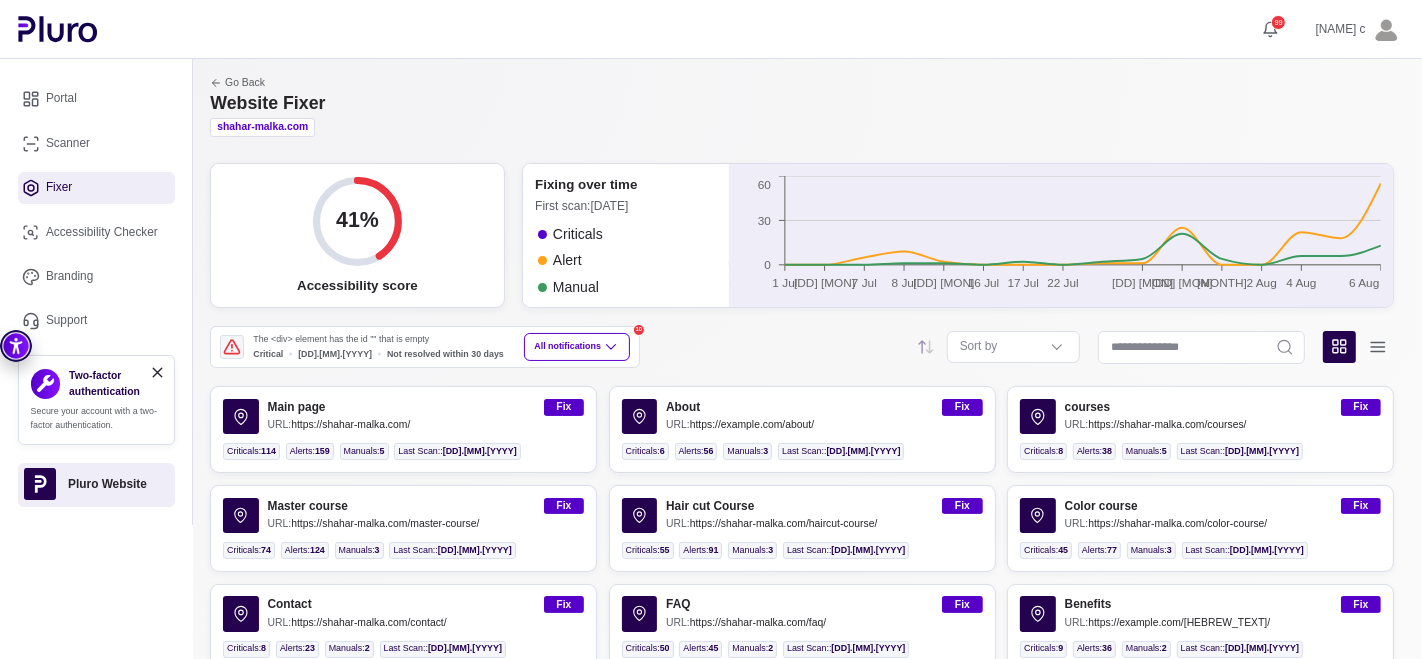 click on "Sort by" at bounding box center (1029, 347) 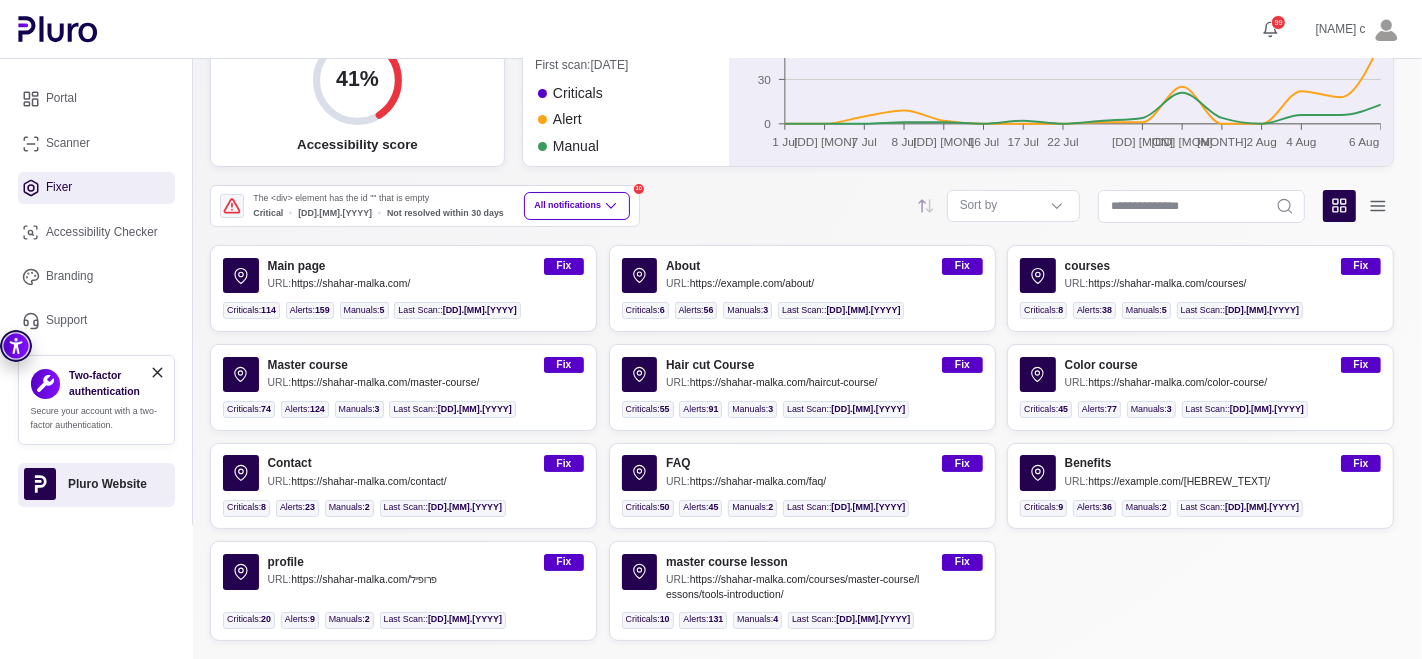 click on "Portal" at bounding box center [96, 99] 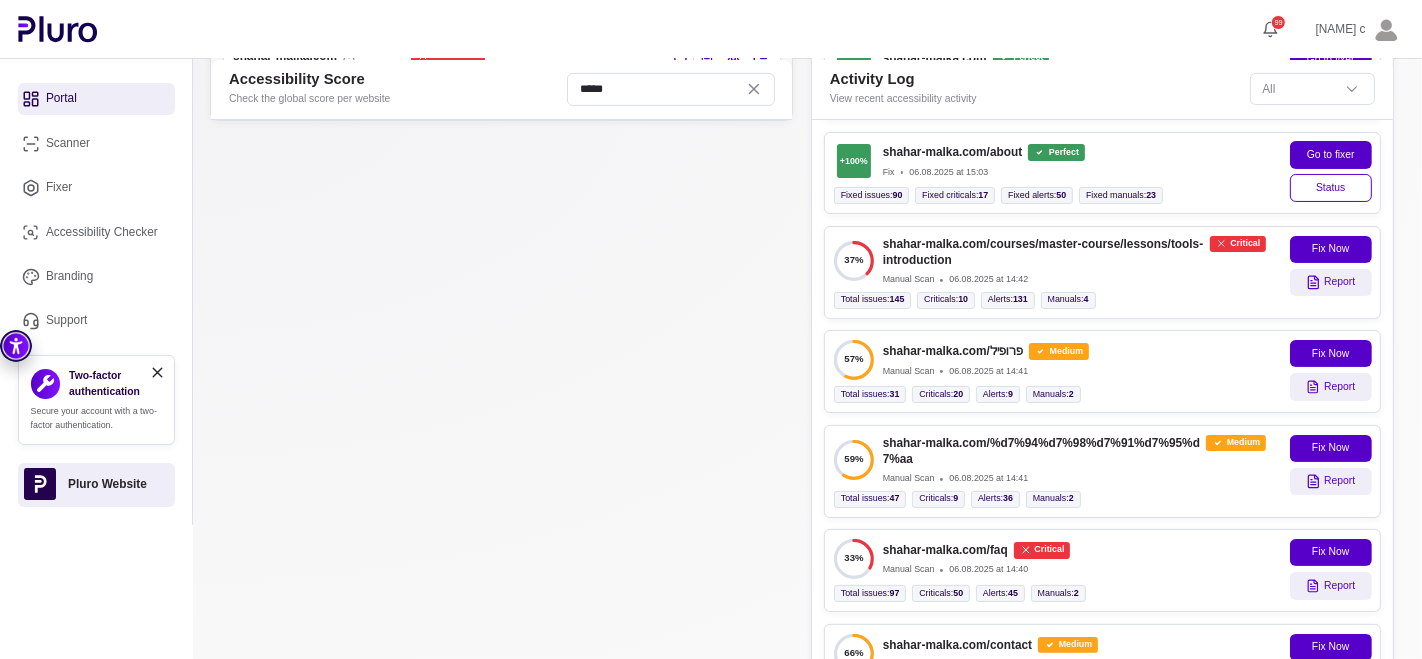 scroll, scrollTop: 0, scrollLeft: 0, axis: both 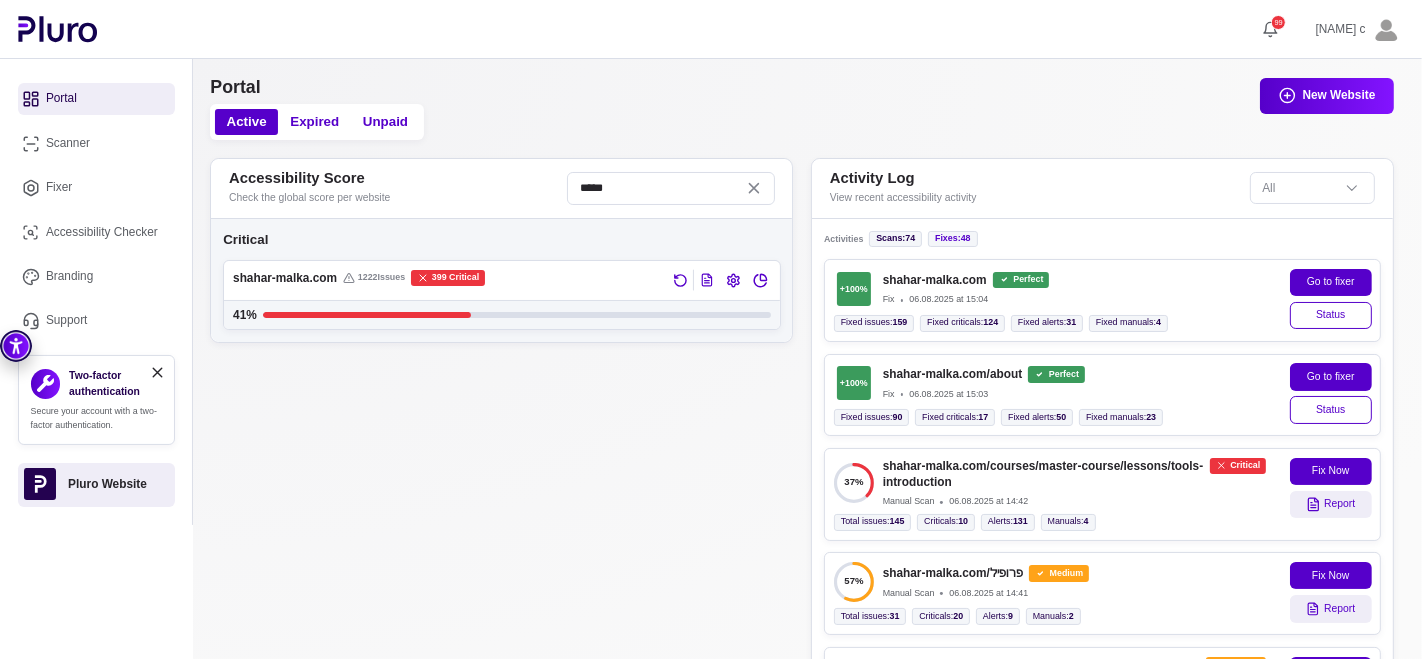 click on "Go to fixer" at bounding box center [1330, 376] 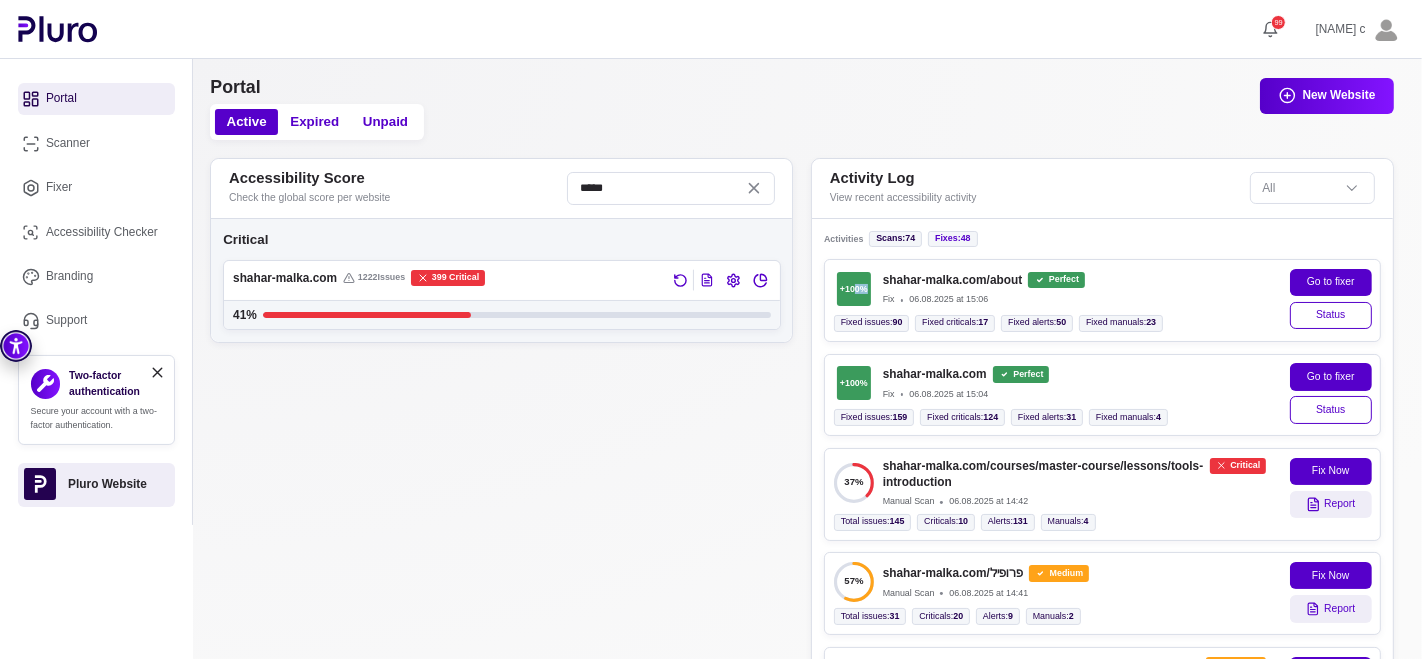 drag, startPoint x: 865, startPoint y: 290, endPoint x: 856, endPoint y: 280, distance: 13.453624 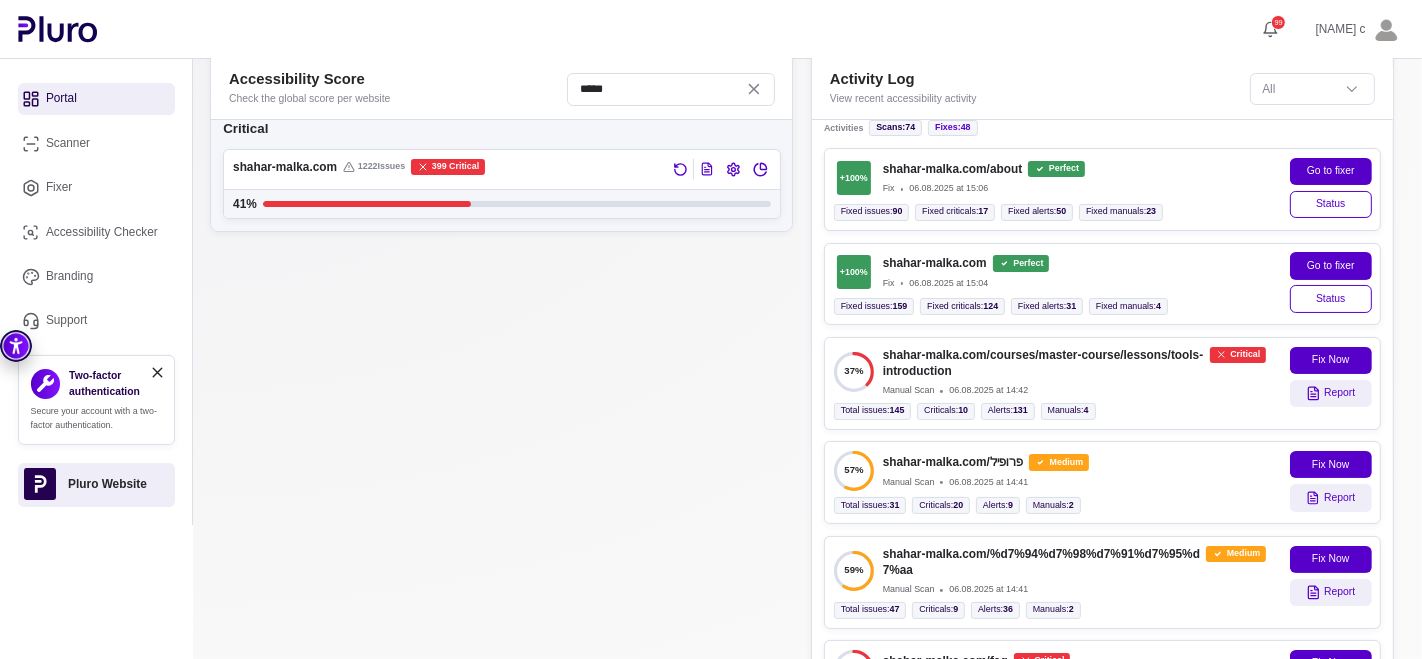 click on "View recent accessibility activity" at bounding box center [1034, 99] 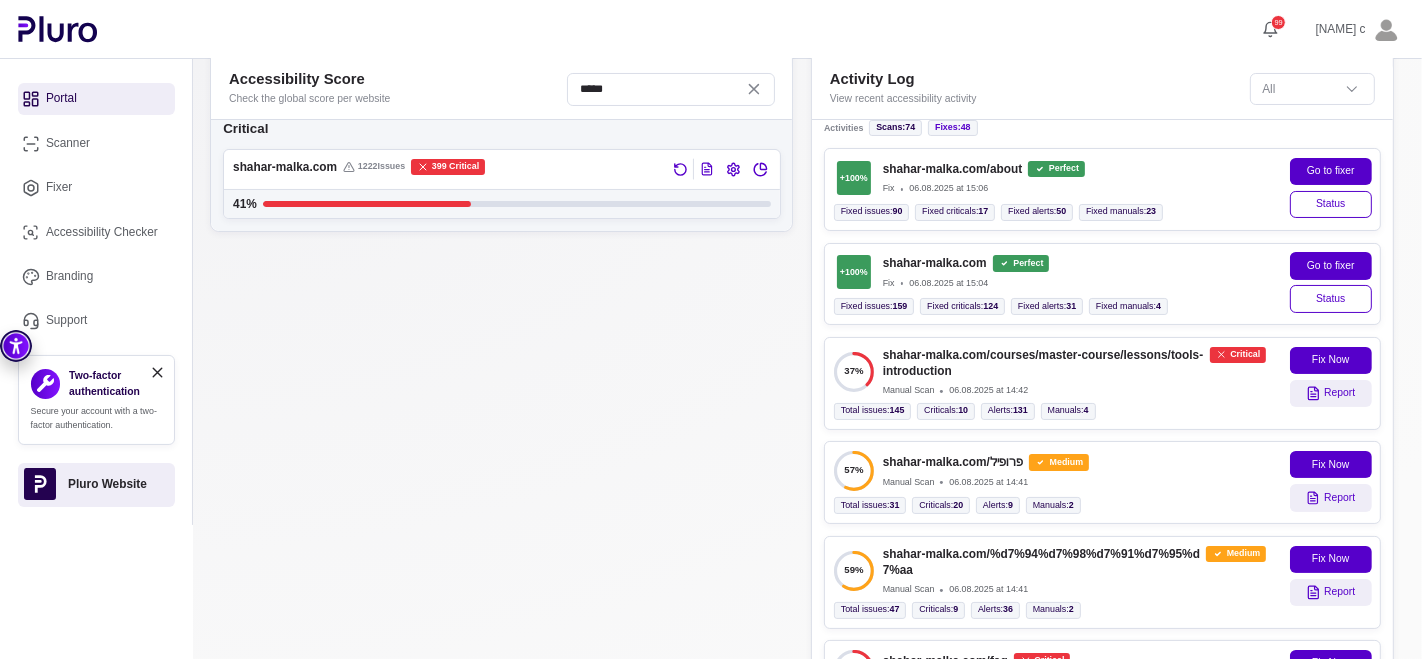 click on "Accessibility Score Check the global score per website ***** Critical shahar-malka.com [NUMBER] Issues [NUMBER] Critical [PERCENTAGE]% Activity Log View recent accessibility activity All Activities scans : [NUMBER] fixes : [NUMBER] + [PERCENTAGE]% shahar-malka.com/about Perfect Fix [DATE] at [TIME] Fixed issues : [NUMBER] Fixed criticals : [NUMBER] Fixed alerts : [NUMBER] Fixed manuals : [NUMBER] Go to fixer Status + [PERCENTAGE]% shahar-malka.com Perfect Fix [DATE] at [TIME] Fixed issues : [NUMBER] Fixed criticals : [NUMBER] Fixed alerts : [NUMBER] Fixed manuals : [NUMBER] Go to fixer Status [PERCENTAGE]% shahar-malka.com/courses/master-course/lessons/tools-introduction Critical Manual Scan [DATE] at [TIME] Total issues : [NUMBER] Criticals : [NUMBER] Alerts : [NUMBER] Manuals : [NUMBER] Fix Now Report [PERCENTAGE]% shahar-malka.com/פרופיל Medium Manual Scan [DATE] at [TIME] Total issues : [NUMBER] Criticals : [NUMBER] Alerts : [NUMBER] Manuals : [NUMBER] Fix Now Report [PERCENTAGE]% shahar-malka.com/%d7%94%d7%98%d7%91%d7%95%d7%aa Medium Manual Scan [DATE] at [TIME] Total issues : [NUMBER] Criticals : [NUMBER] Alerts : [NUMBER]" at bounding box center (802, 957) 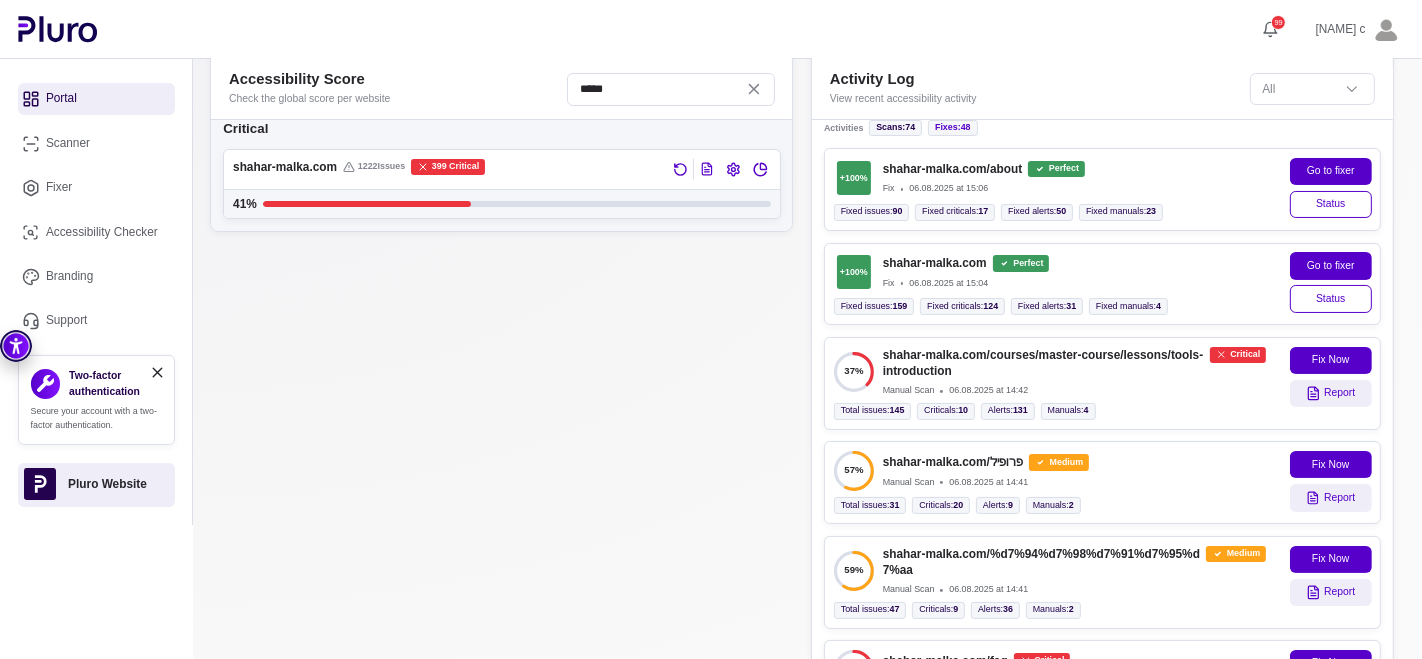 click on "Accessibility Score Check the global score per website ***** Critical shahar-malka.com [NUMBER] Issues [NUMBER] Critical [PERCENTAGE]% Activity Log View recent accessibility activity All Activities scans : [NUMBER] fixes : [NUMBER] + [PERCENTAGE]% shahar-malka.com/about Perfect Fix [DATE] at [TIME] Fixed issues : [NUMBER] Fixed criticals : [NUMBER] Fixed alerts : [NUMBER] Fixed manuals : [NUMBER] Go to fixer Status + [PERCENTAGE]% shahar-malka.com Perfect Fix [DATE] at [TIME] Fixed issues : [NUMBER] Fixed criticals : [NUMBER] Fixed alerts : [NUMBER] Fixed manuals : [NUMBER] Go to fixer Status [PERCENTAGE]% shahar-malka.com/courses/master-course/lessons/tools-introduction Critical Manual Scan [DATE] at [TIME] Total issues : [NUMBER] Criticals : [NUMBER] Alerts : [NUMBER] Manuals : [NUMBER] Fix Now Report [PERCENTAGE]% shahar-malka.com/פרופיל Medium Manual Scan [DATE] at [TIME] Total issues : [NUMBER] Criticals : [NUMBER] Alerts : [NUMBER] Manuals : [NUMBER] Fix Now Report [PERCENTAGE]% shahar-malka.com/%d7%94%d7%98%d7%91%d7%95%d7%aa Medium Manual Scan [DATE] at [TIME] Total issues : [NUMBER] Criticals : [NUMBER] Alerts : [NUMBER]" at bounding box center (802, 957) 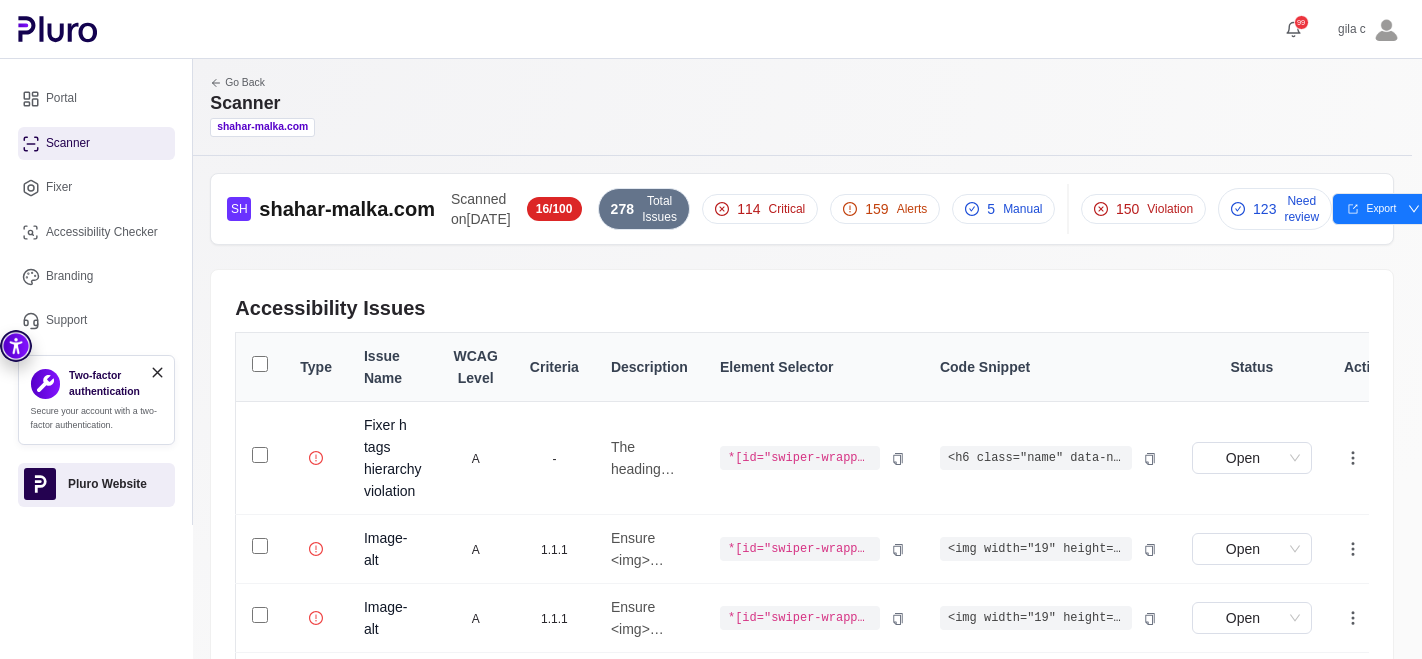 scroll, scrollTop: 0, scrollLeft: 0, axis: both 